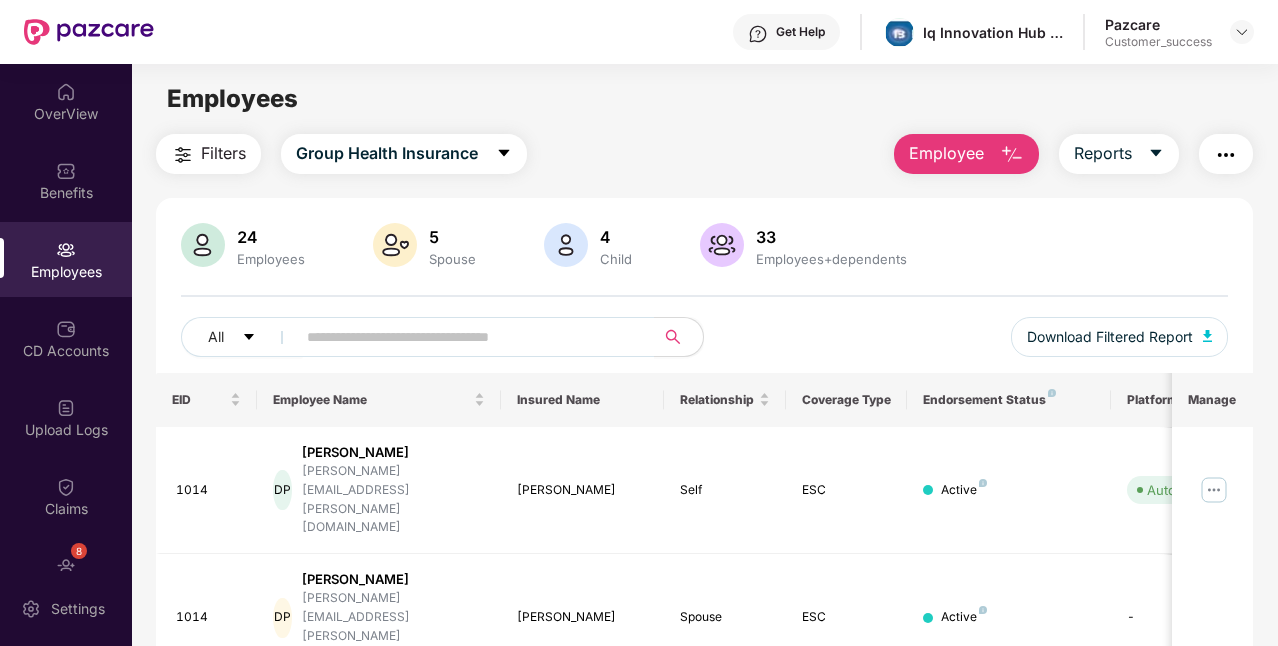 scroll, scrollTop: 0, scrollLeft: 0, axis: both 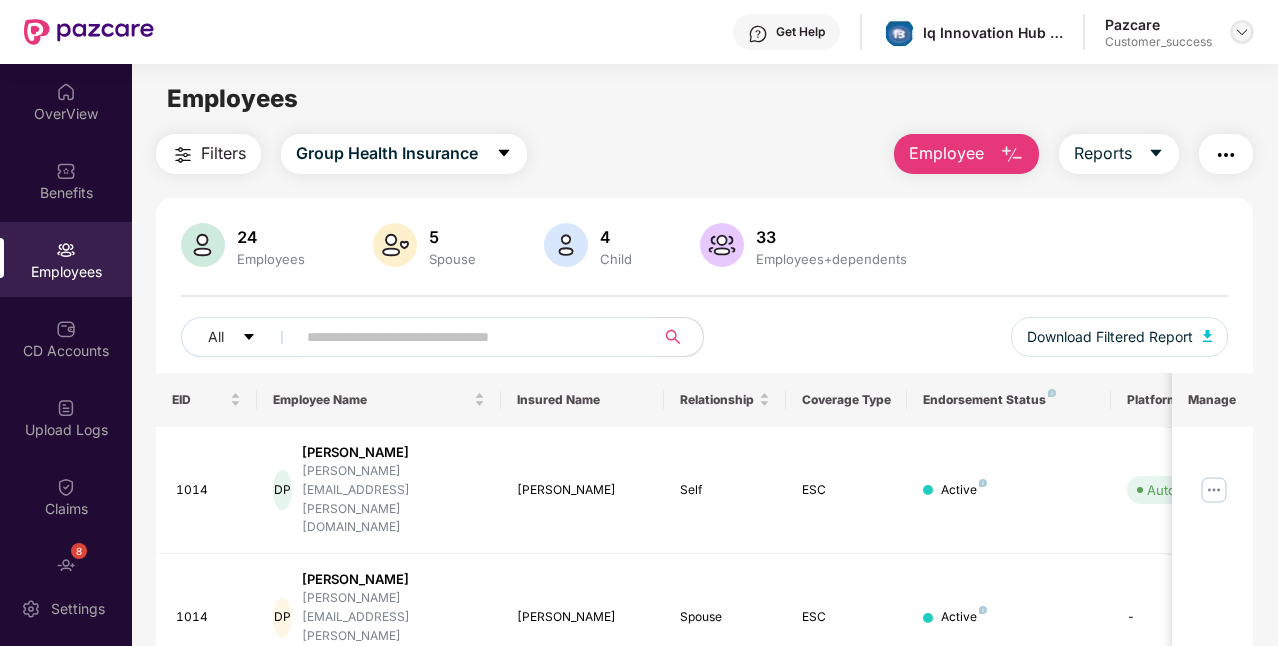 click at bounding box center (1242, 32) 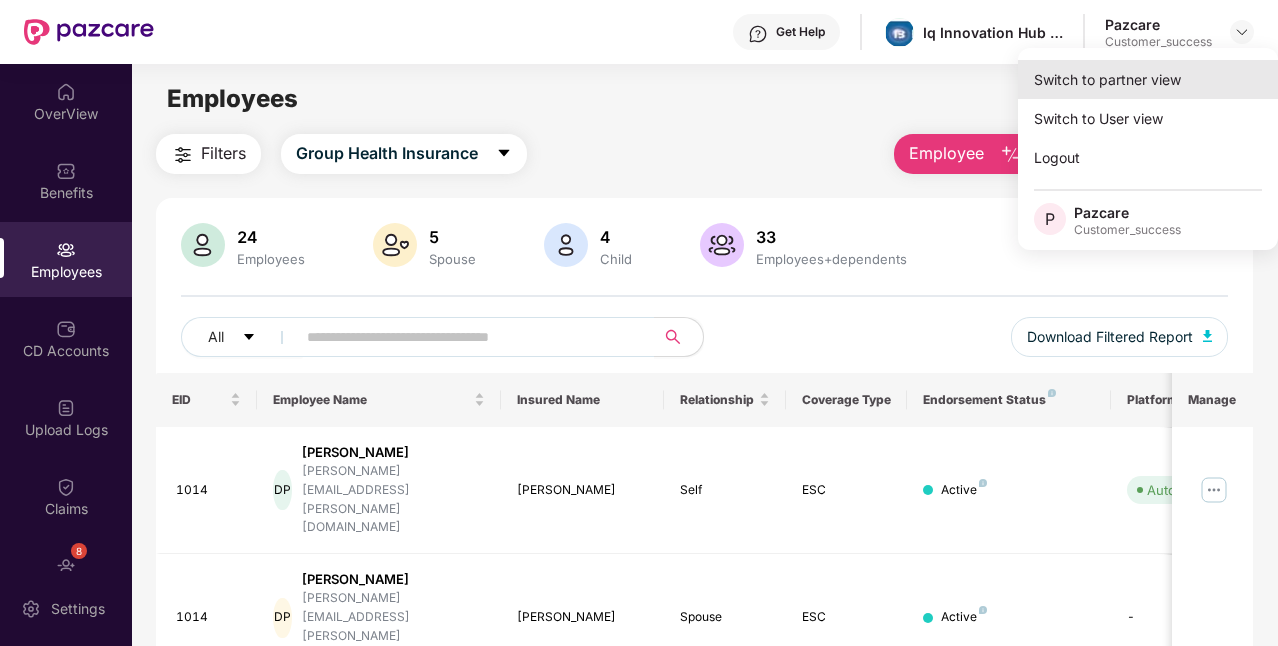 click on "Switch to partner view" at bounding box center [1148, 79] 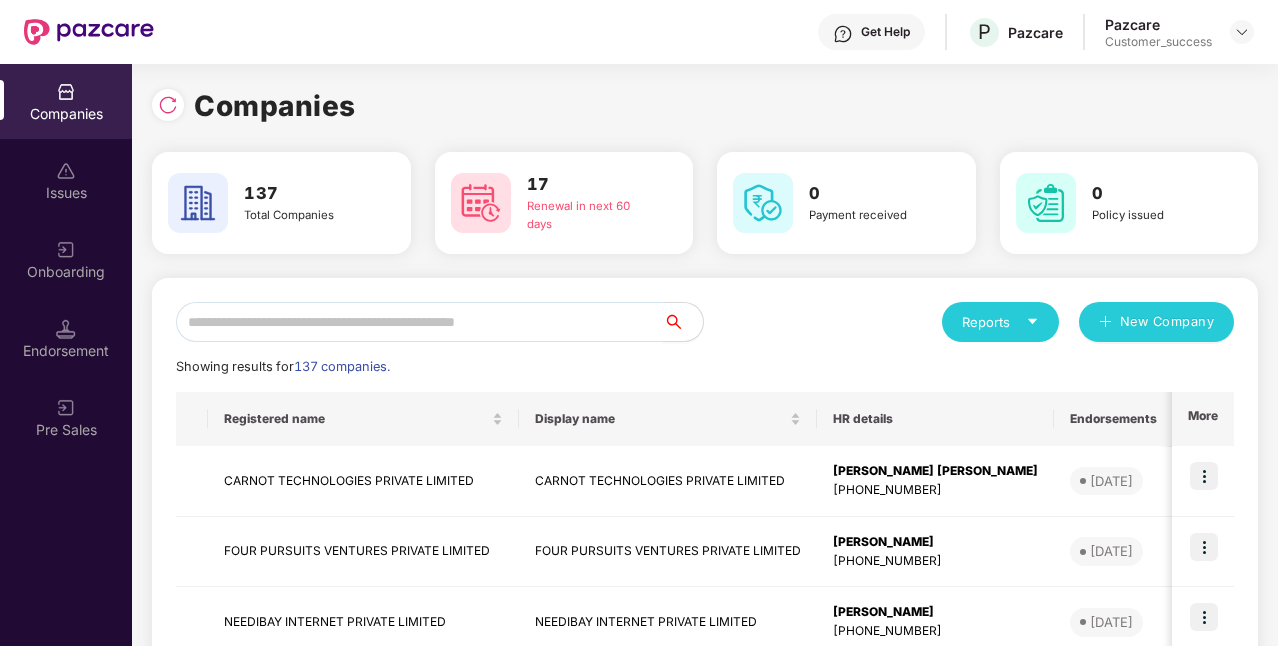 click at bounding box center (419, 322) 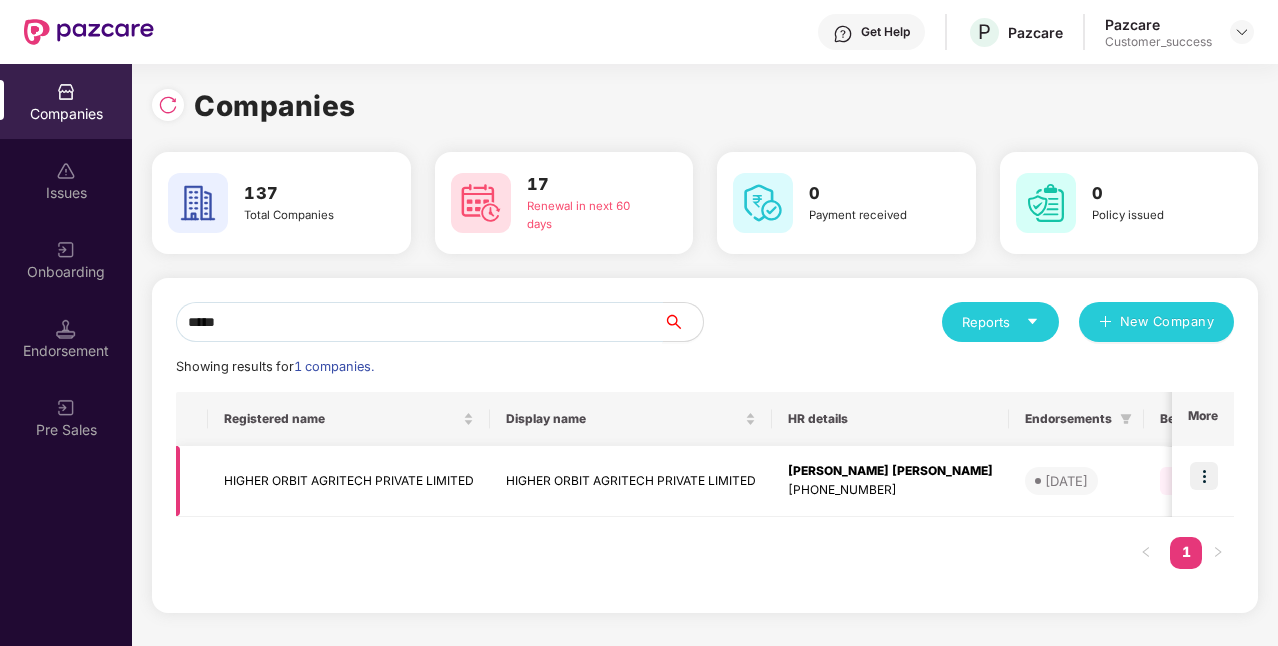 type on "*****" 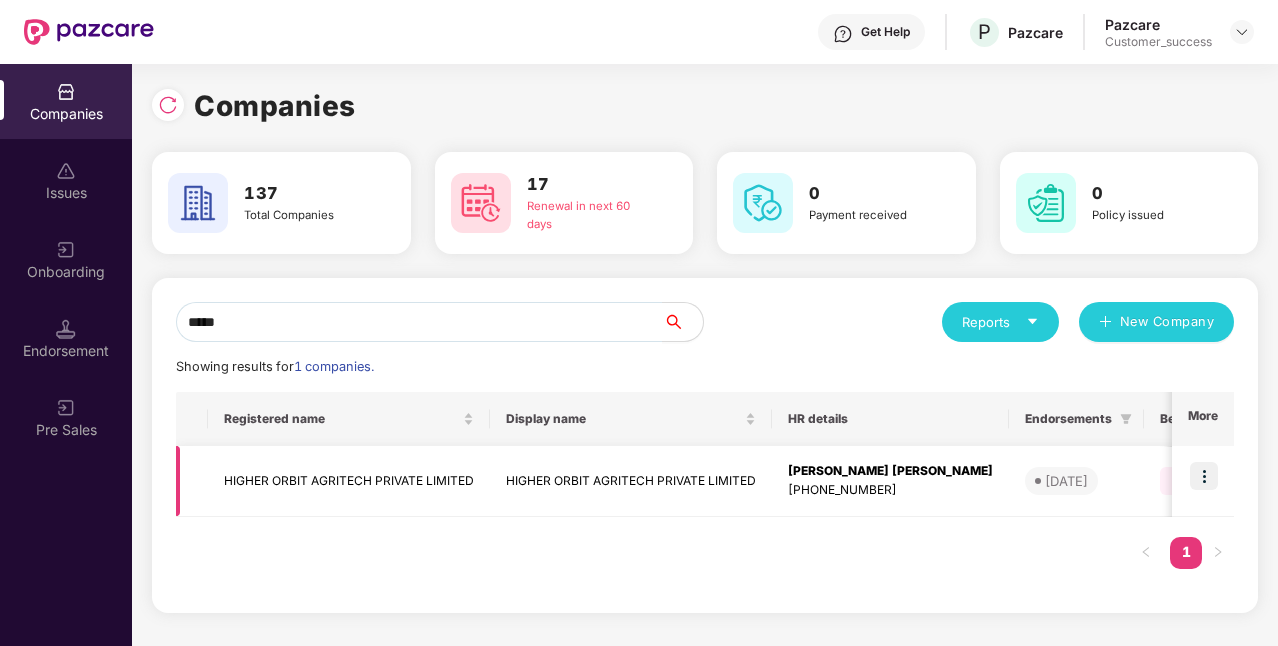 click at bounding box center (1204, 476) 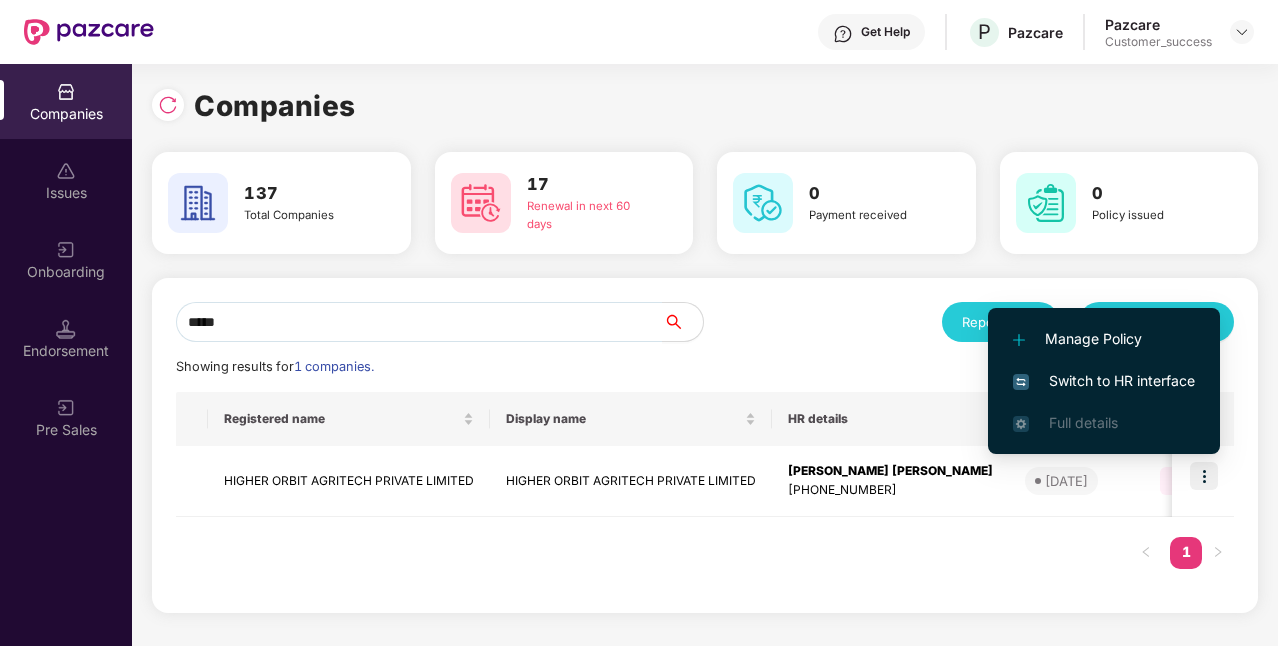 click on "Switch to HR interface" at bounding box center [1104, 381] 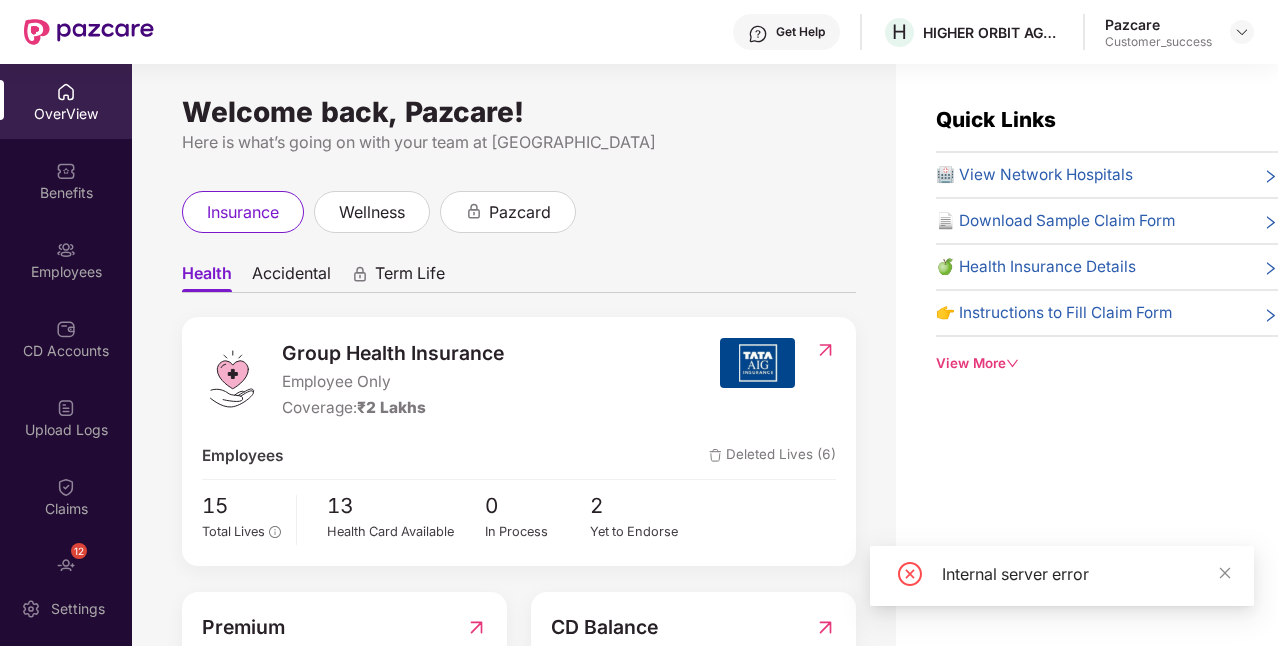 click on "CD Accounts" at bounding box center [66, 351] 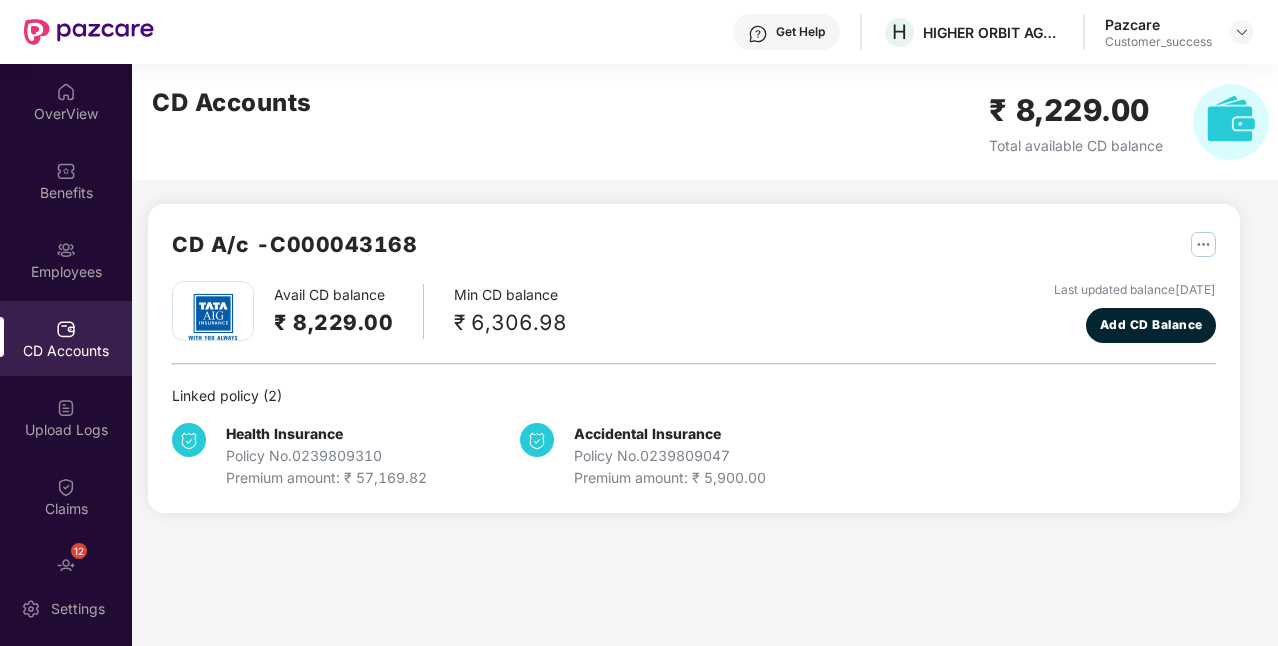 click on "CD Accounts ₹ 8,229.00 Total available CD balance" at bounding box center (710, 122) 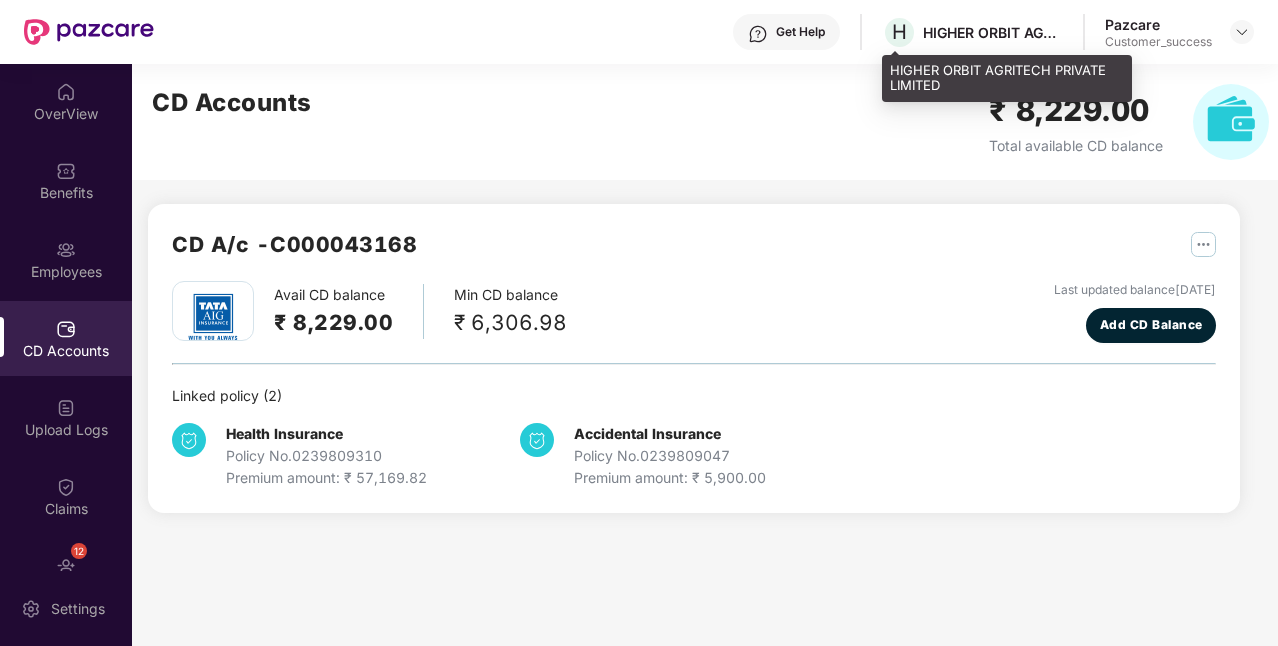 click on "HIGHER ORBIT AGRITECH PRIVATE LIMITED" at bounding box center [1007, 78] 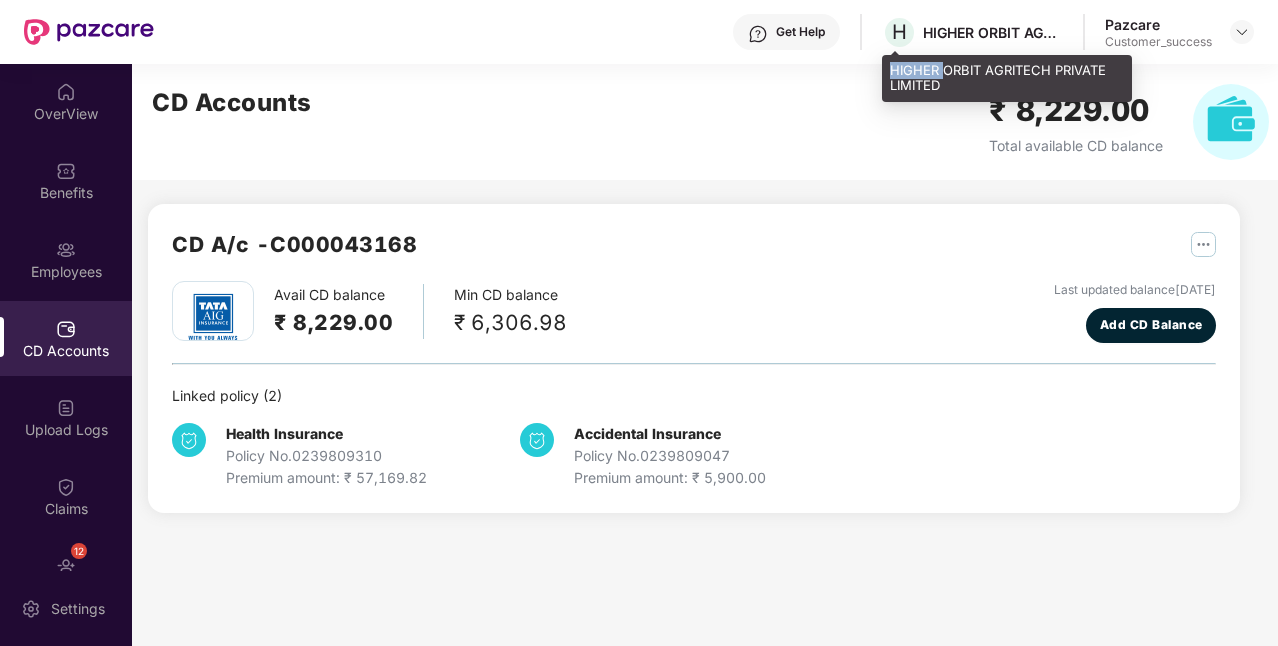 click on "HIGHER ORBIT AGRITECH PRIVATE LIMITED" at bounding box center [1007, 78] 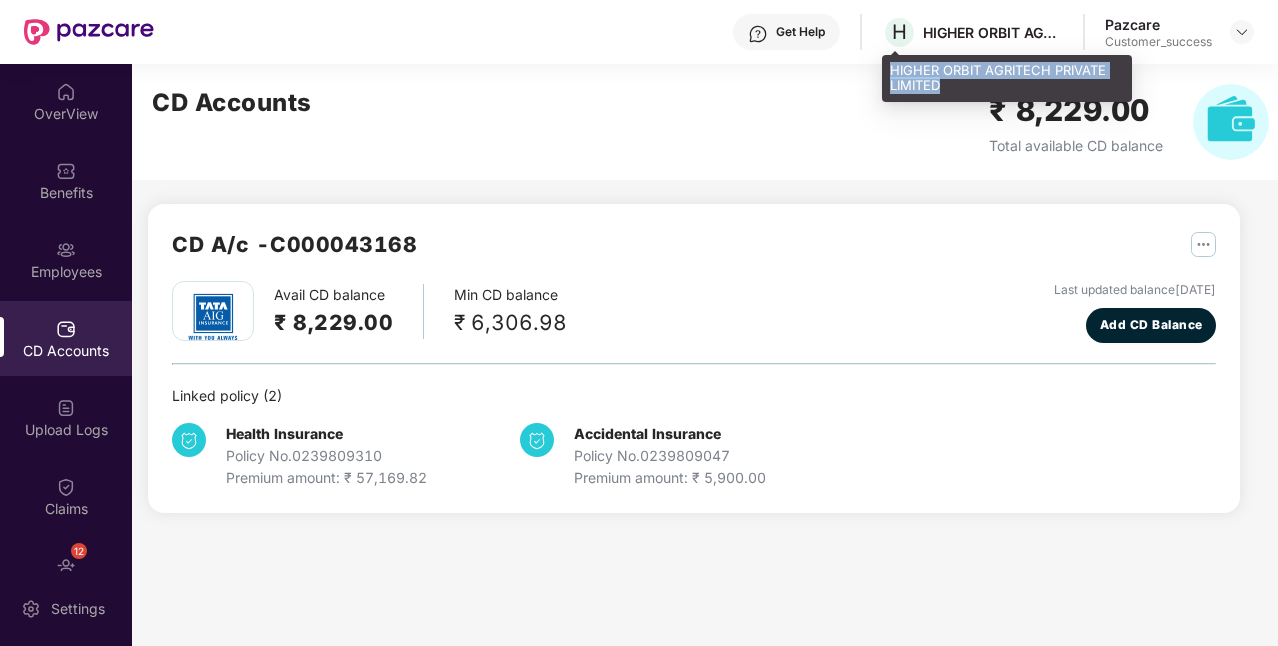 click on "HIGHER ORBIT AGRITECH PRIVATE LIMITED" at bounding box center (1007, 78) 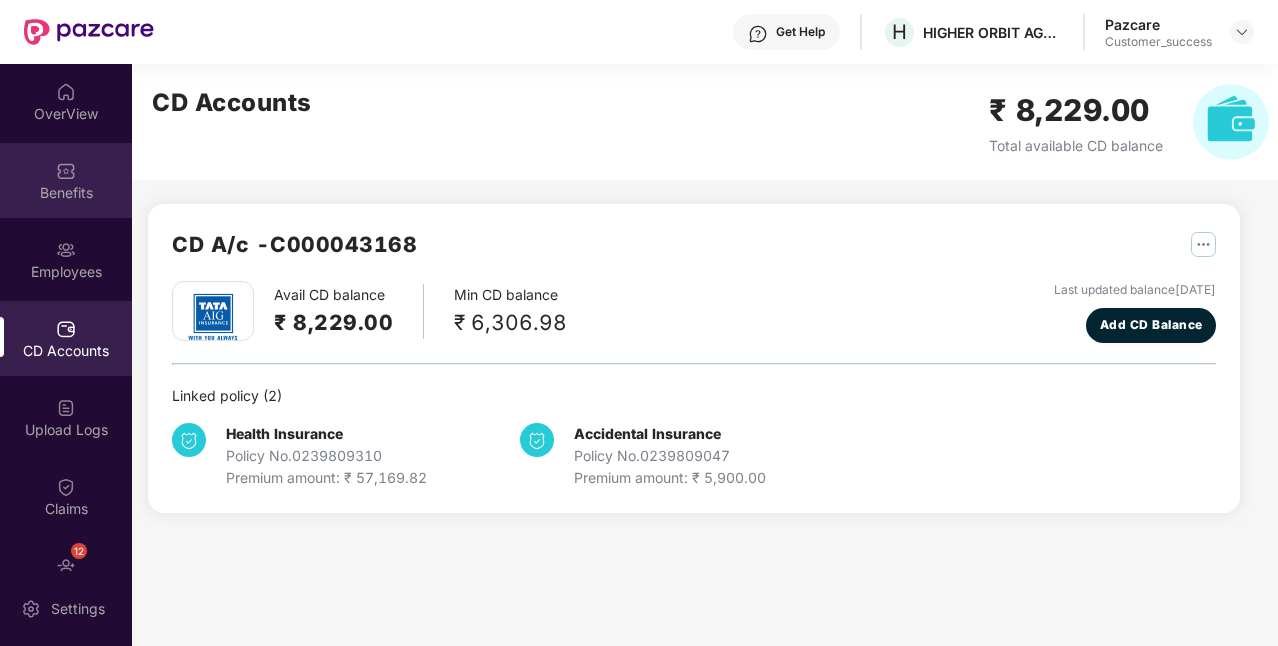 click on "Benefits" at bounding box center [66, 180] 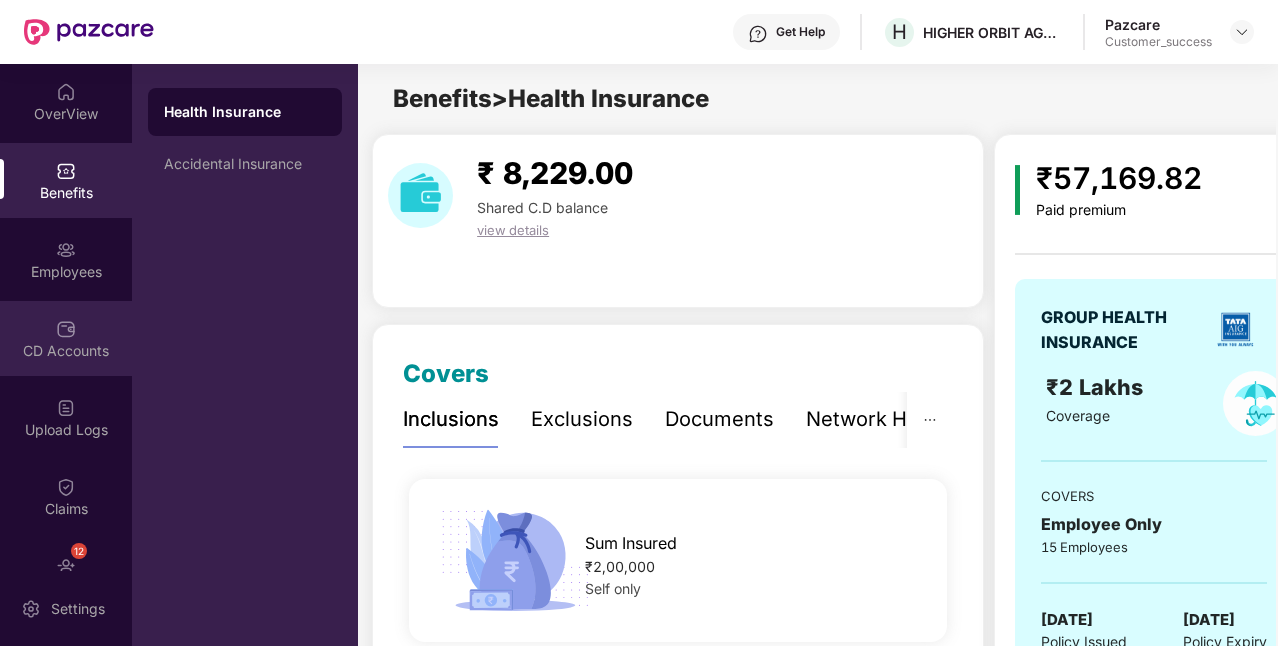 click at bounding box center (66, 329) 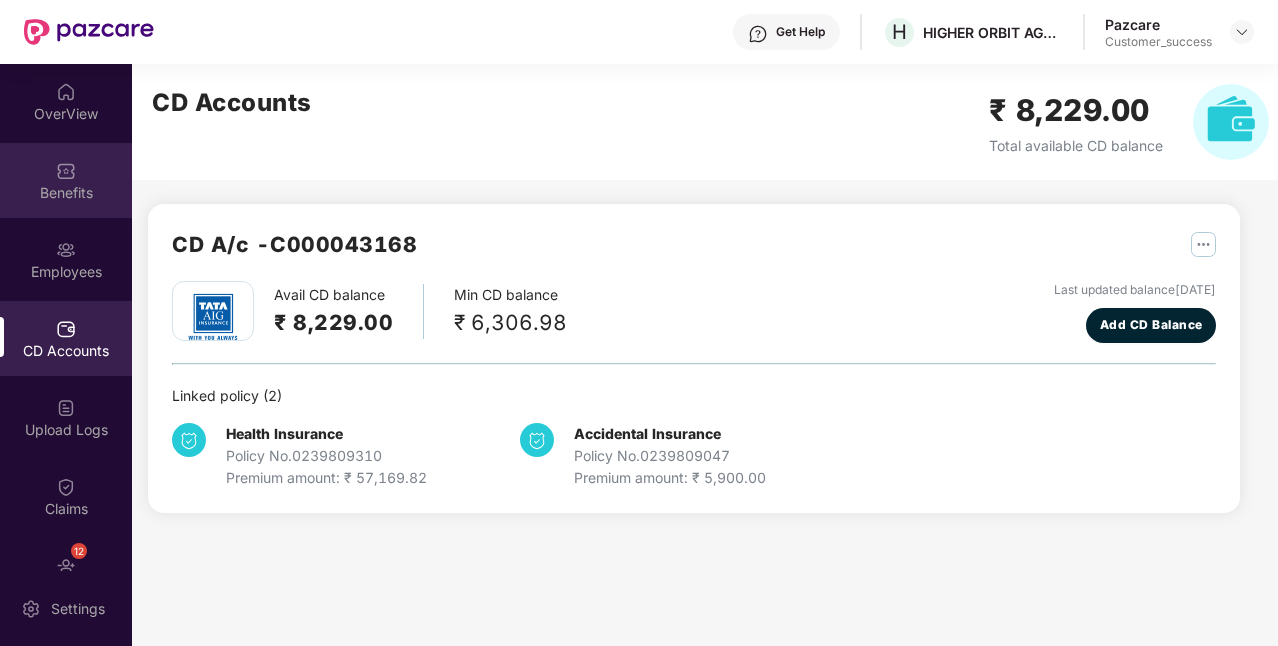 click on "Benefits" at bounding box center [66, 180] 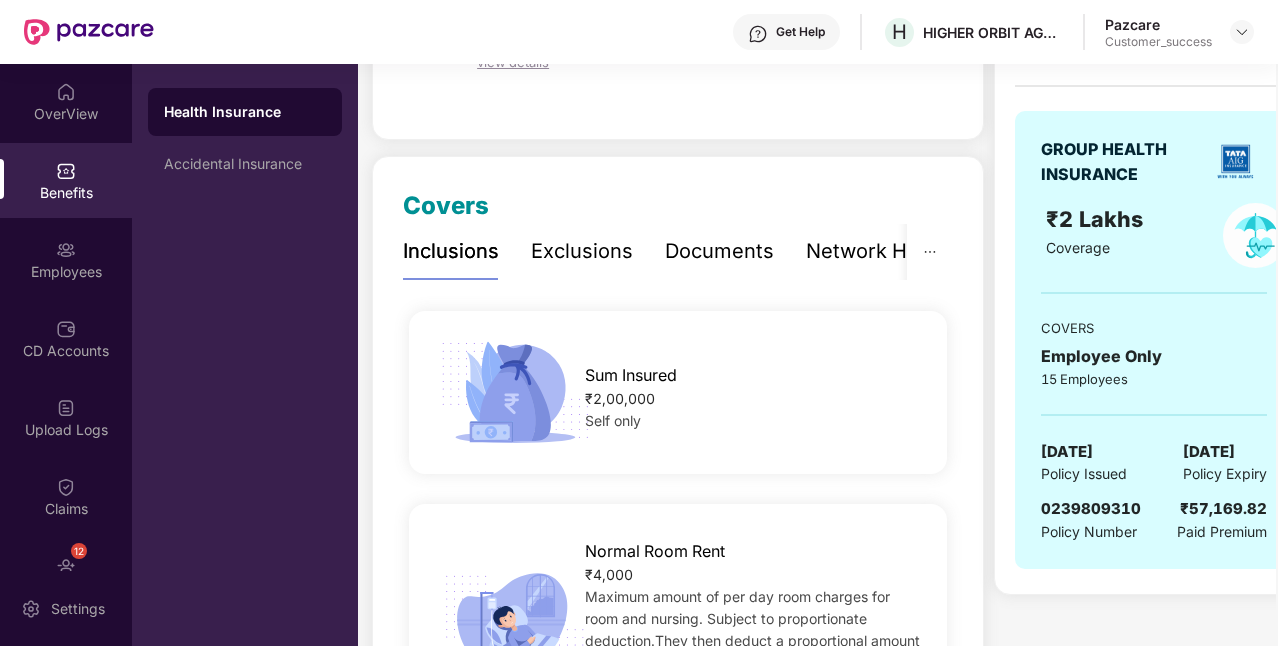 scroll, scrollTop: 200, scrollLeft: 0, axis: vertical 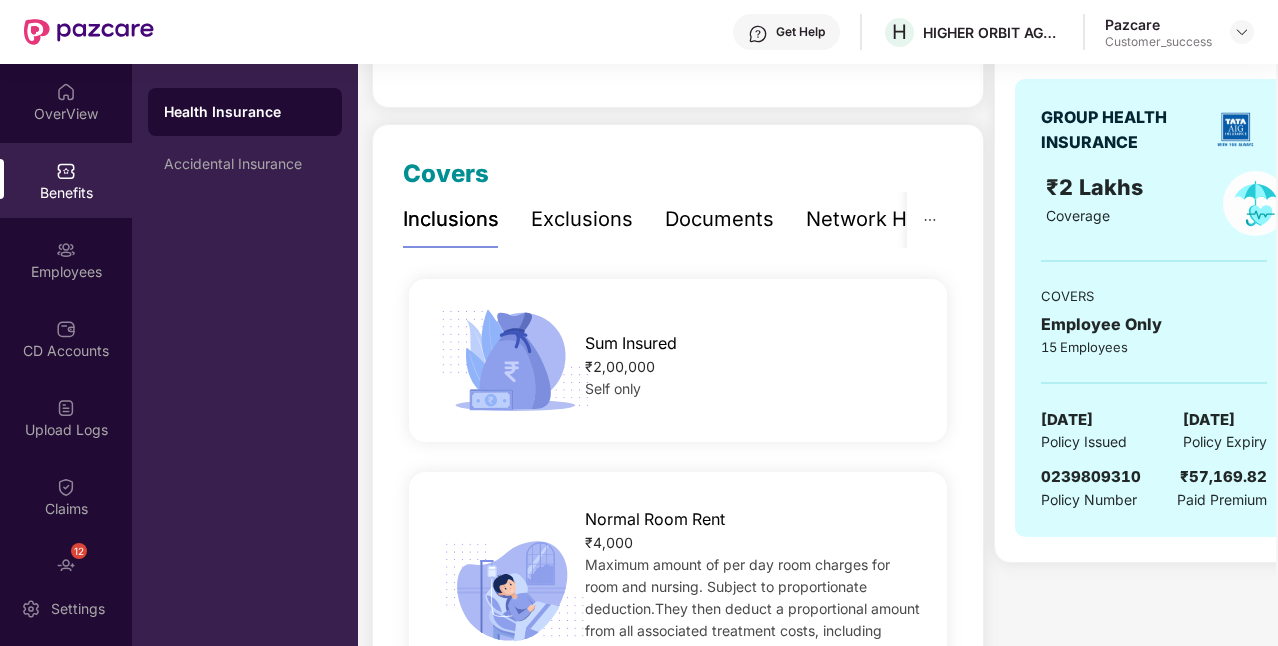 click on "GROUP HEALTH INSURANCE ₹2 Lakhs   Coverage COVERS Employee Only 15 Employees [DATE] Policy Issued [DATE] Policy Expiry 0239809310 Policy Number ₹57,169.82 Paid Premium" at bounding box center [1154, 308] 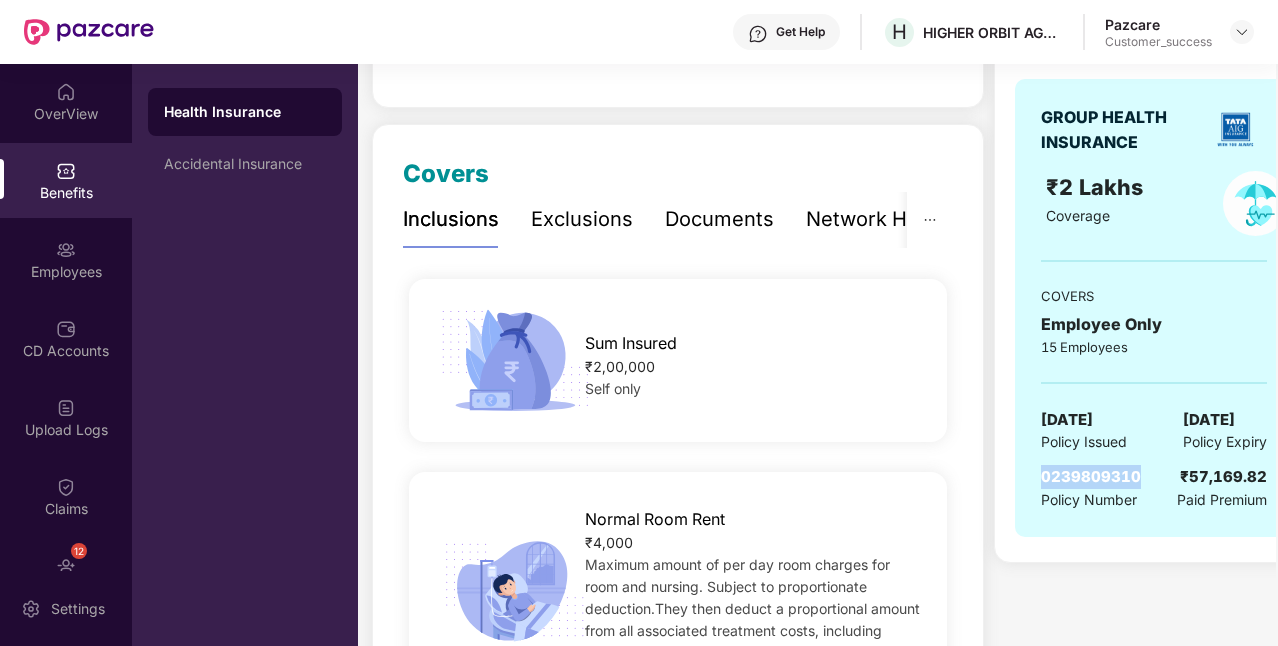 click on "GROUP HEALTH INSURANCE ₹2 Lakhs   Coverage COVERS Employee Only 15 Employees [DATE] Policy Issued [DATE] Policy Expiry 0239809310 Policy Number ₹57,169.82 Paid Premium" at bounding box center (1154, 308) 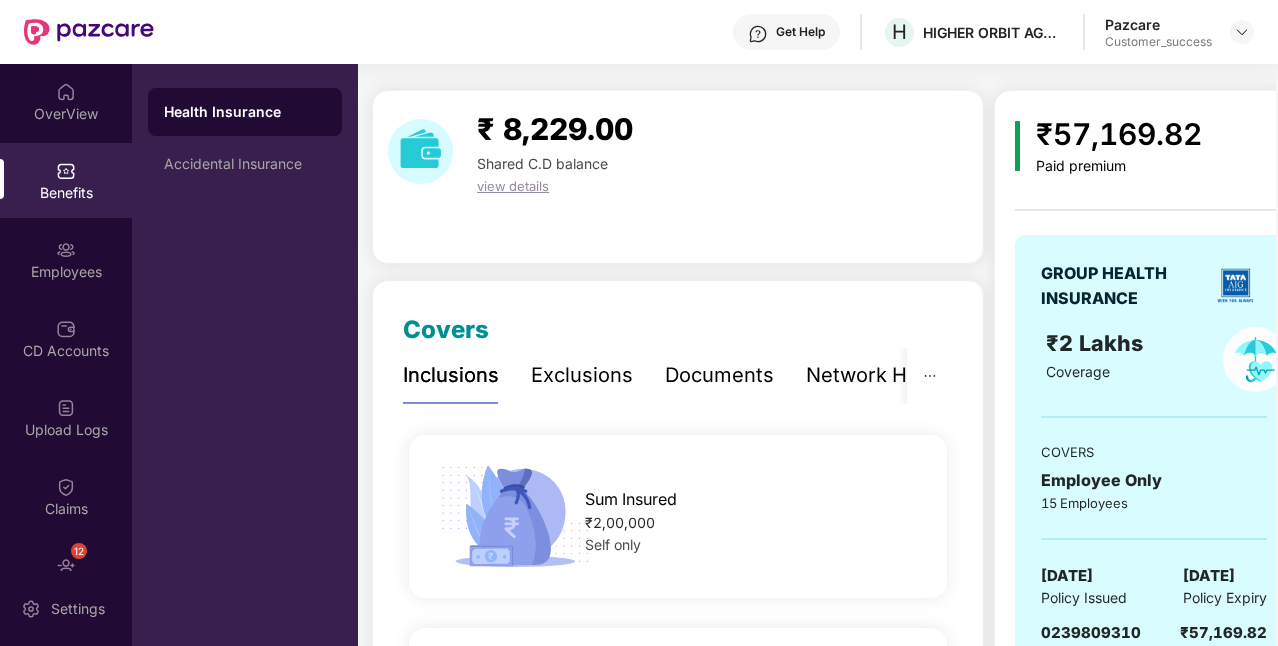 scroll, scrollTop: 0, scrollLeft: 0, axis: both 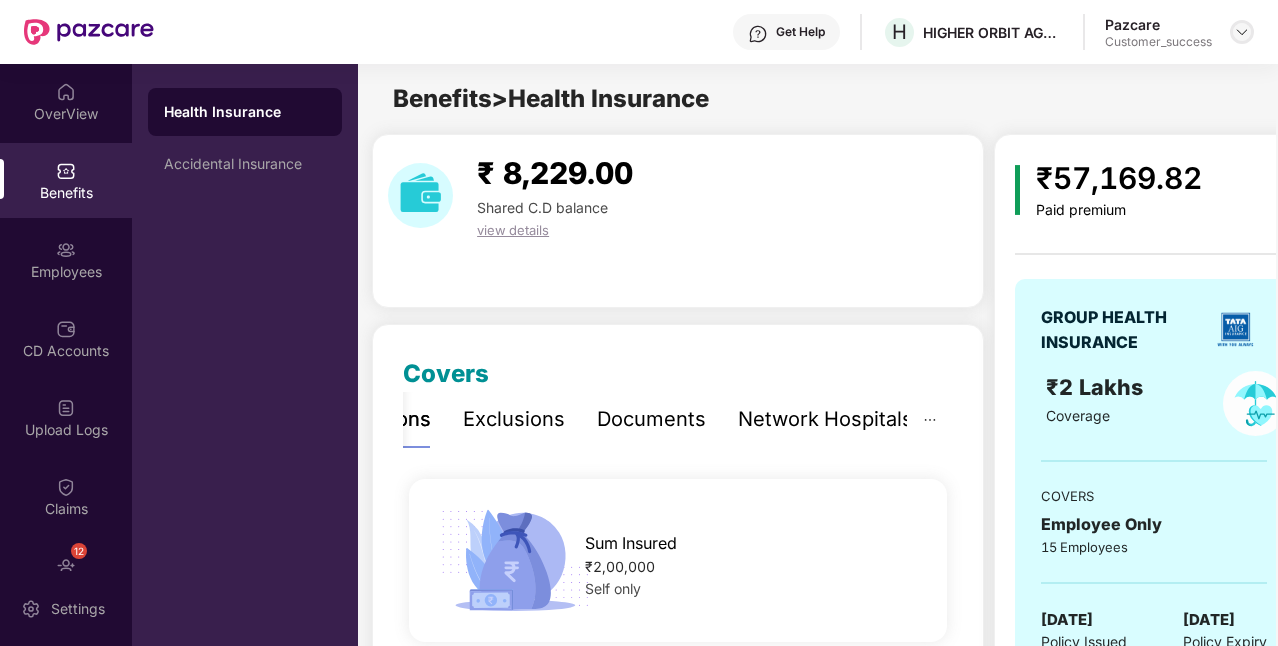 click at bounding box center [1242, 32] 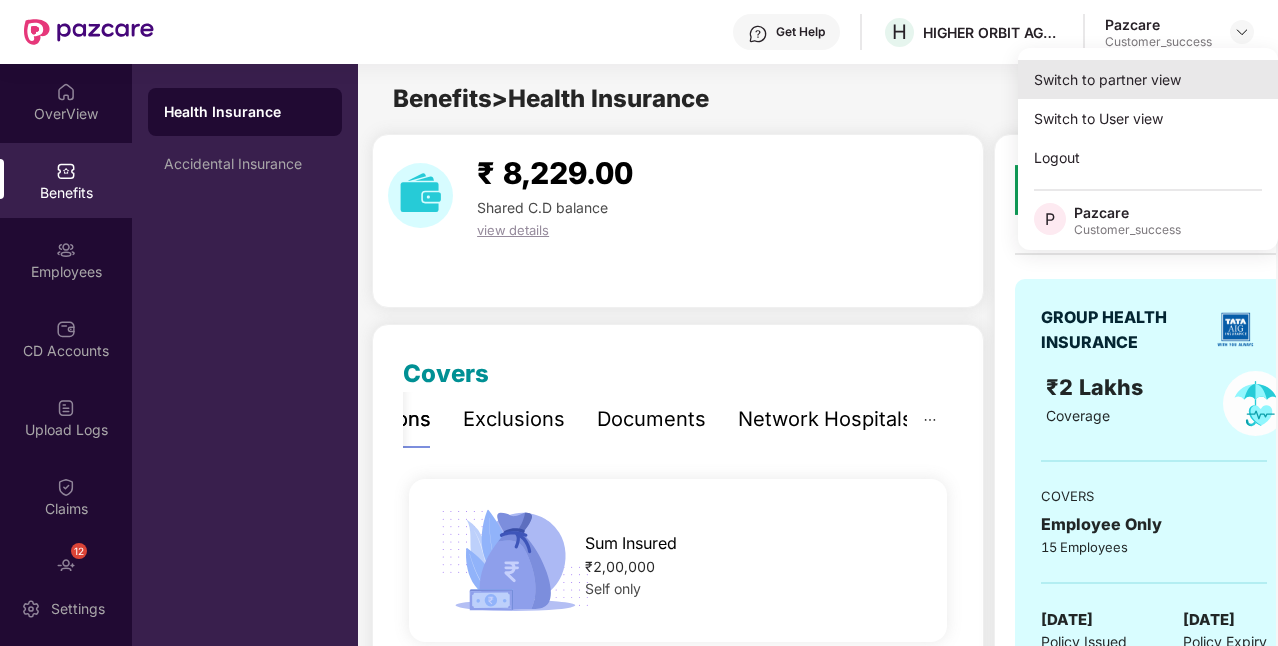 click on "Switch to partner view" at bounding box center (1148, 79) 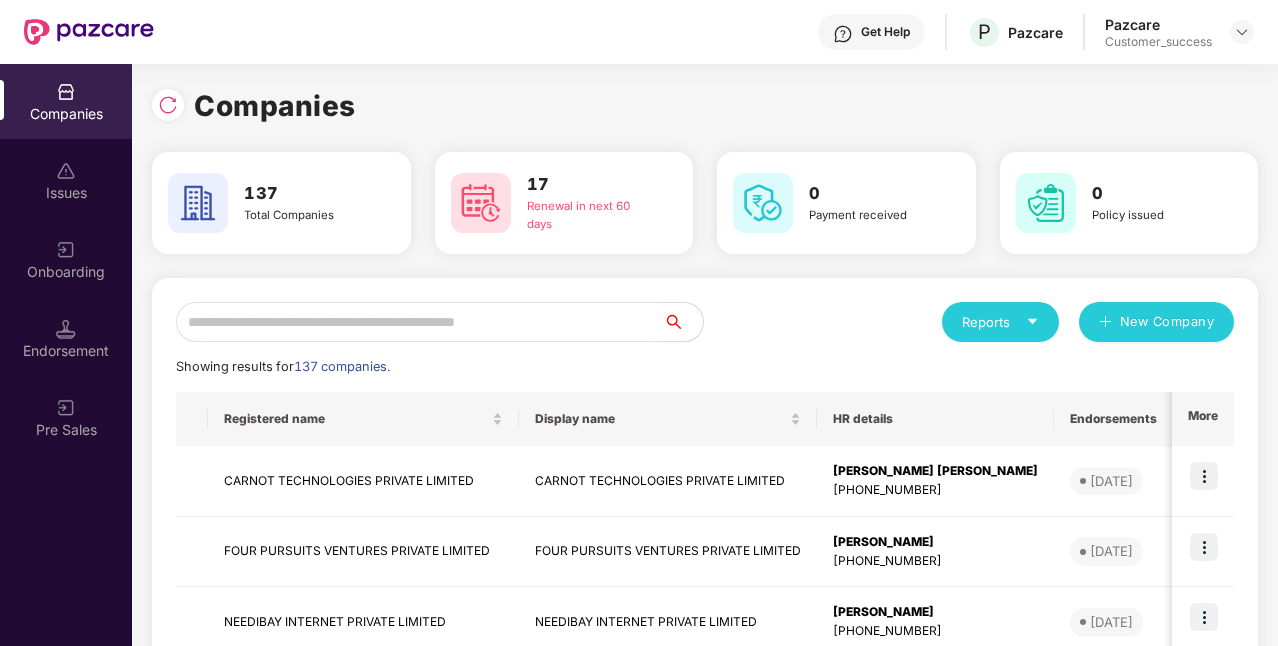 click at bounding box center [419, 322] 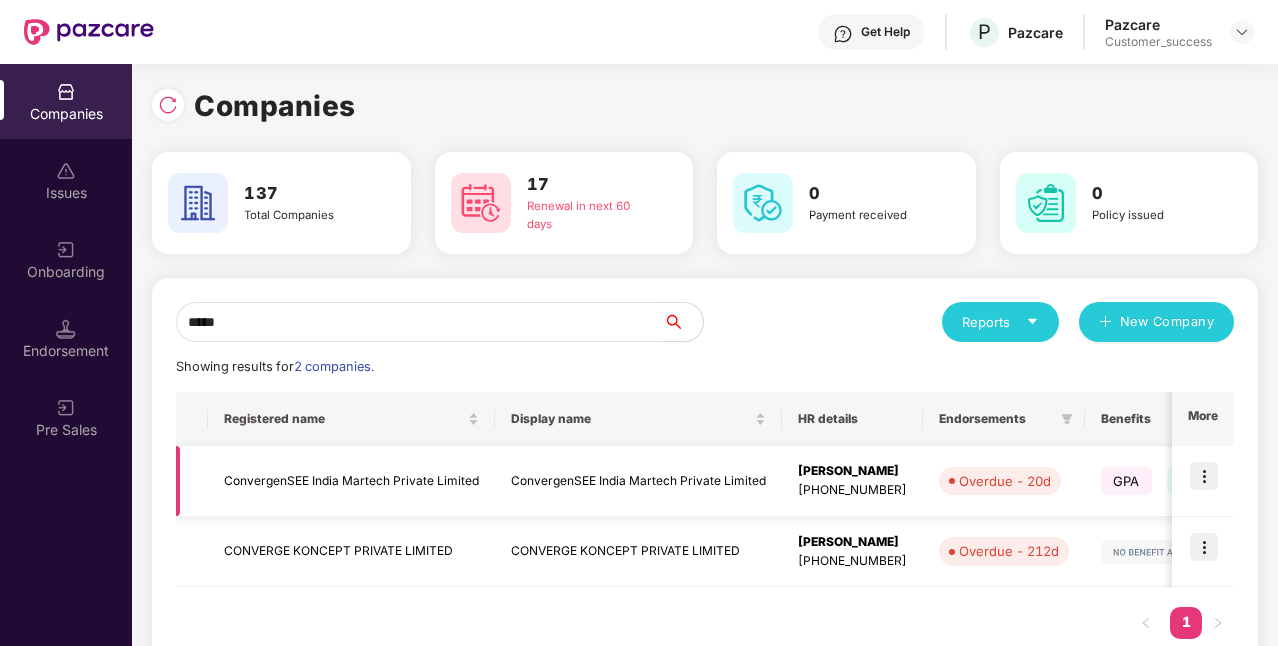 type on "*****" 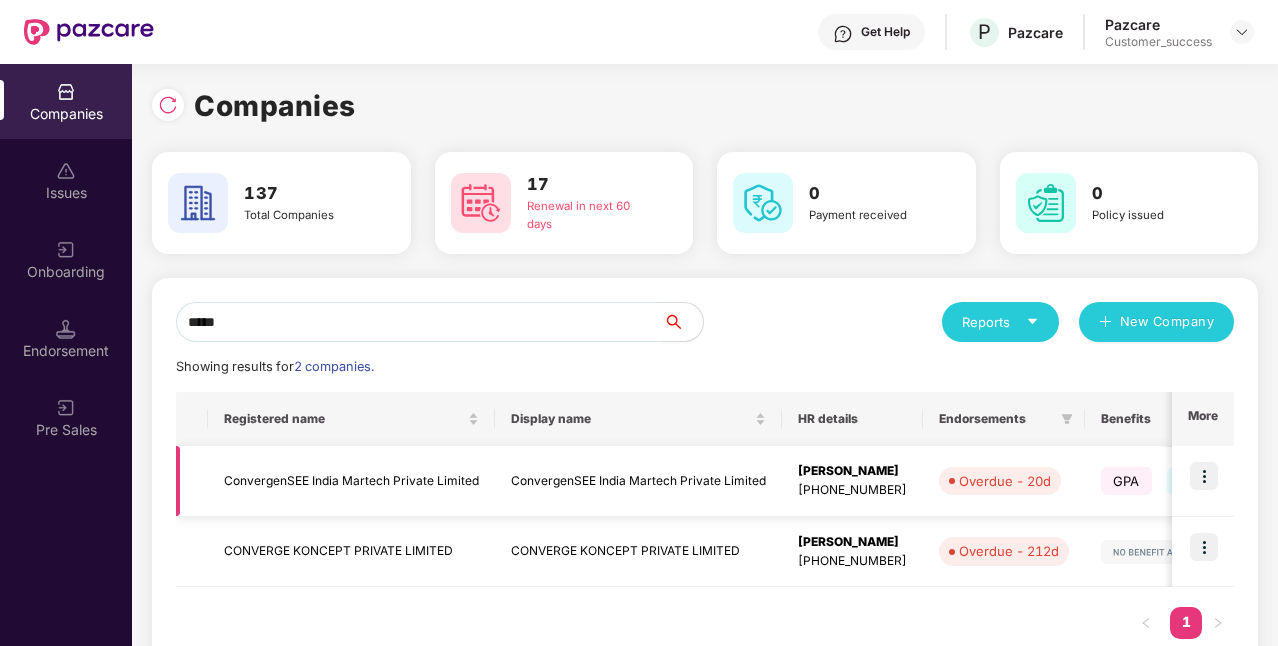 click at bounding box center [1204, 476] 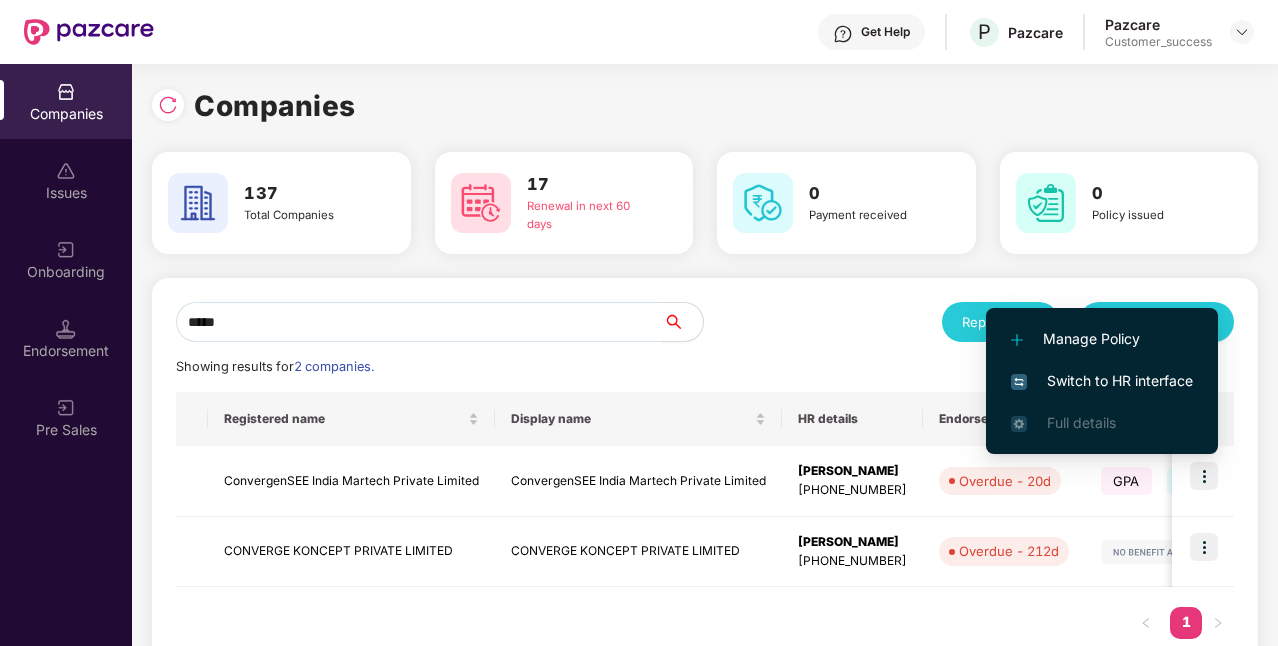 click on "Switch to HR interface" at bounding box center [1102, 381] 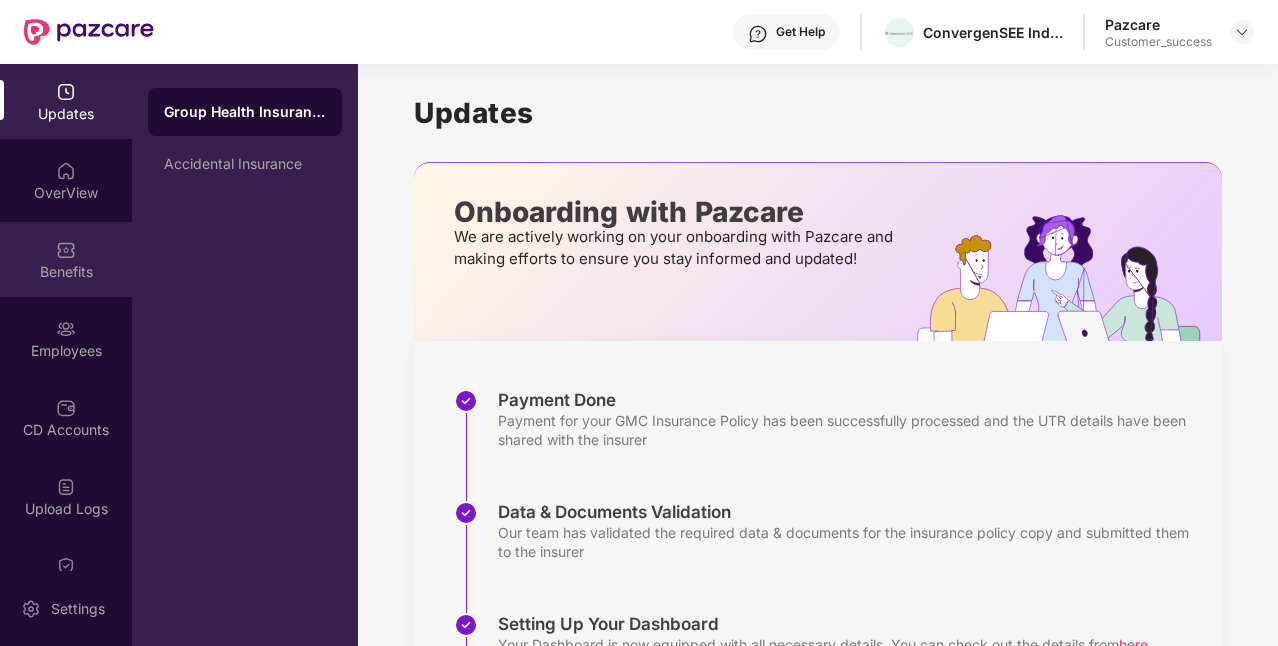 click at bounding box center [66, 250] 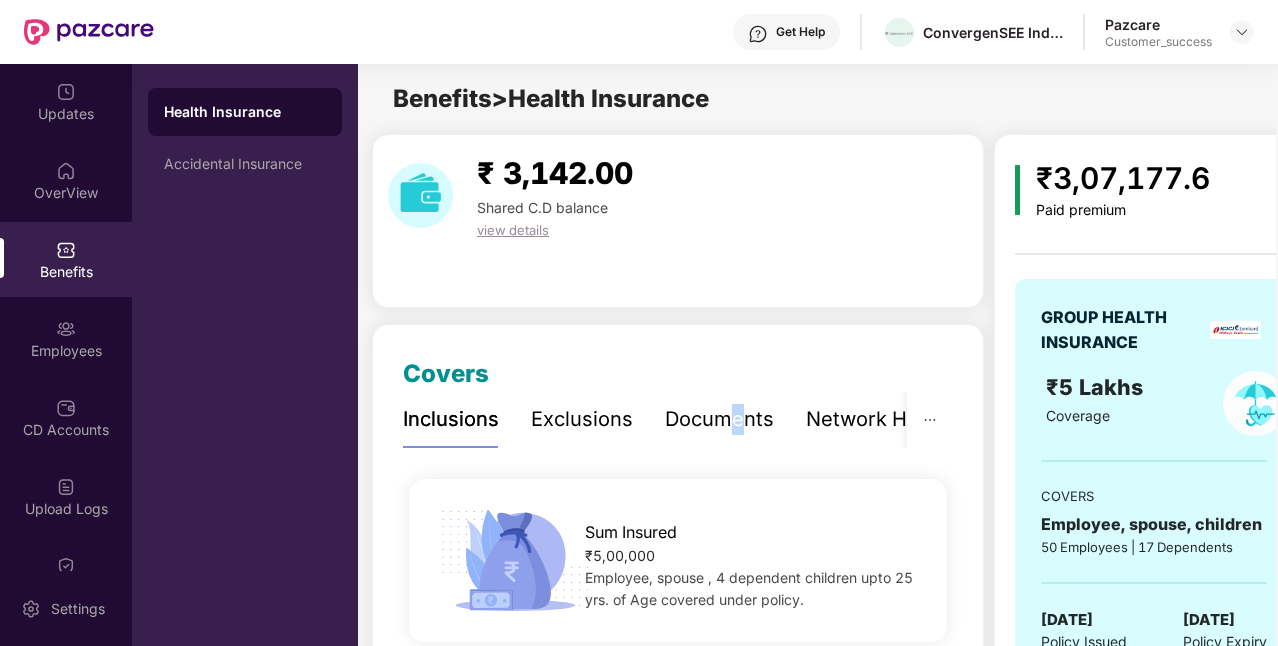 click on "Documents" at bounding box center (719, 419) 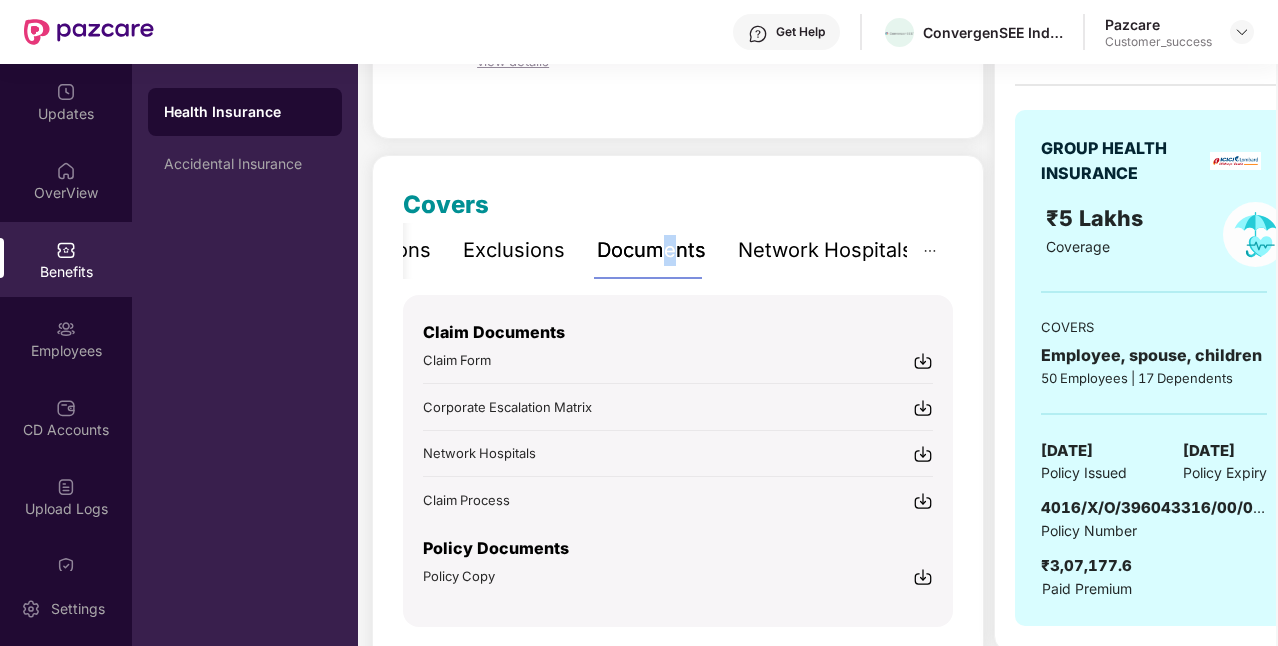 scroll, scrollTop: 200, scrollLeft: 0, axis: vertical 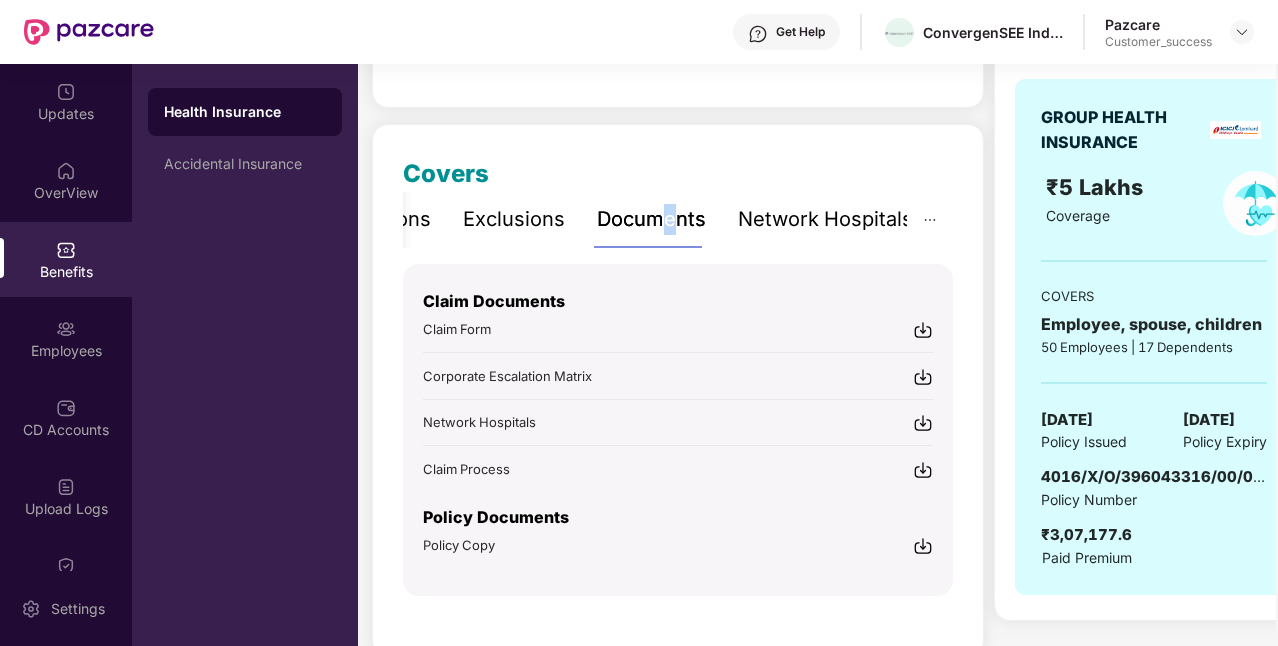 click at bounding box center (923, 546) 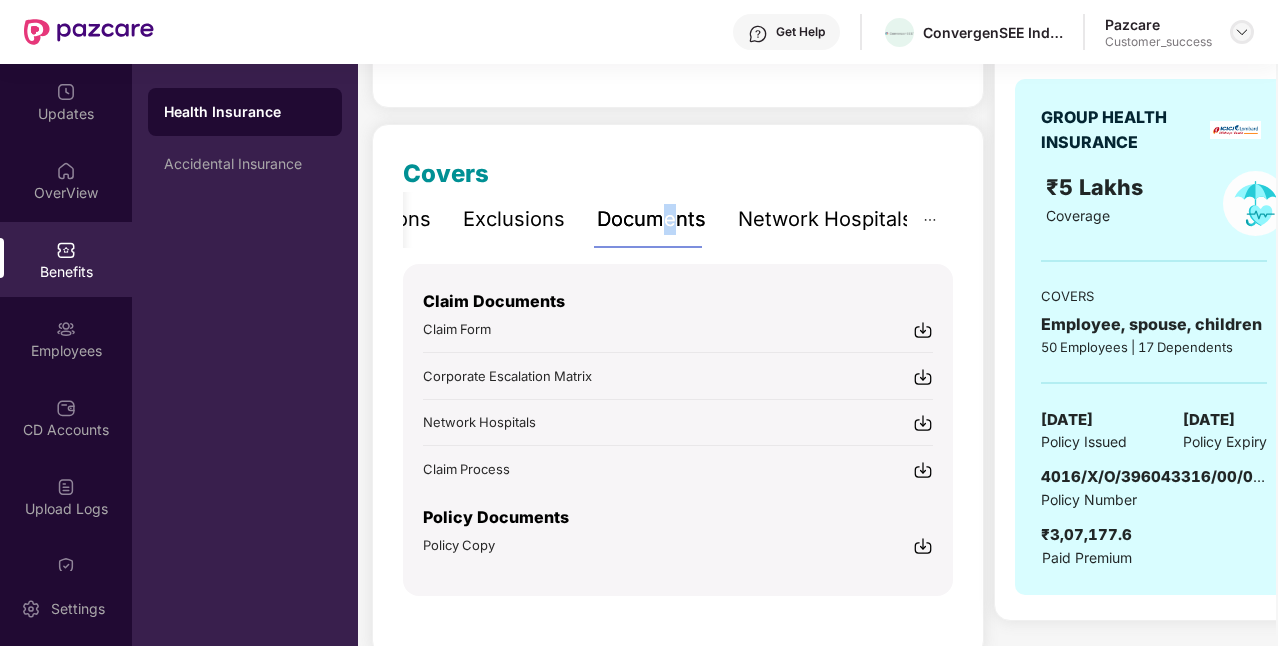 click at bounding box center [1242, 32] 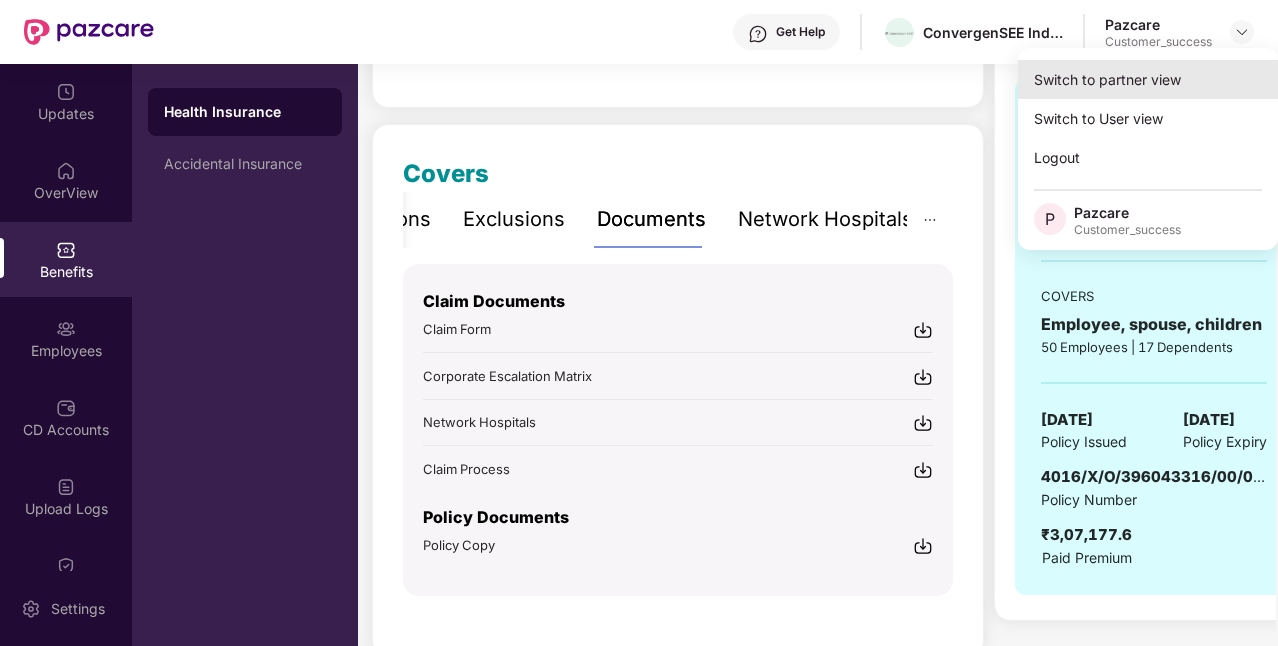 click on "Switch to partner view" at bounding box center [1148, 79] 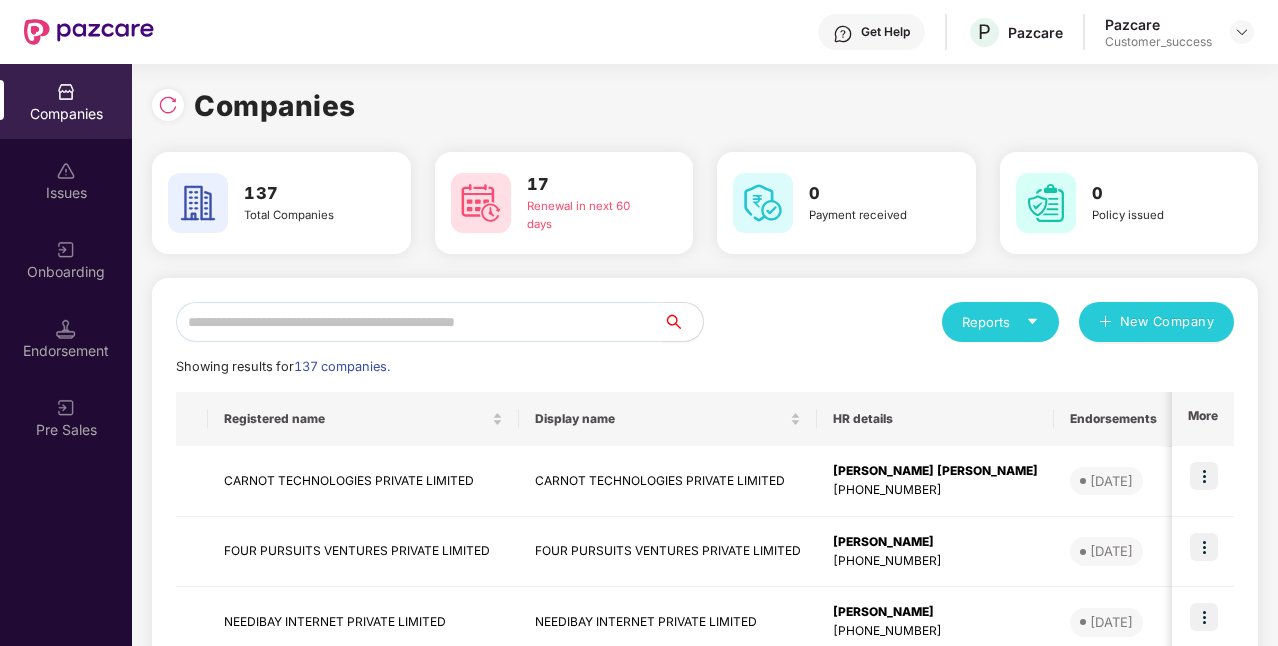 click at bounding box center (419, 322) 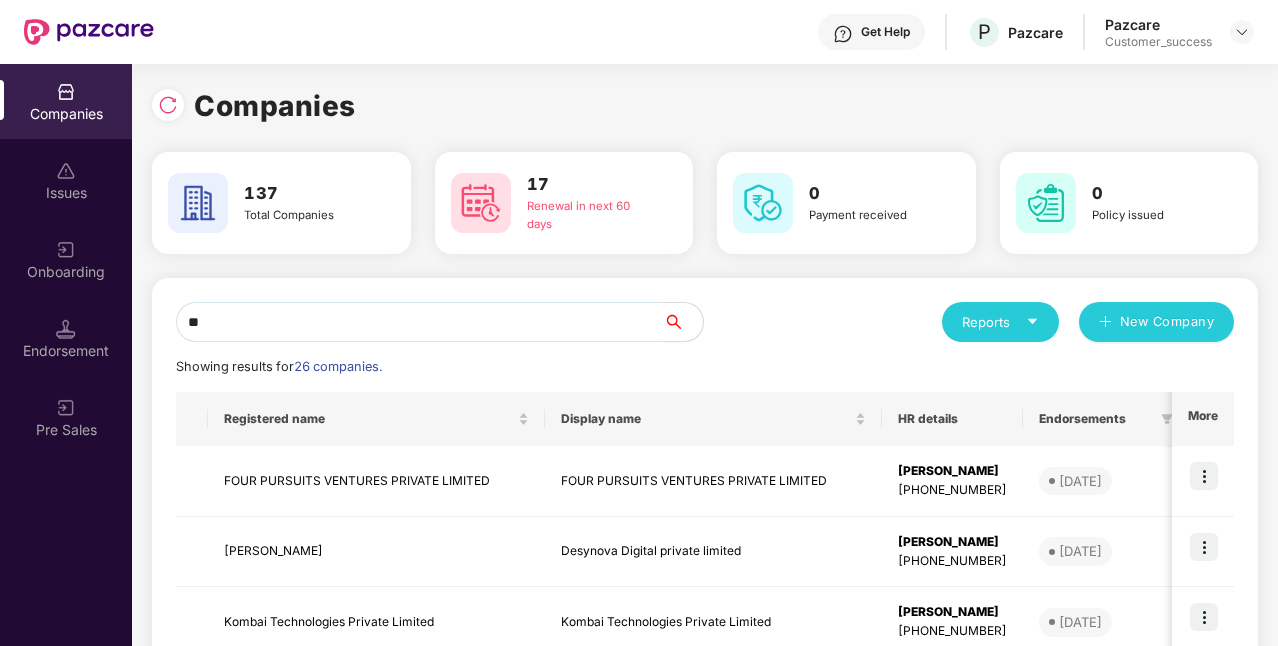 type on "*" 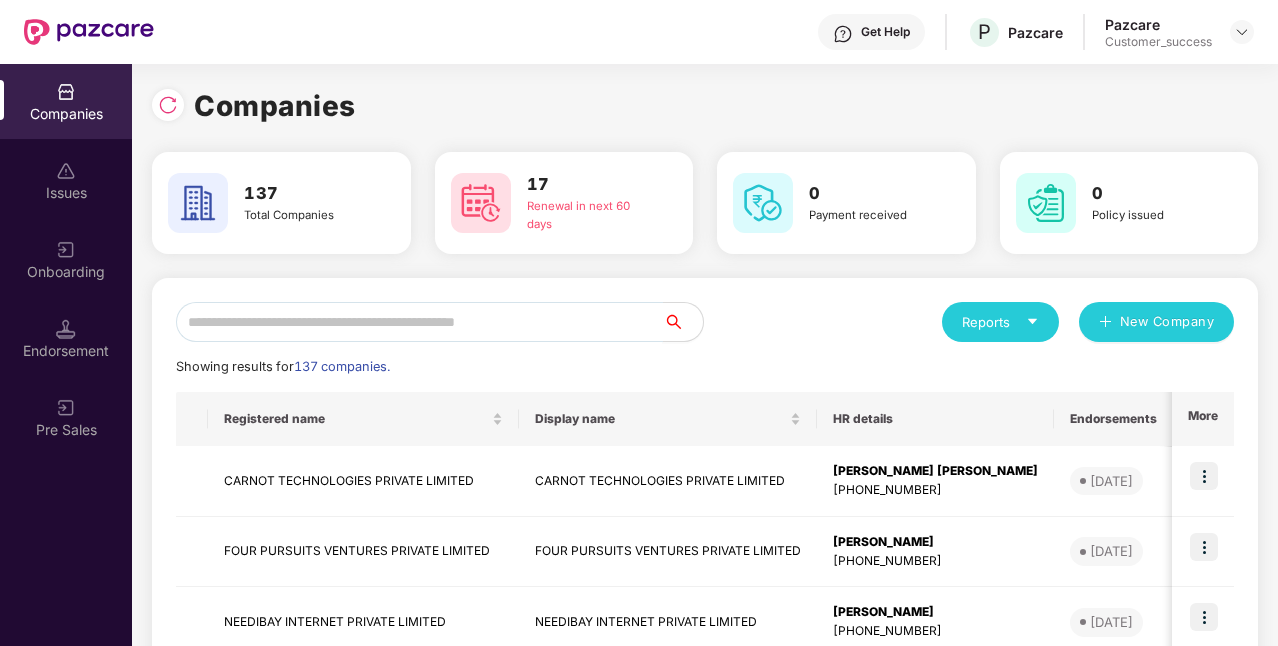 click at bounding box center [419, 322] 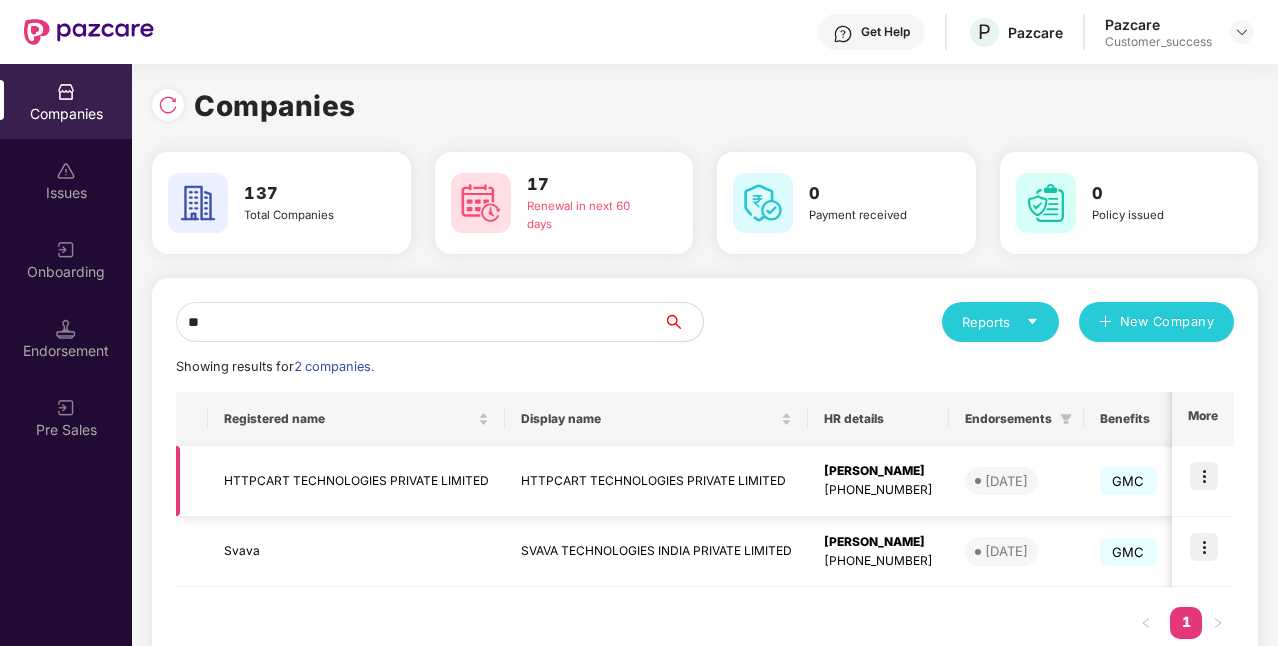 type on "*" 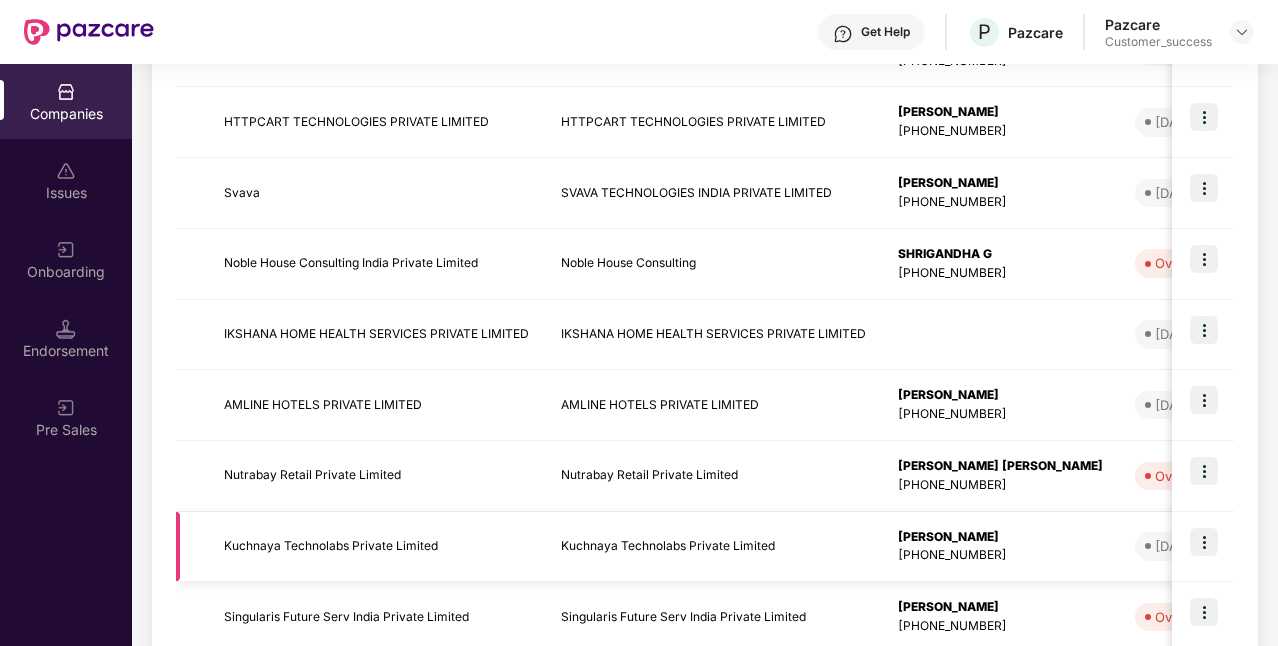 scroll, scrollTop: 616, scrollLeft: 0, axis: vertical 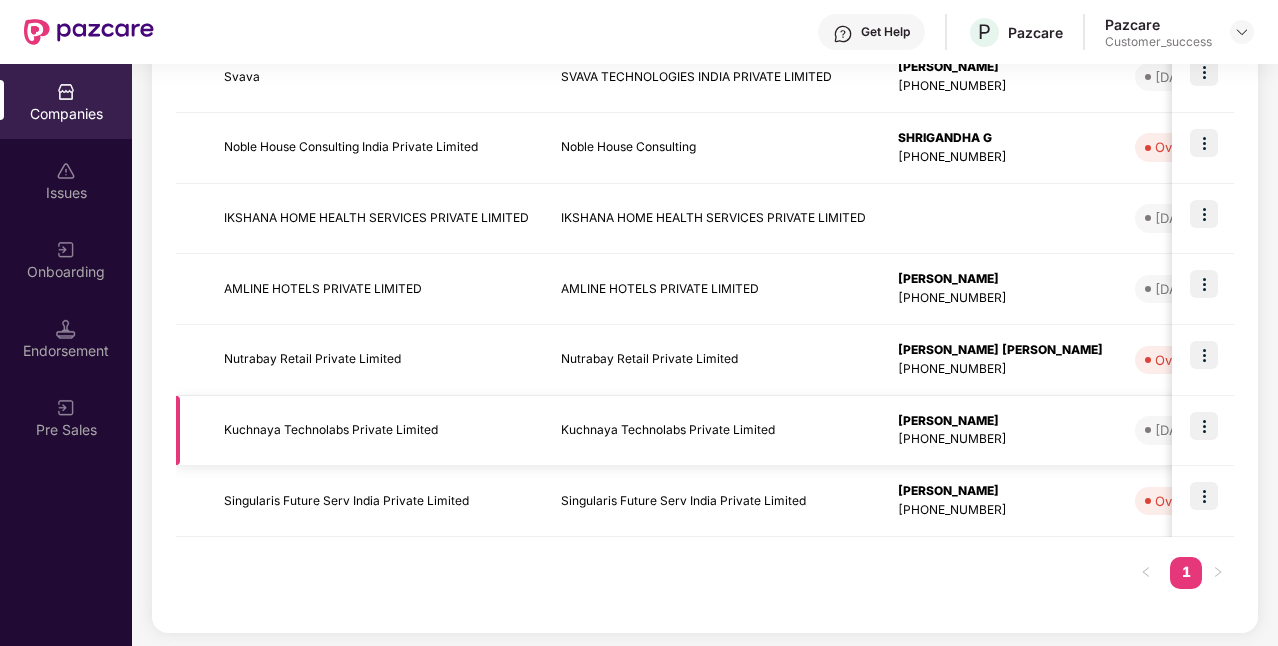 type on "*" 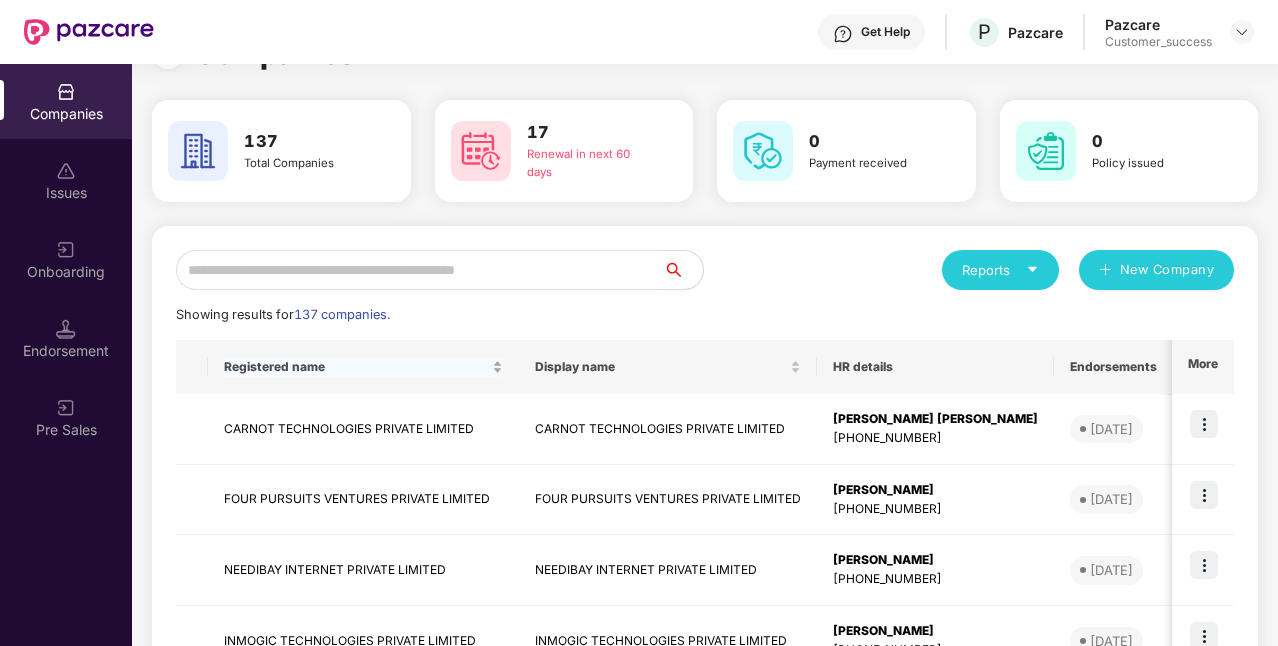 scroll, scrollTop: 0, scrollLeft: 0, axis: both 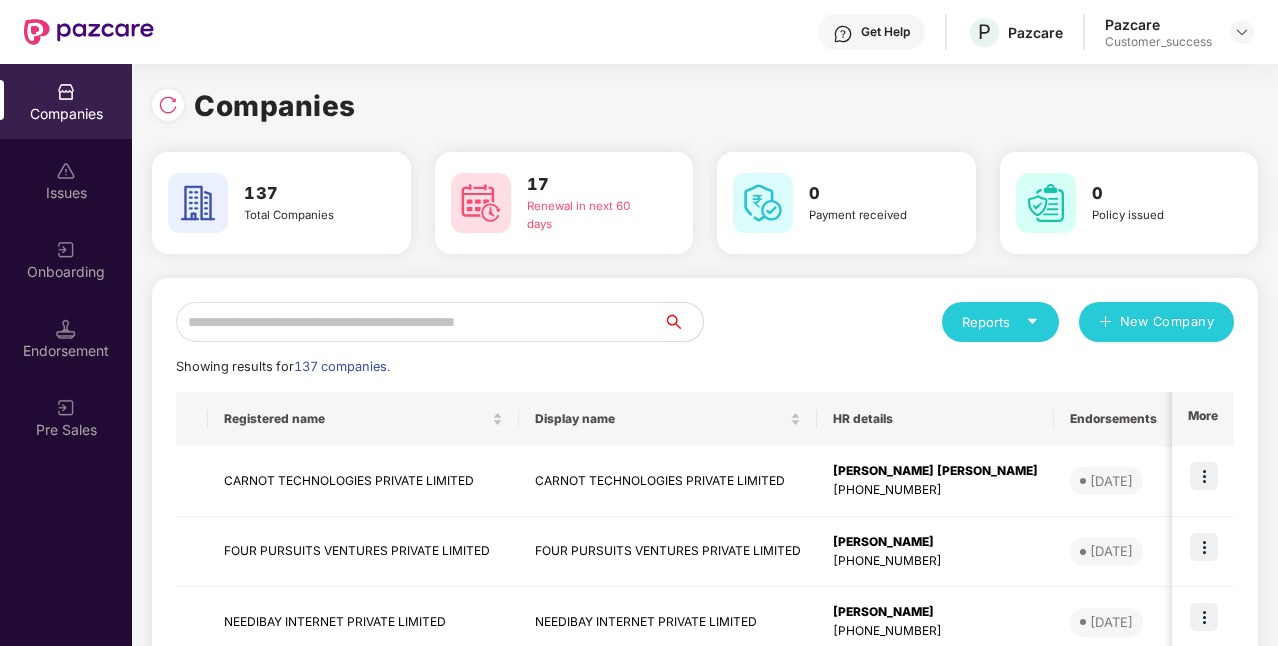 click at bounding box center (419, 322) 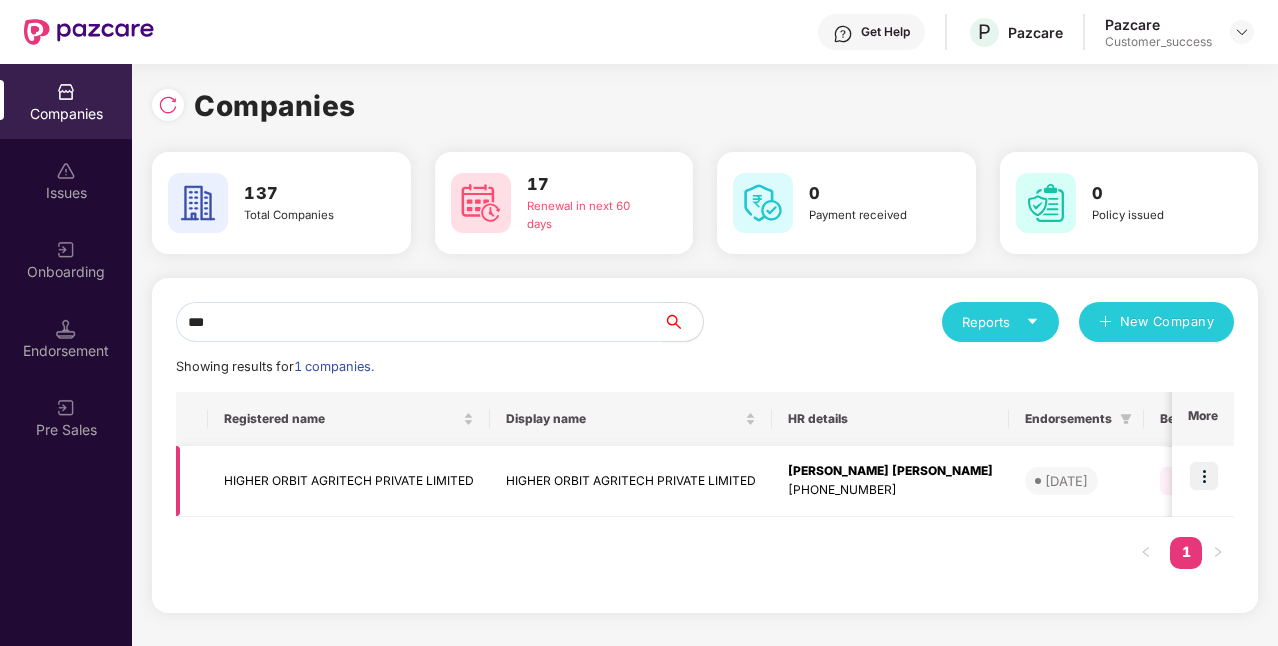 type on "***" 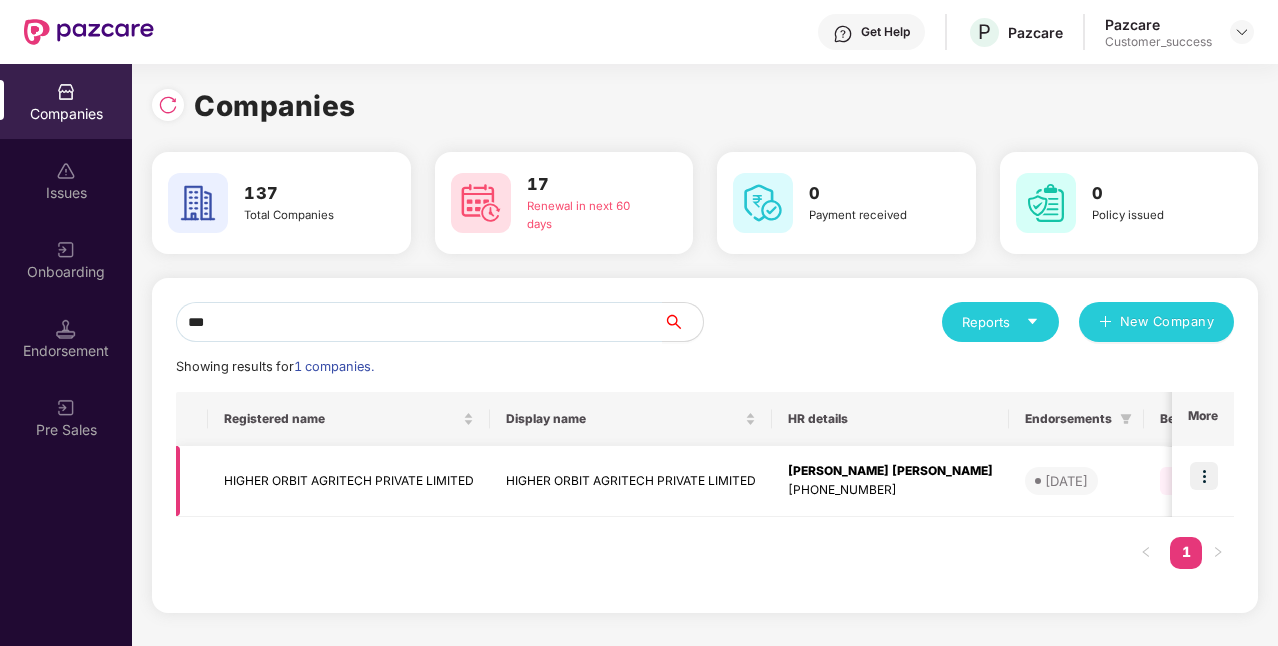 click at bounding box center (1204, 476) 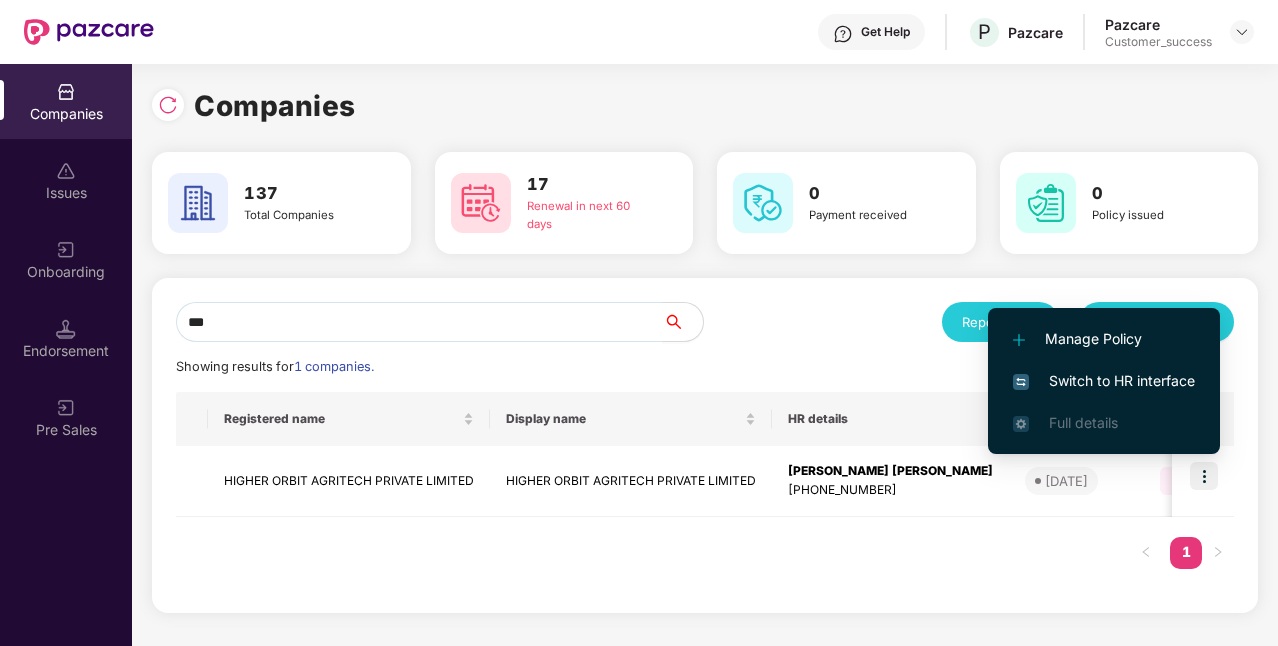 click on "Switch to HR interface" at bounding box center [1104, 381] 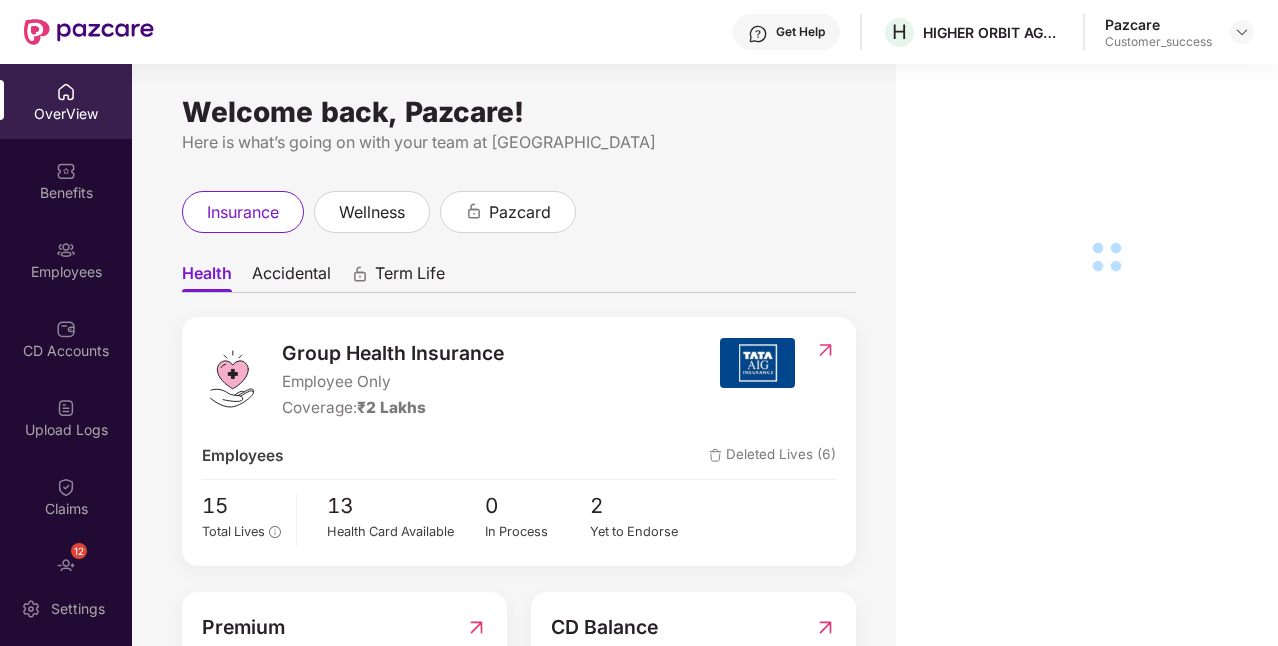 click on "Benefits" at bounding box center (66, 180) 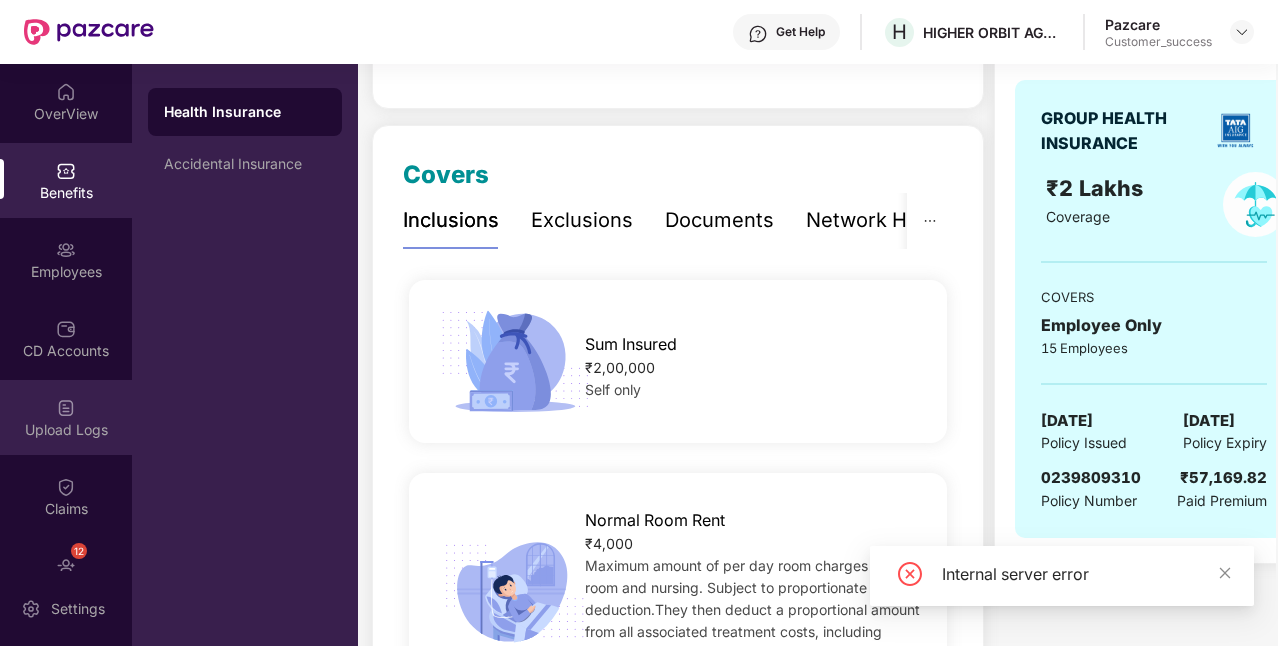 scroll, scrollTop: 200, scrollLeft: 0, axis: vertical 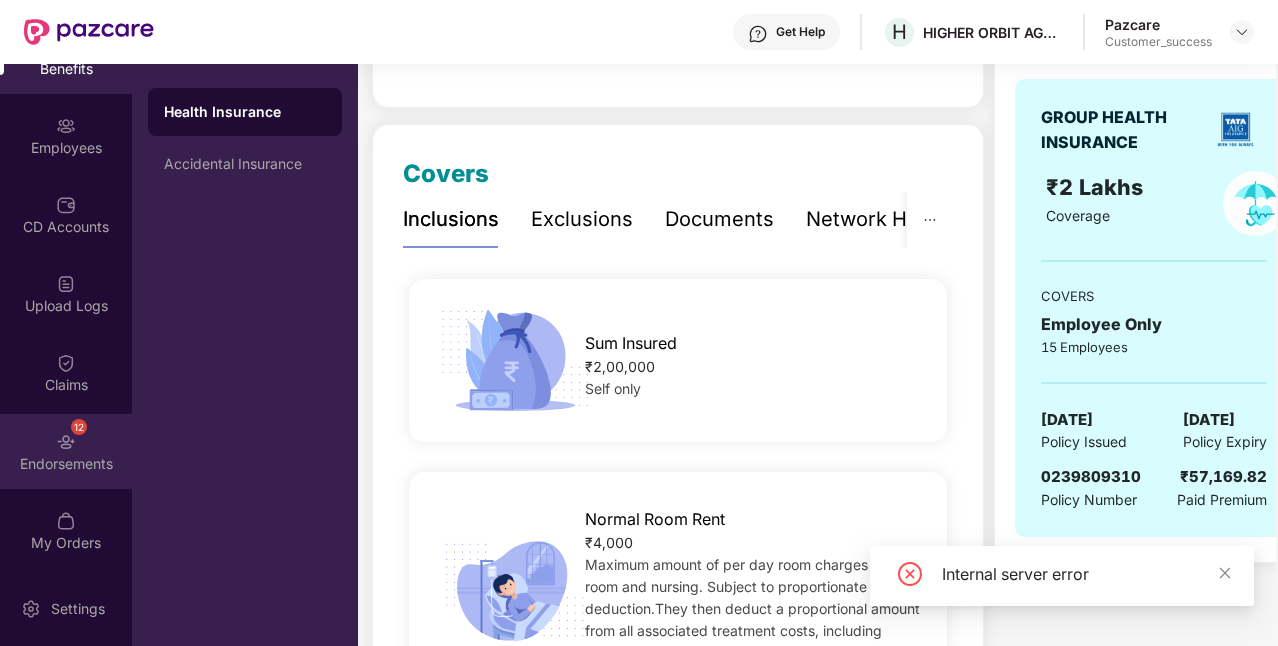 click on "Endorsements" at bounding box center (66, 464) 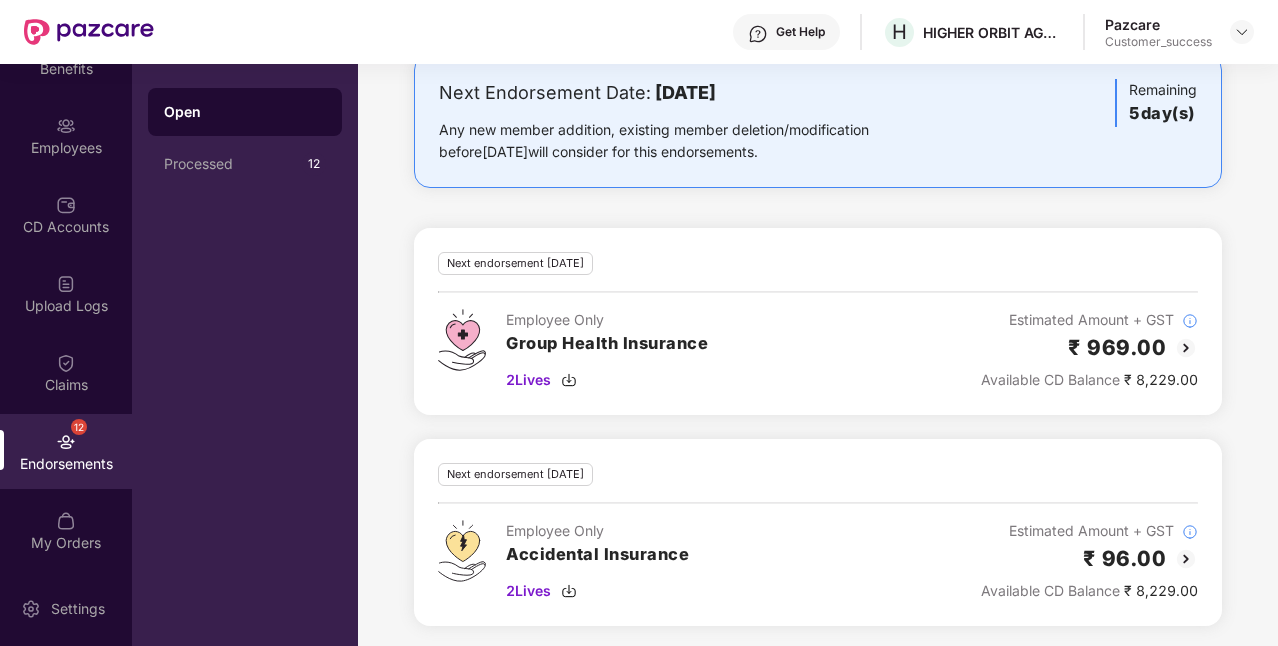 scroll, scrollTop: 0, scrollLeft: 0, axis: both 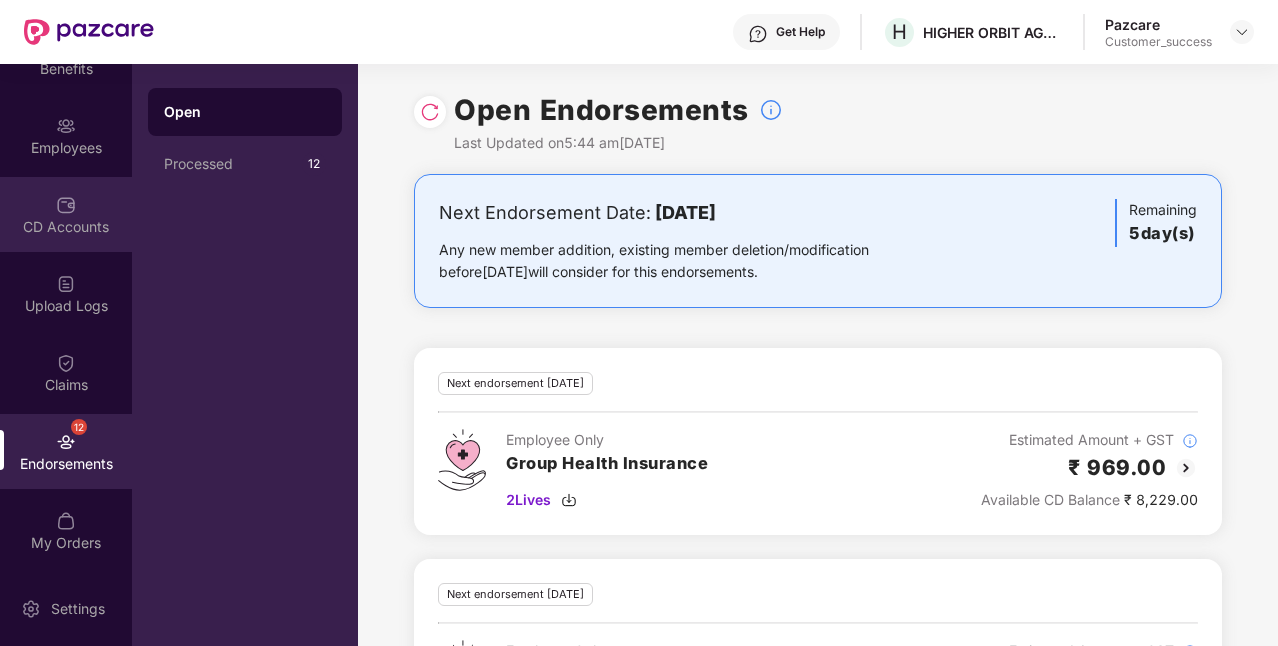 click on "CD Accounts" at bounding box center (66, 227) 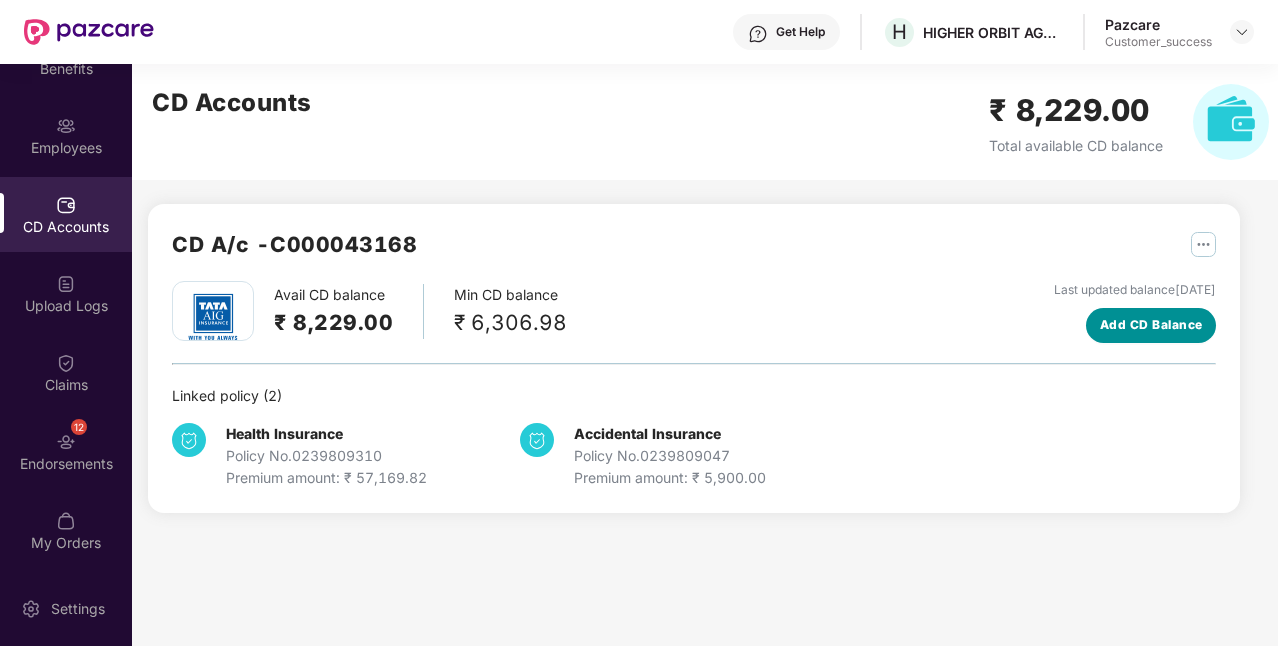 click on "Add CD Balance" at bounding box center (1151, 325) 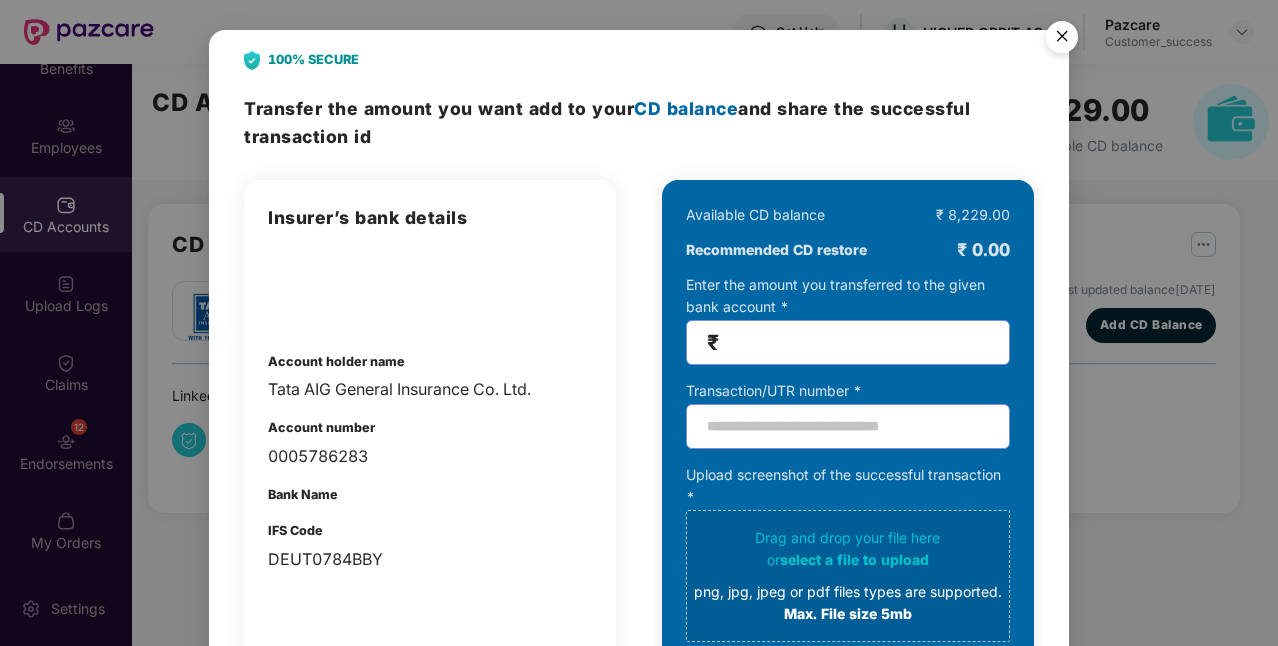 click at bounding box center [1062, 40] 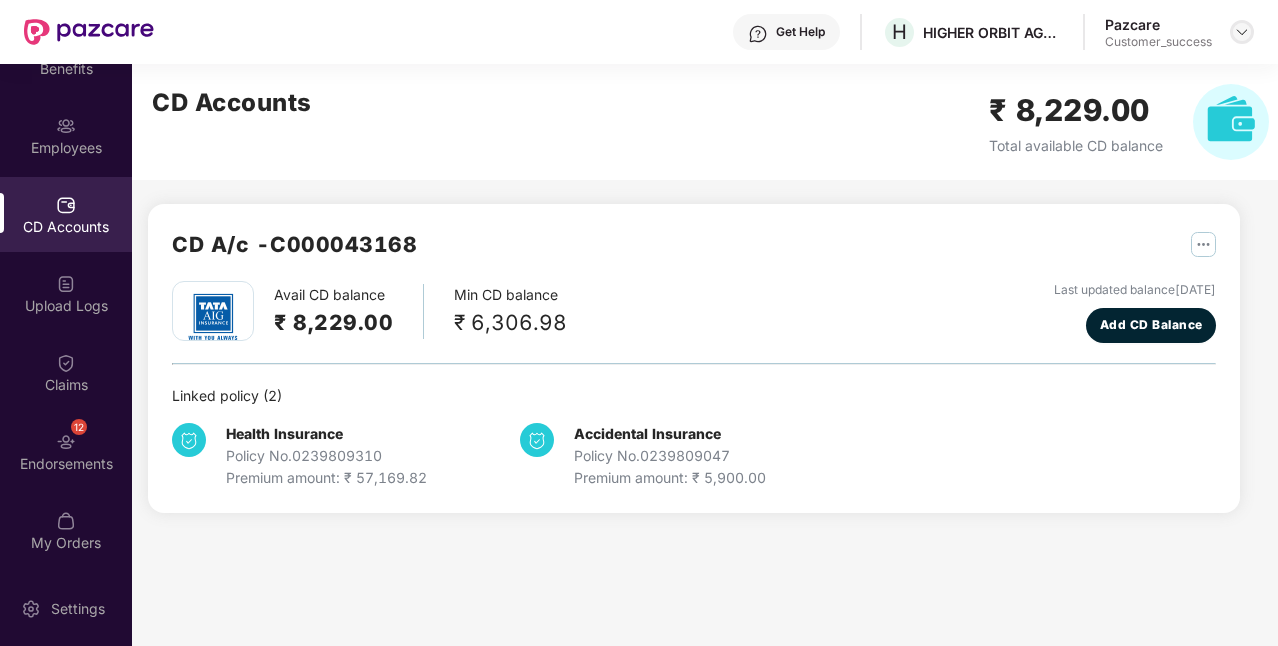 click at bounding box center [1242, 32] 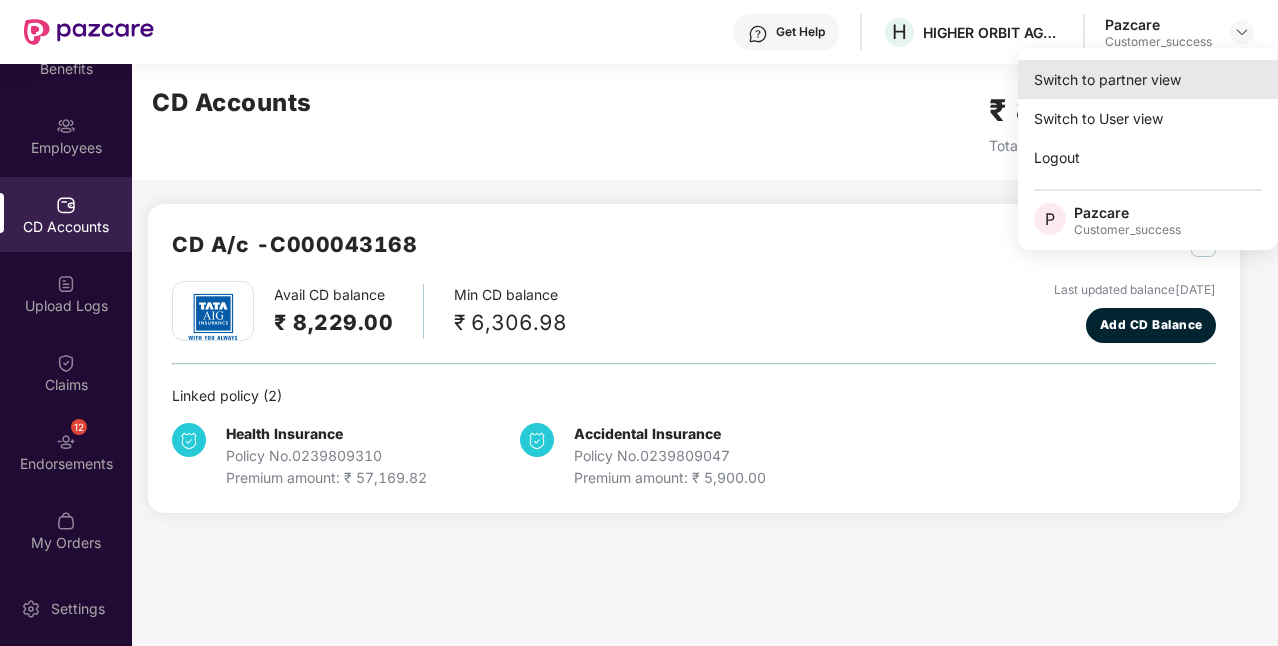 click on "Switch to partner view" at bounding box center [1148, 79] 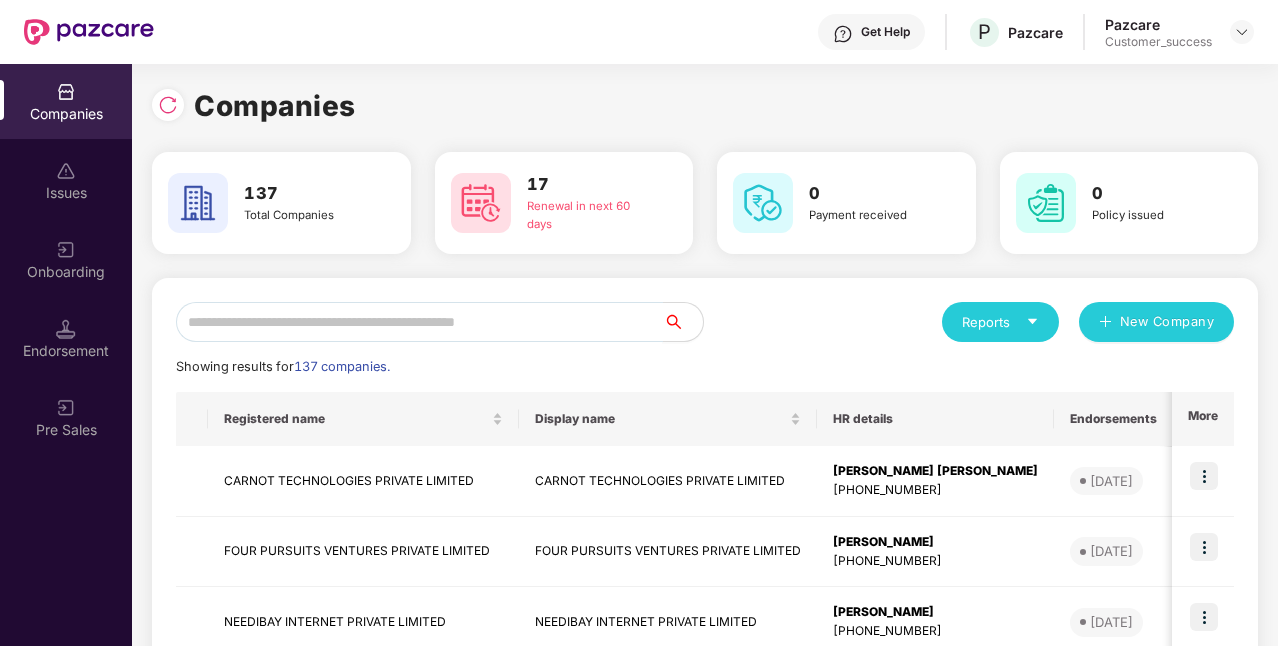 click at bounding box center [419, 322] 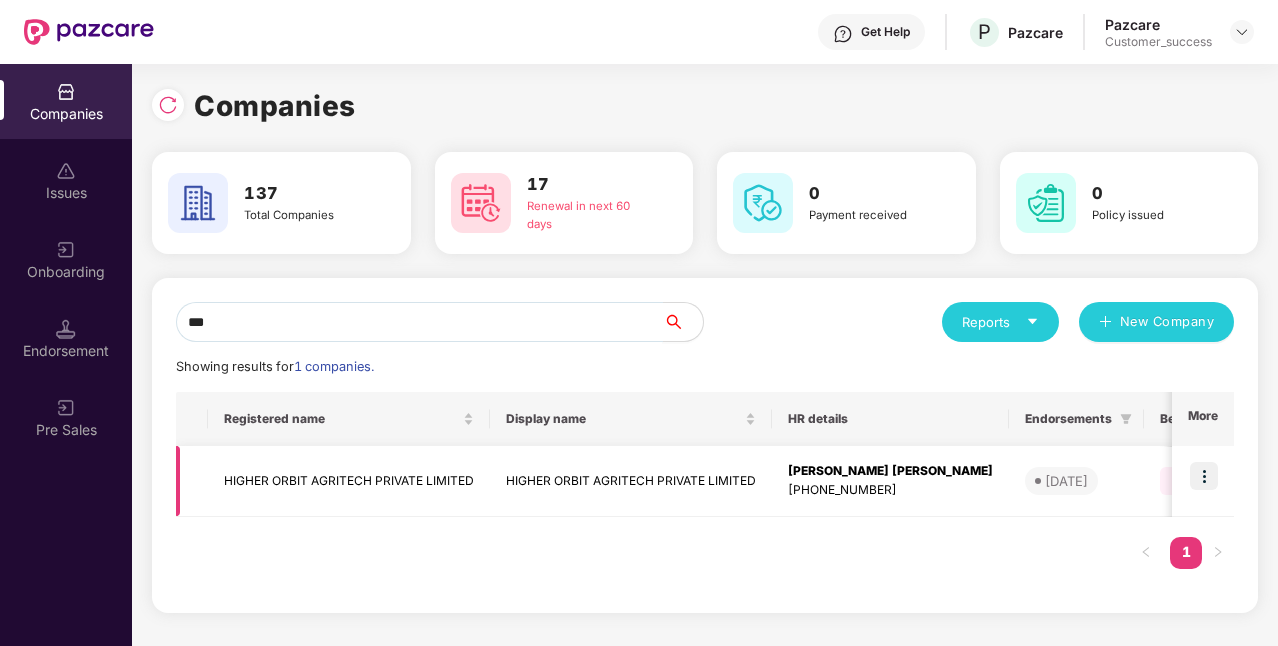 type on "***" 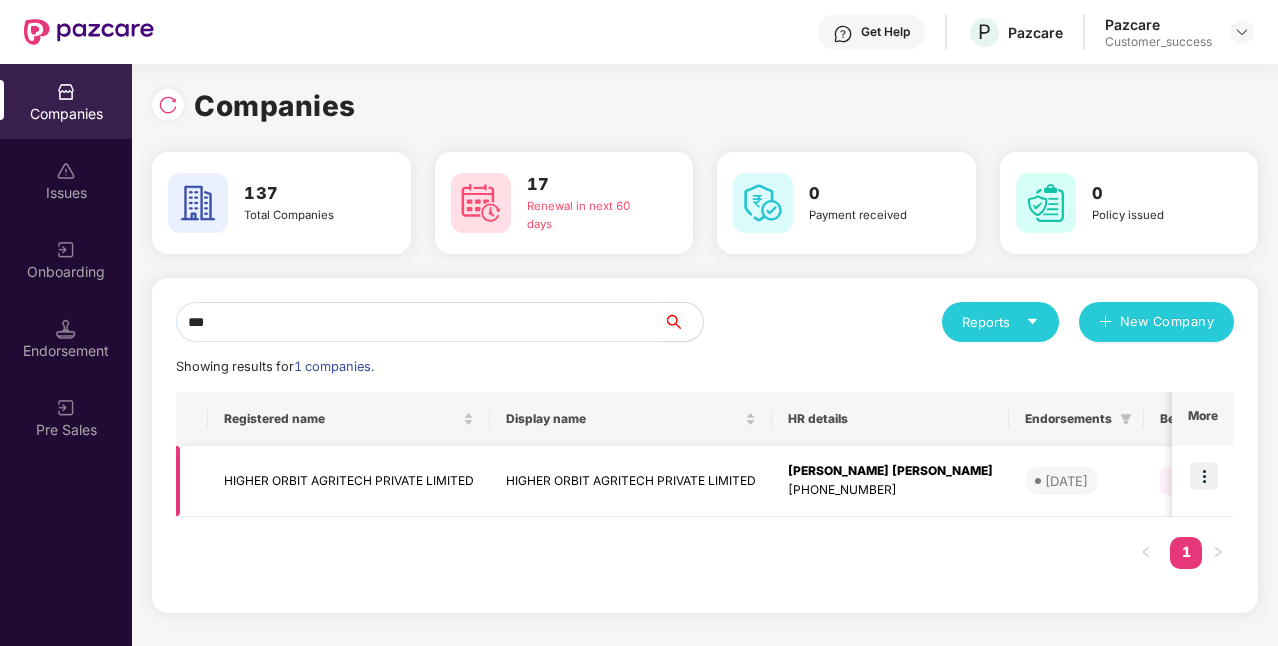 click on "HIGHER ORBIT AGRITECH PRIVATE LIMITED" at bounding box center [631, 481] 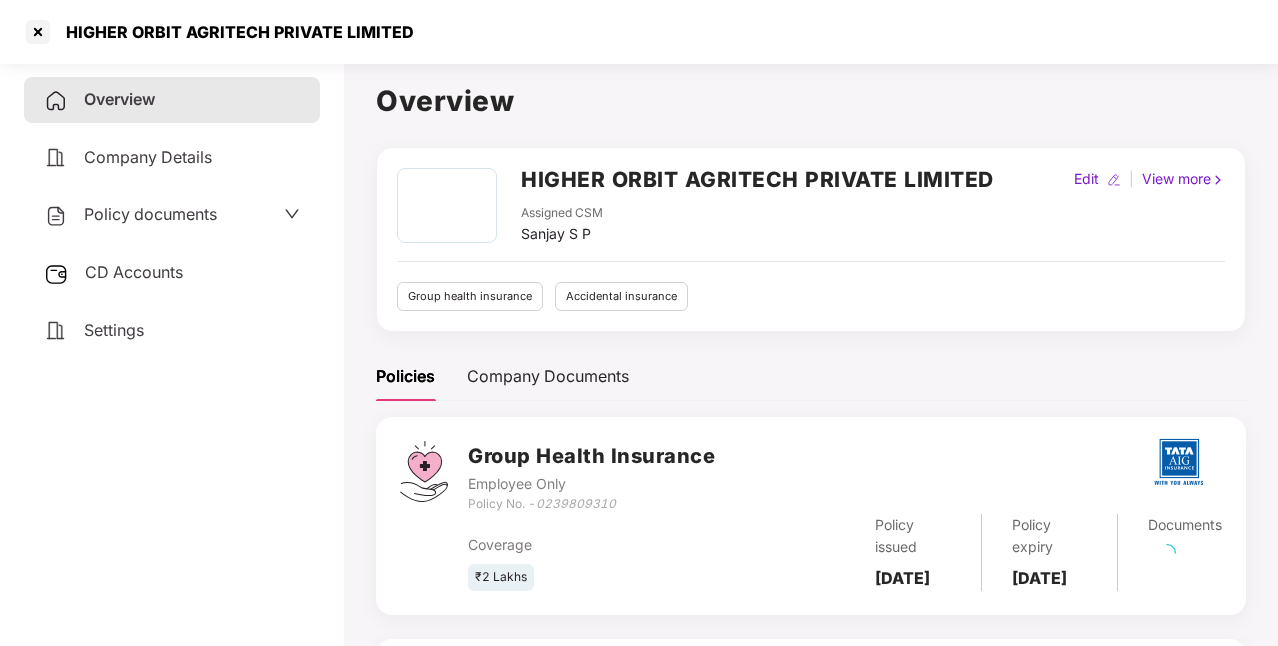 click on "CD Accounts" at bounding box center (134, 272) 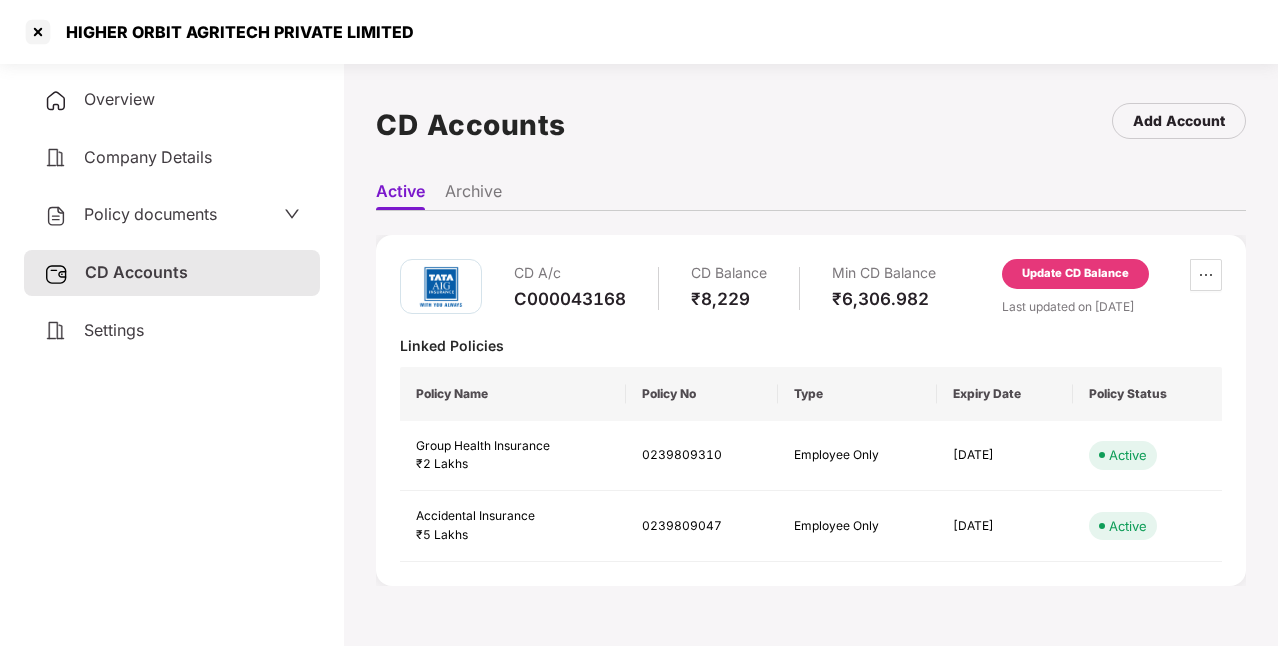 click on "Update CD Balance" at bounding box center (1075, 274) 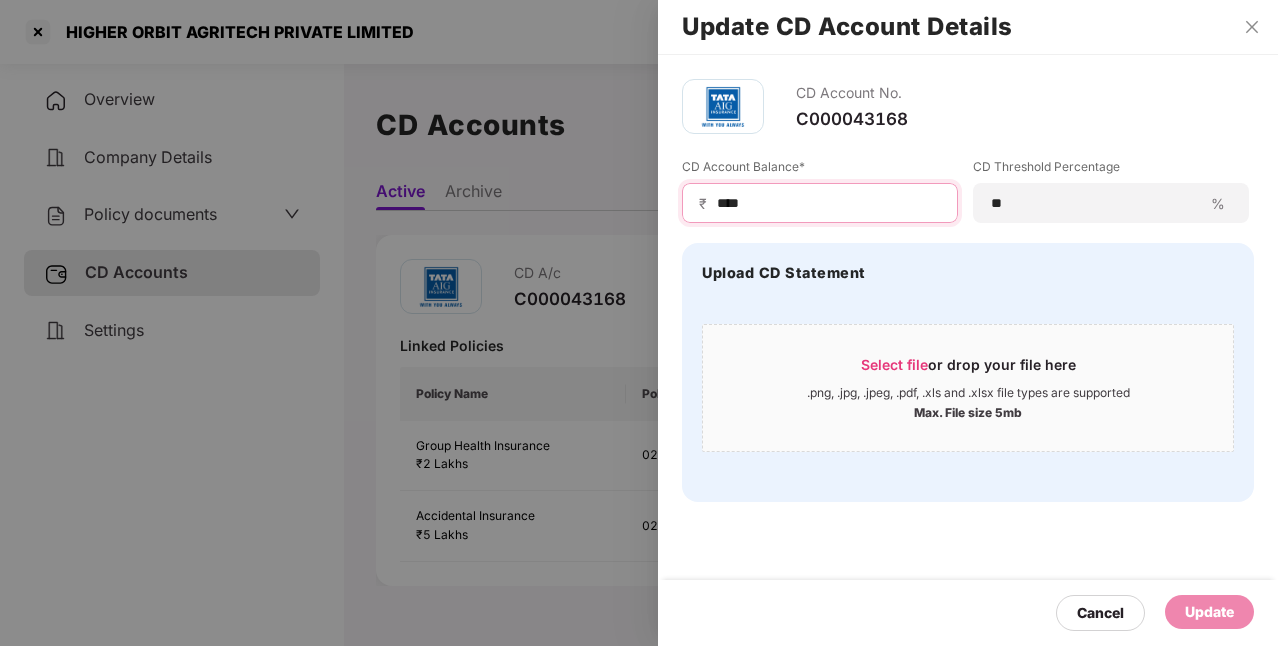 click on "****" at bounding box center (828, 203) 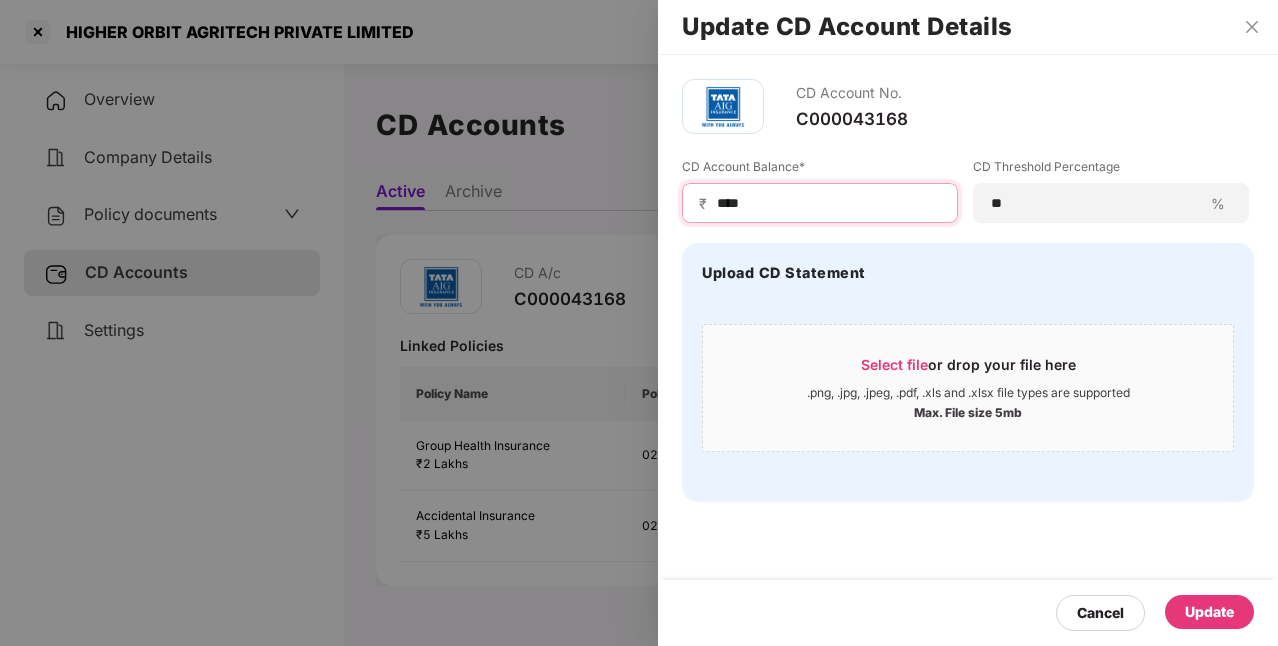 type on "****" 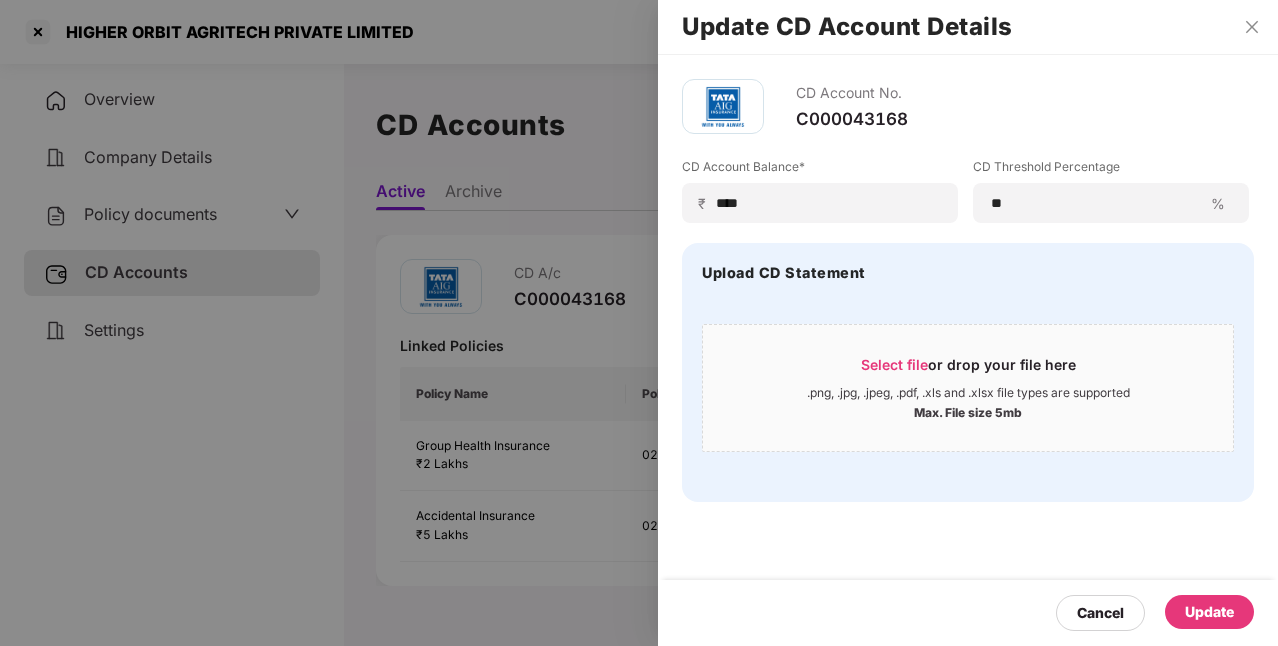 click on "Update" at bounding box center (1209, 612) 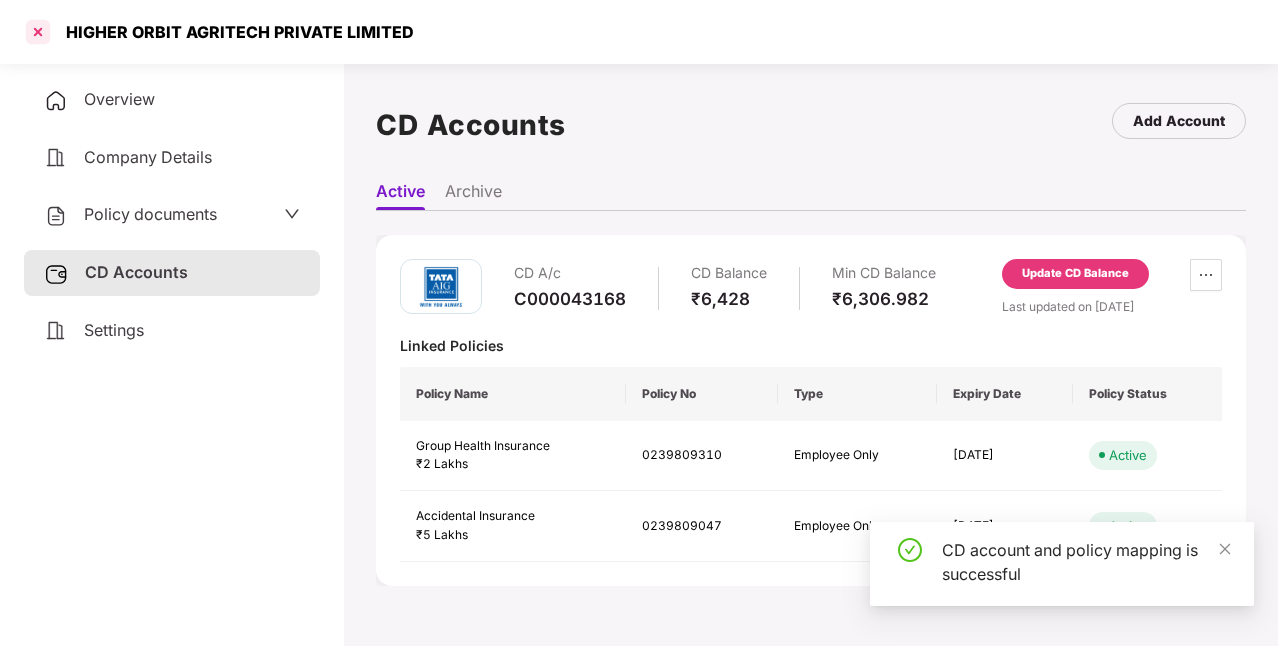 click at bounding box center [38, 32] 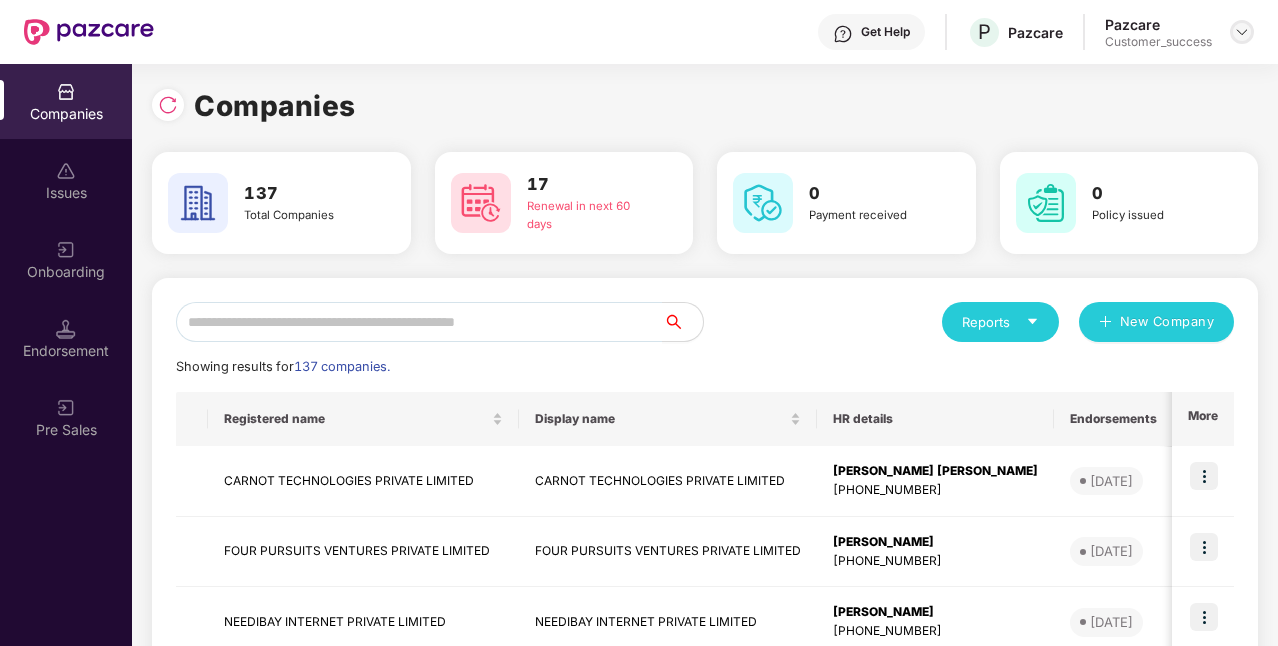 click at bounding box center (1242, 32) 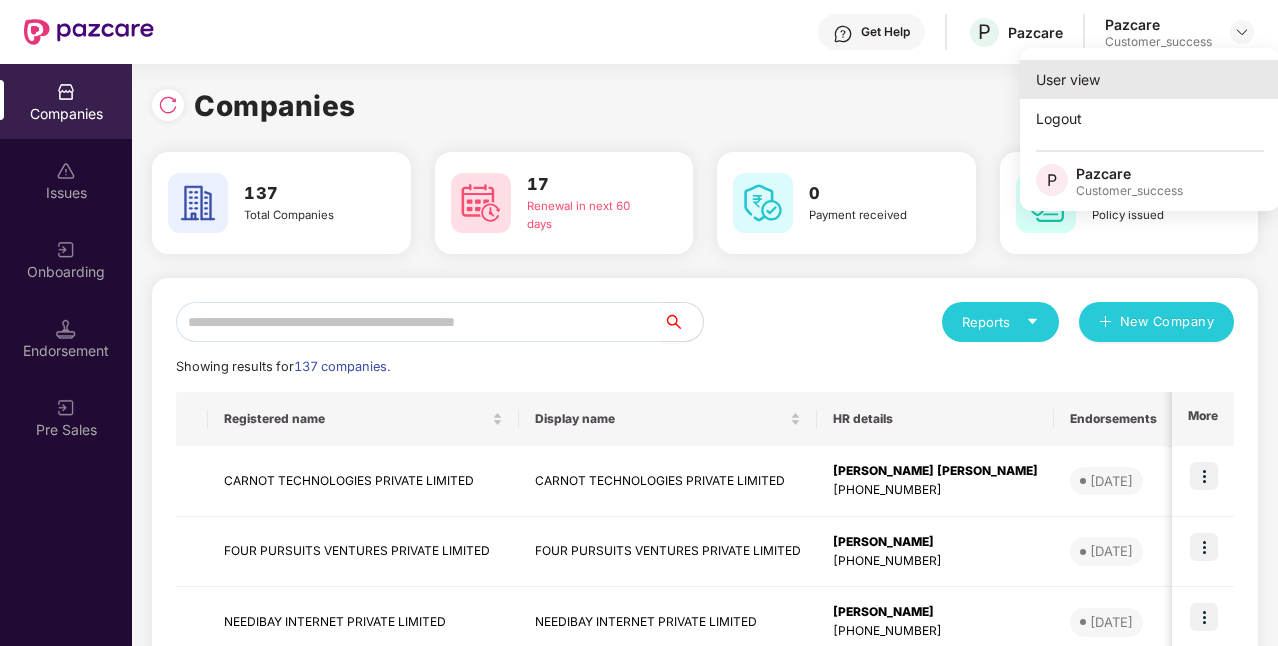 click on "User view" at bounding box center (1150, 79) 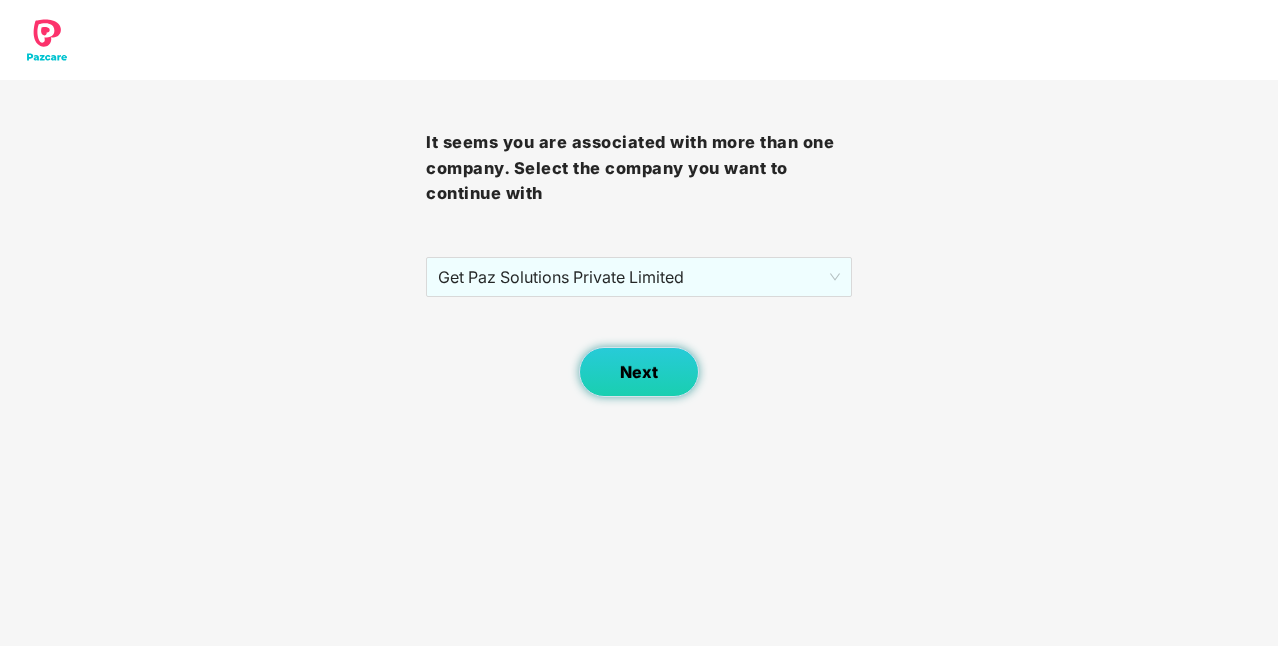 click on "Next" at bounding box center [639, 372] 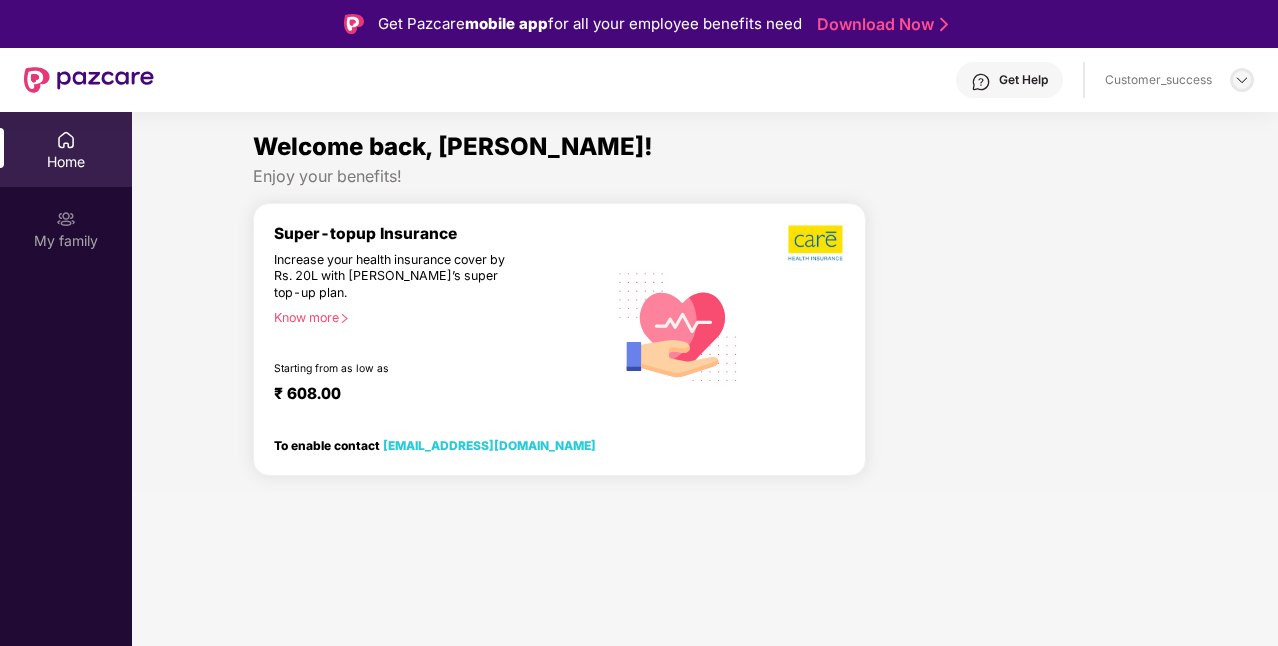 click at bounding box center (1242, 80) 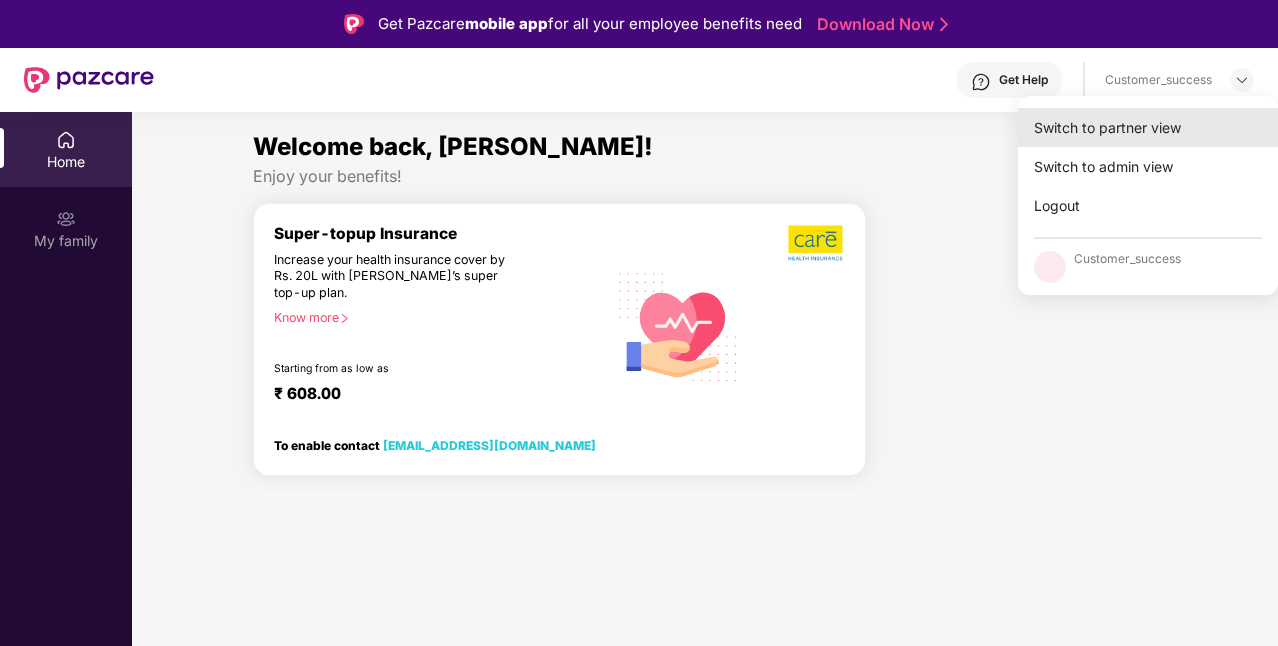 drag, startPoint x: 1188, startPoint y: 122, endPoint x: 1181, endPoint y: 130, distance: 10.630146 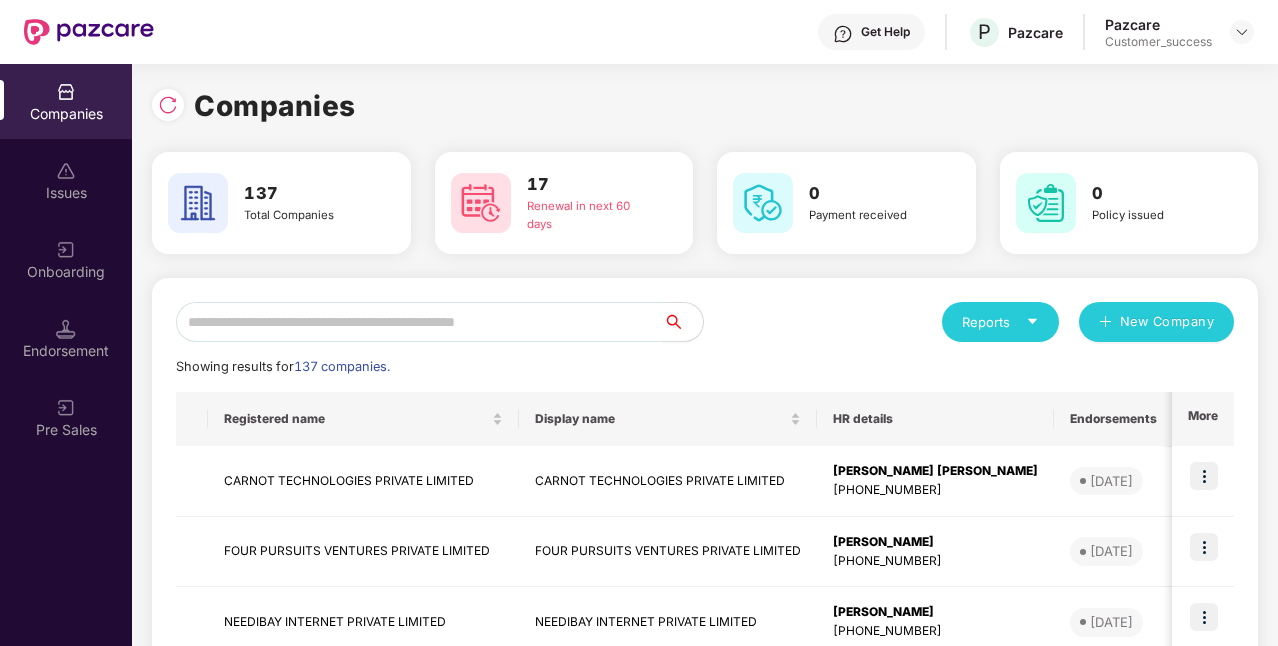 click at bounding box center (419, 322) 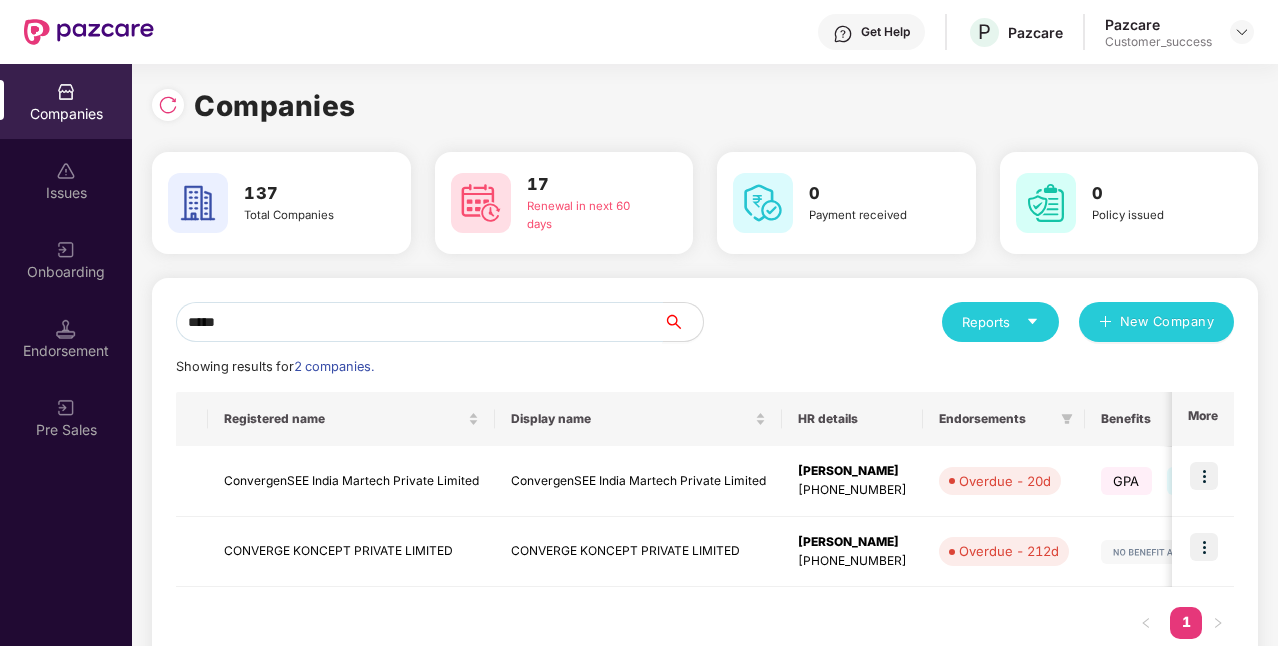 type on "******" 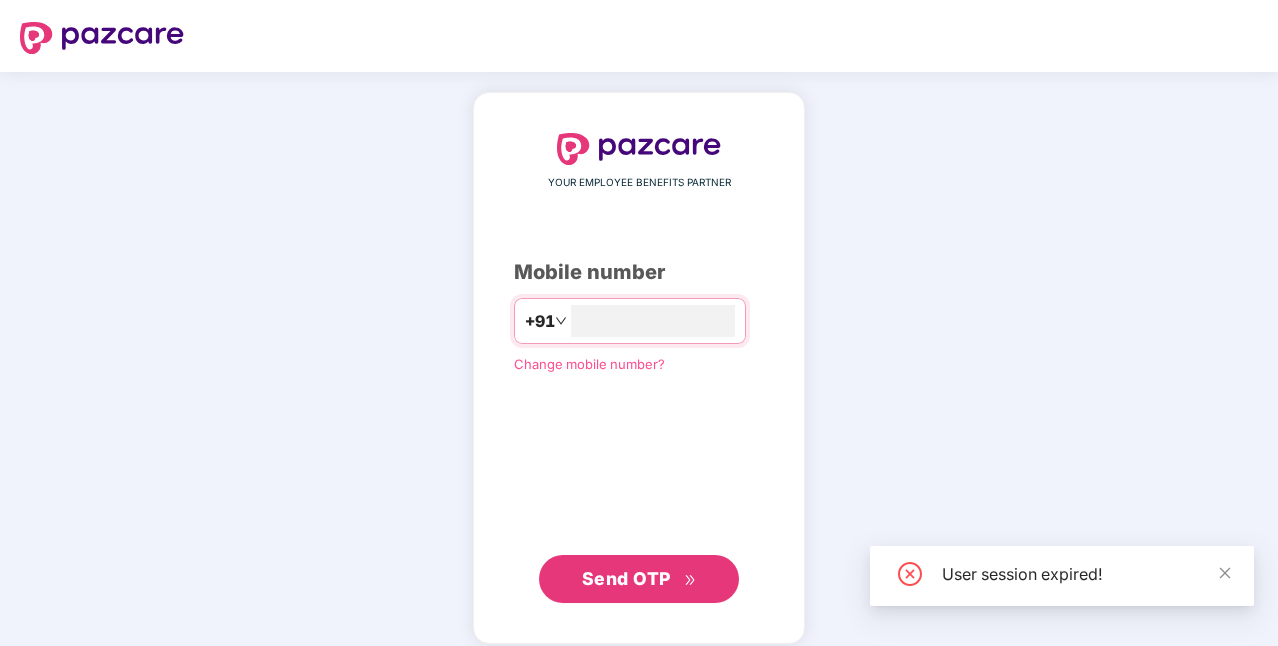 type on "**********" 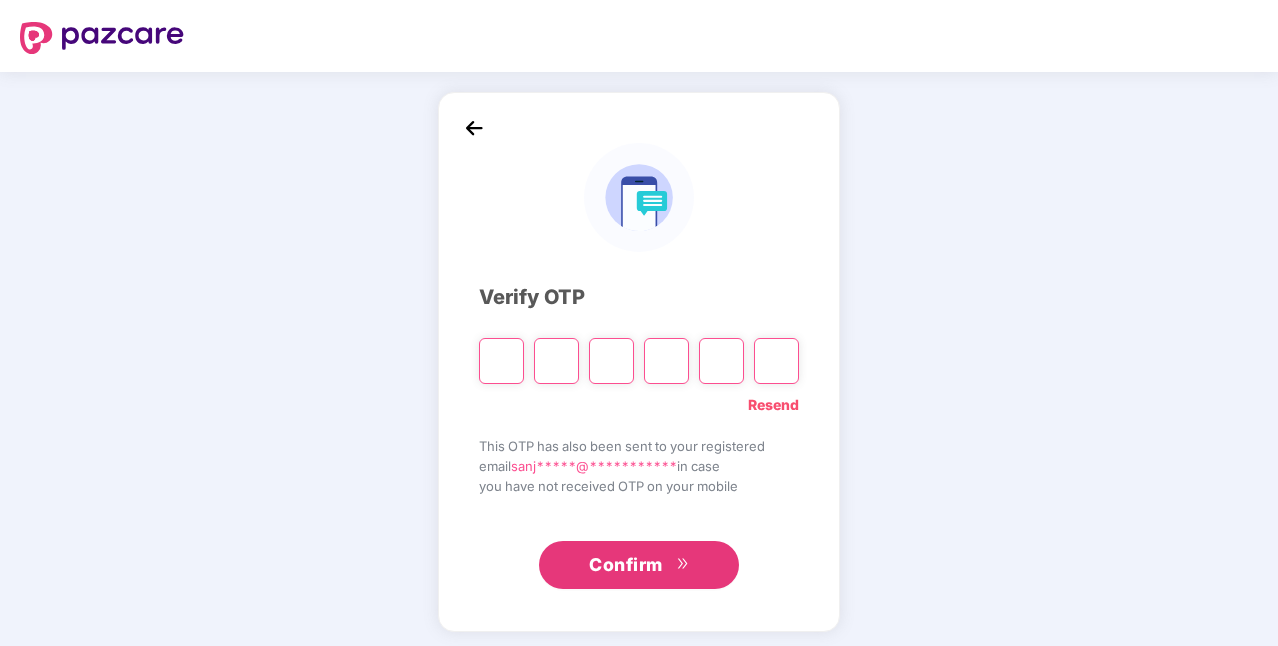 paste on "*" 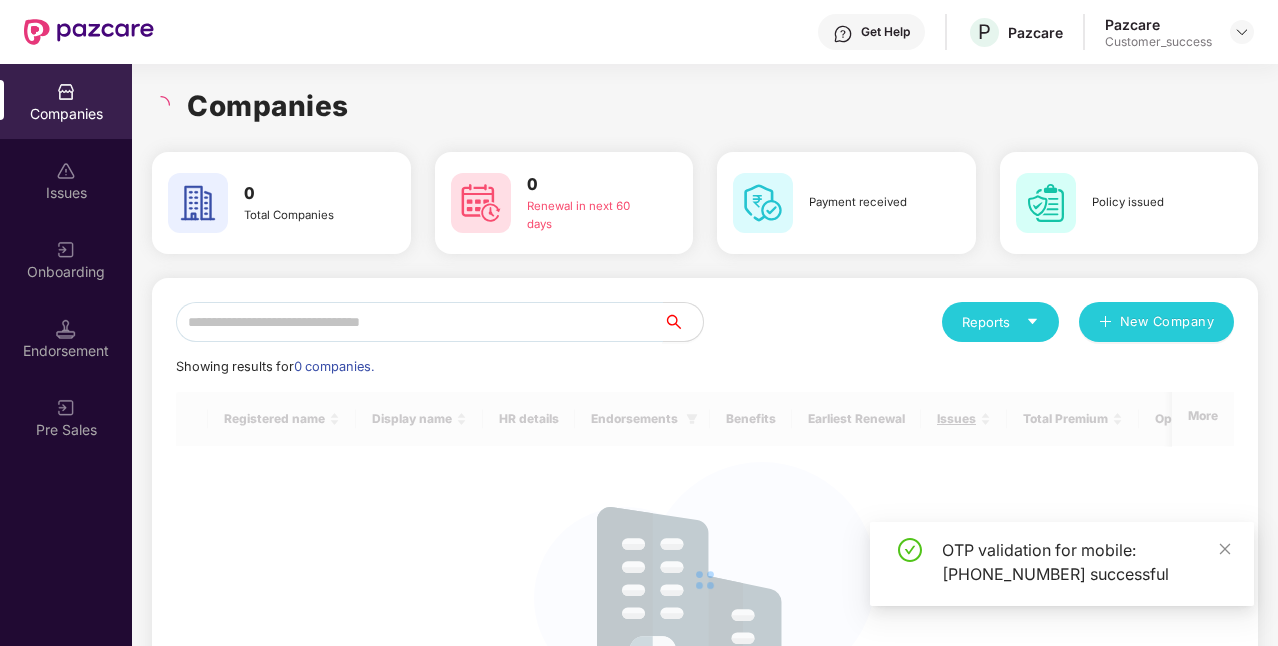 click at bounding box center [419, 322] 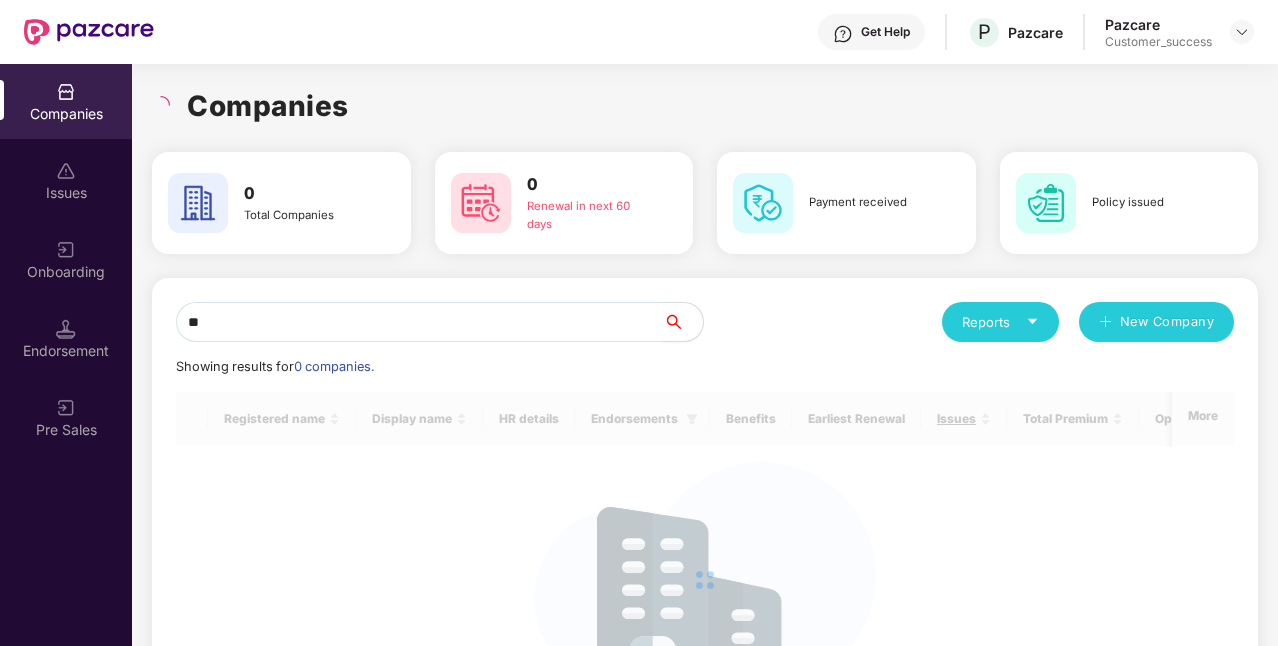 type on "*" 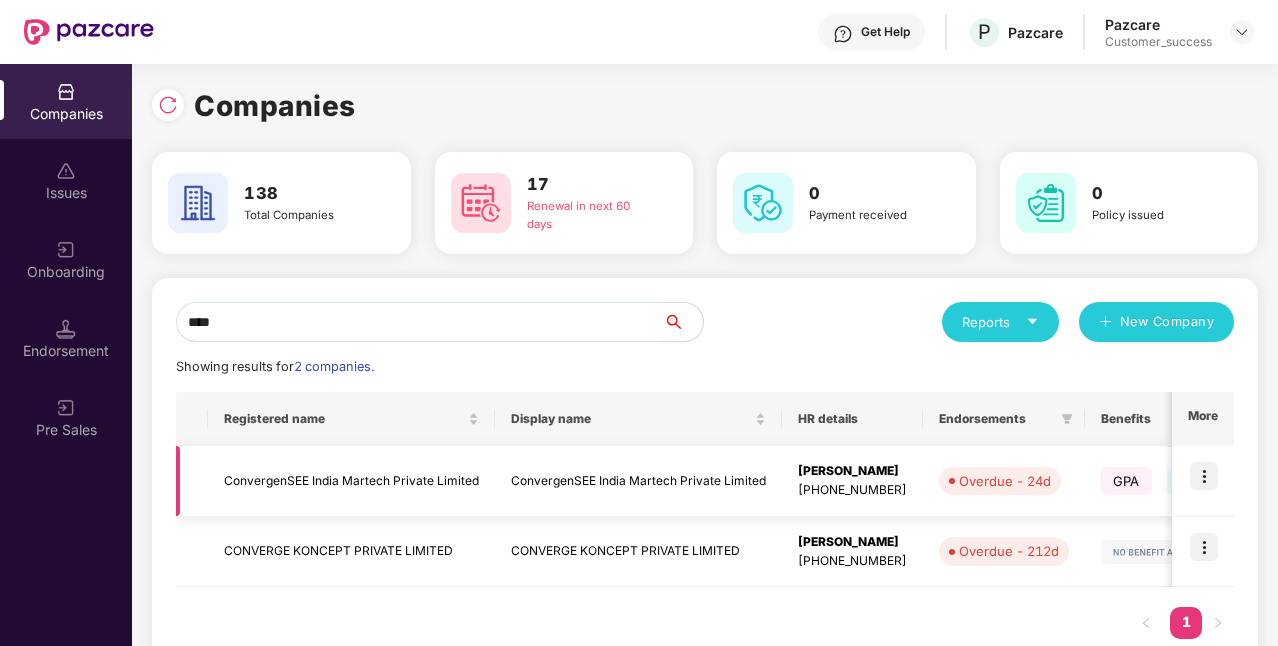 type on "****" 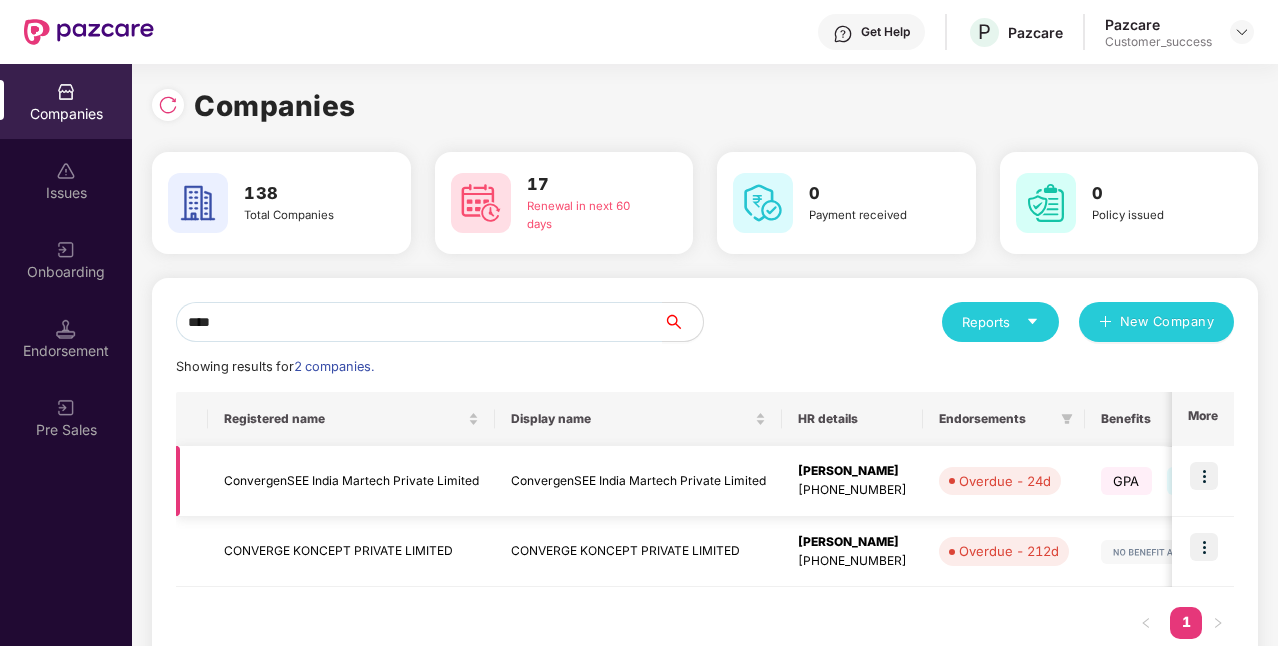 click at bounding box center (1204, 476) 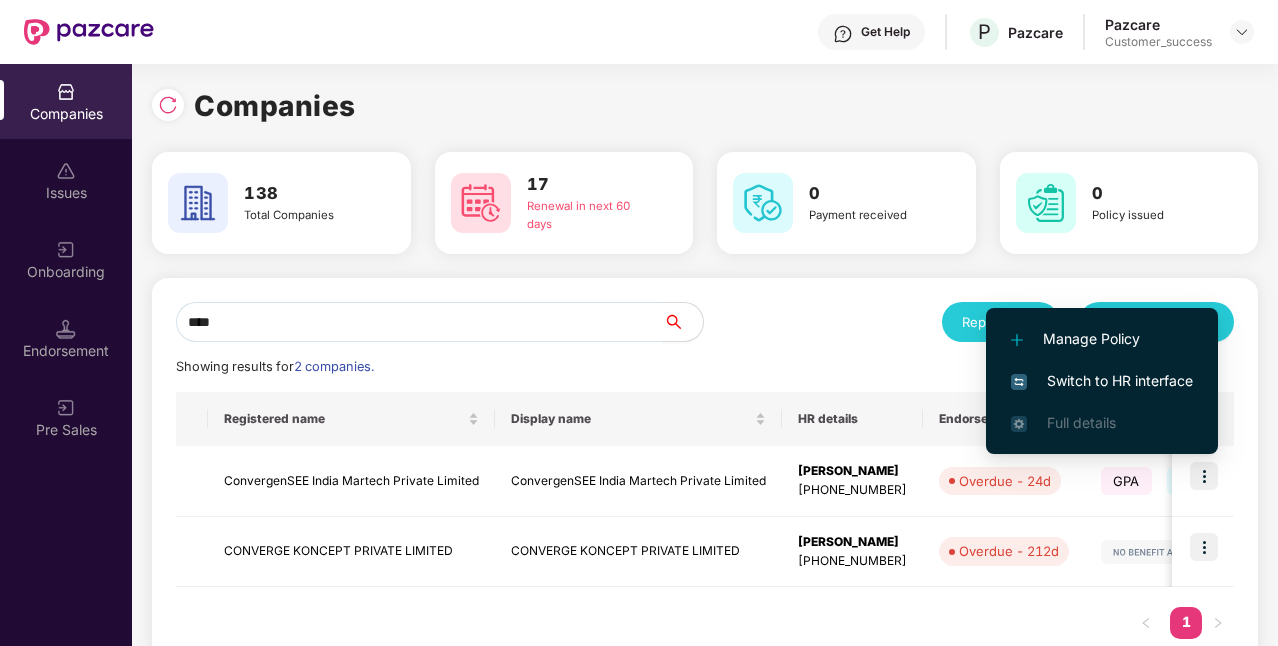 click on "Switch to HR interface" at bounding box center [1102, 381] 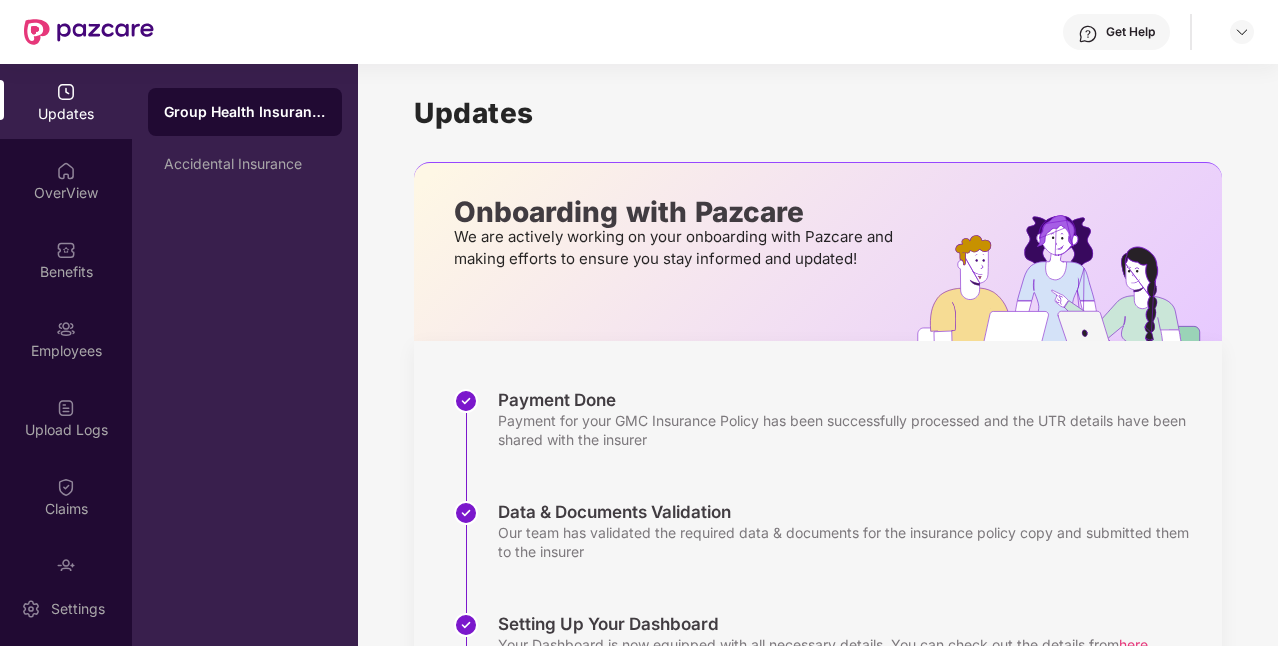 click on "Benefits" at bounding box center [66, 272] 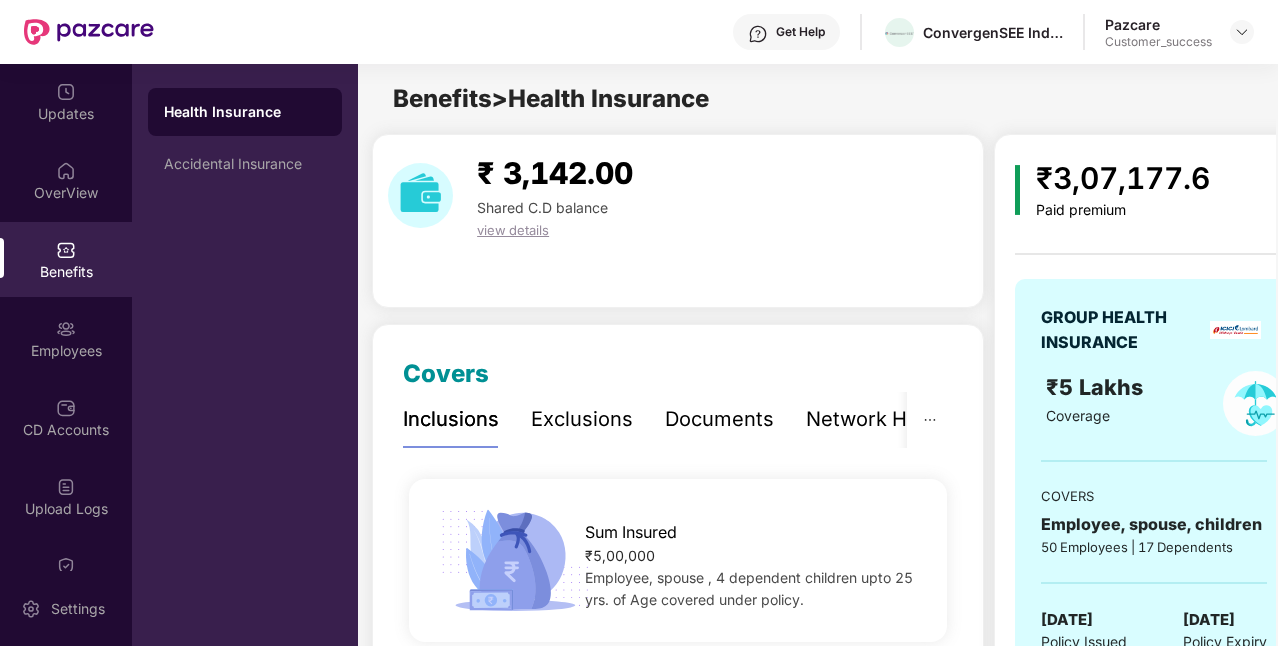 click on "Documents" at bounding box center (719, 419) 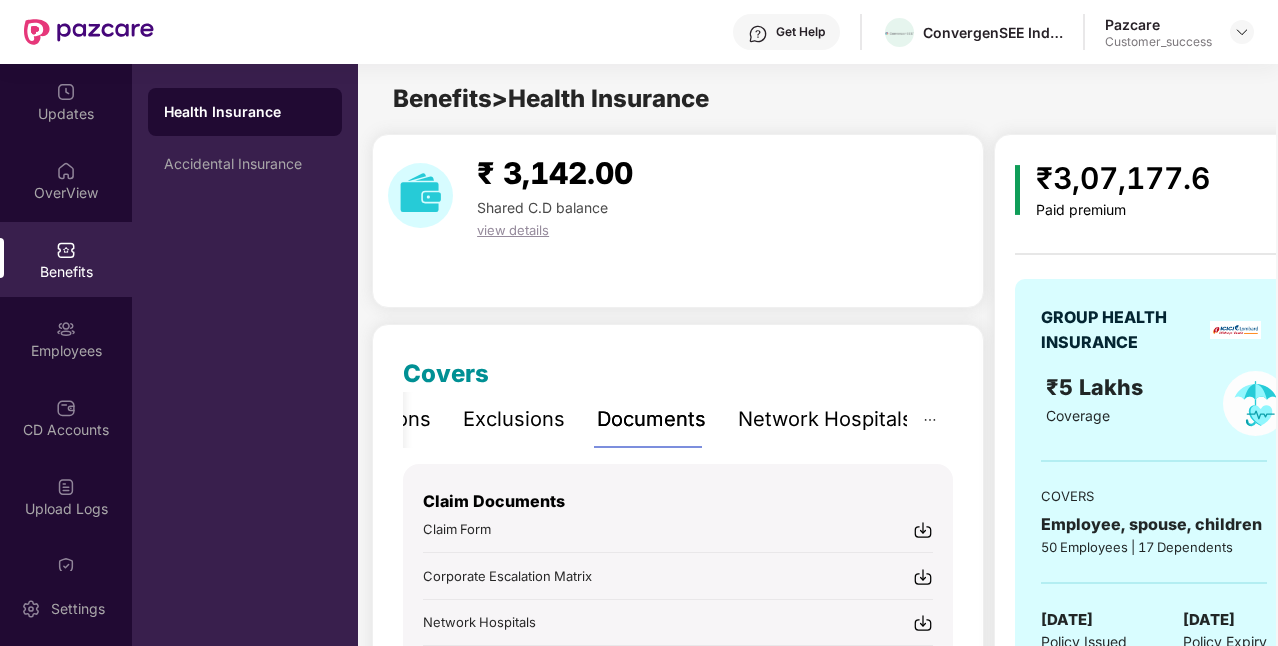 click at bounding box center [923, 530] 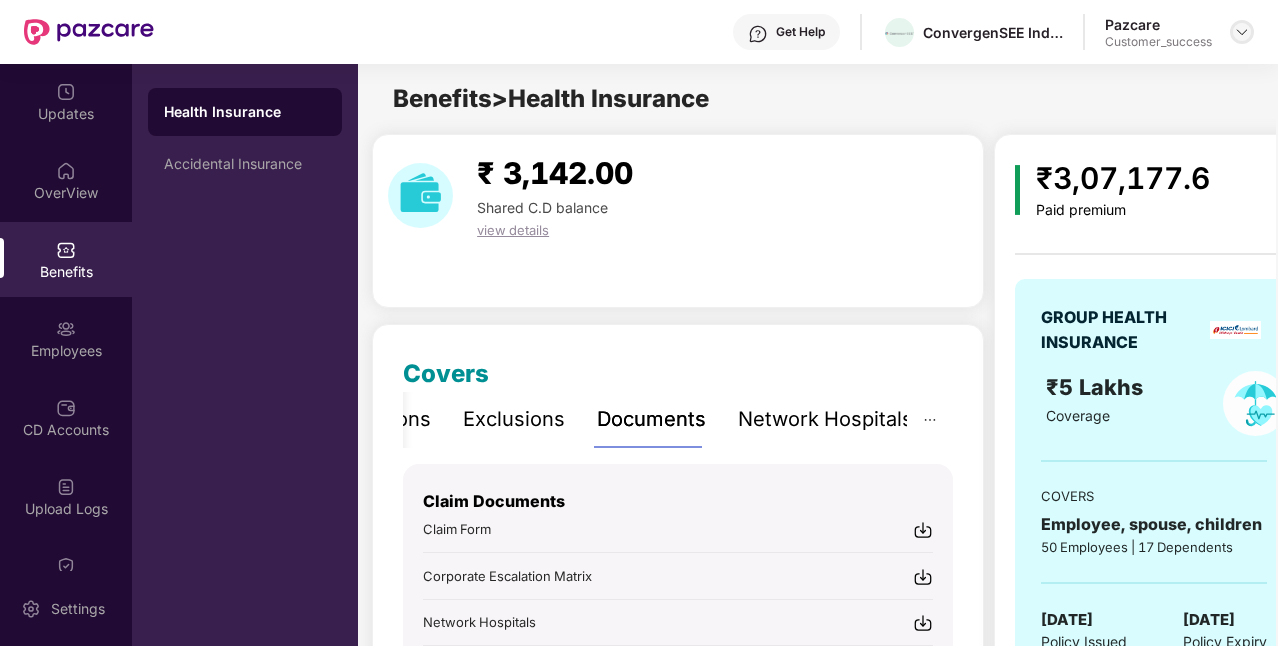 click at bounding box center (1242, 32) 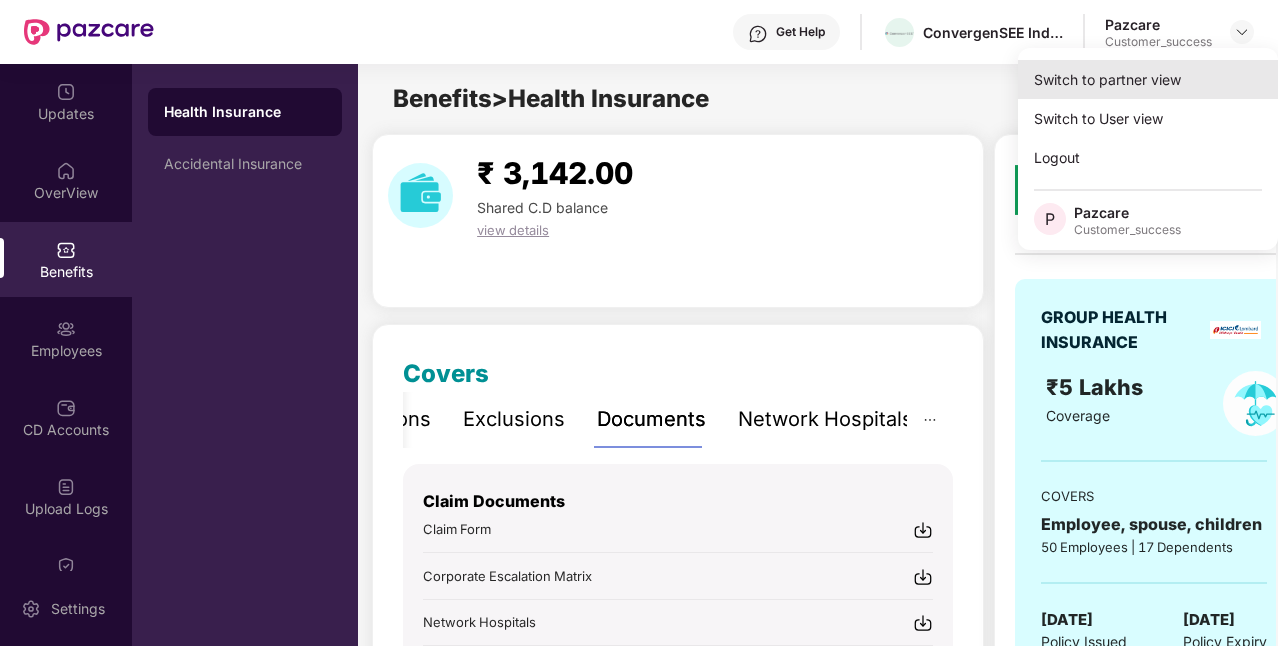 click on "Switch to partner view" at bounding box center [1148, 79] 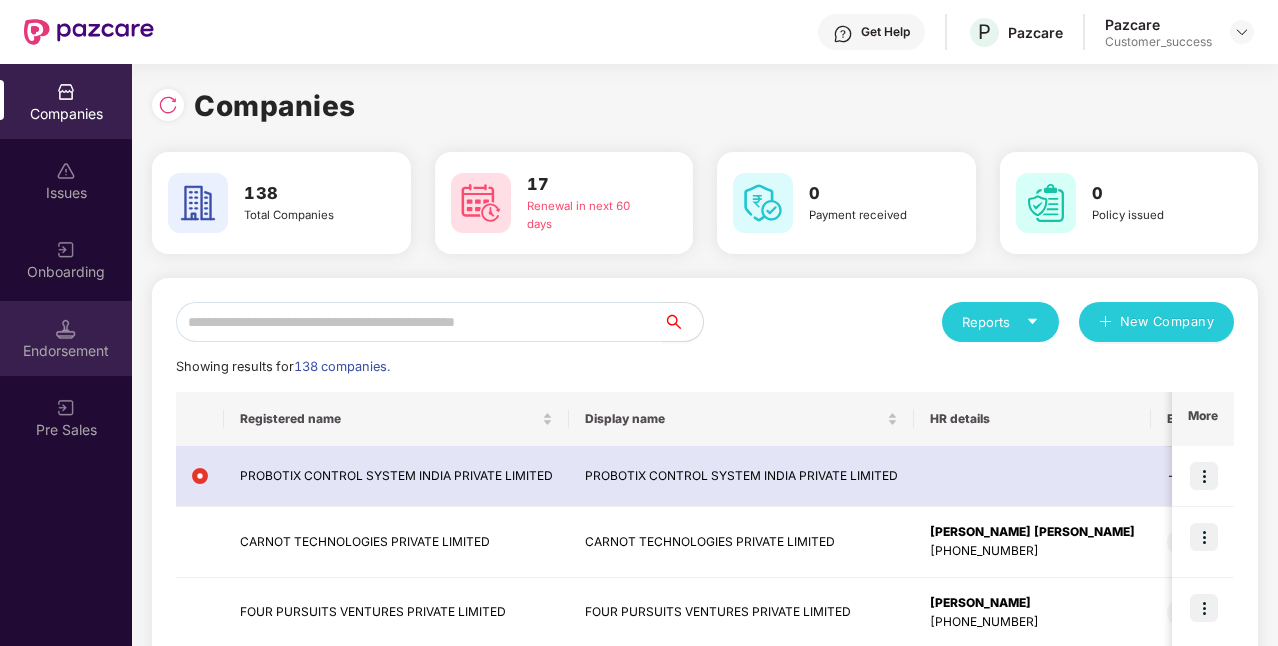 click on "Endorsement" at bounding box center (66, 351) 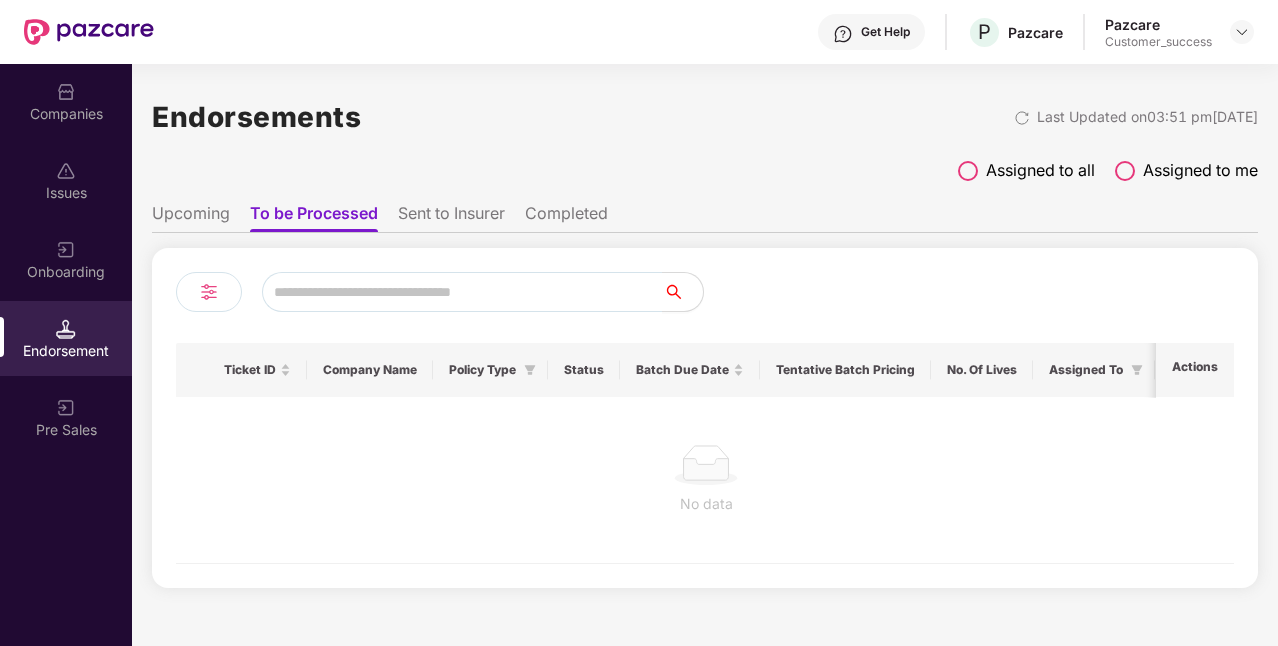 click on "Upcoming" at bounding box center (191, 217) 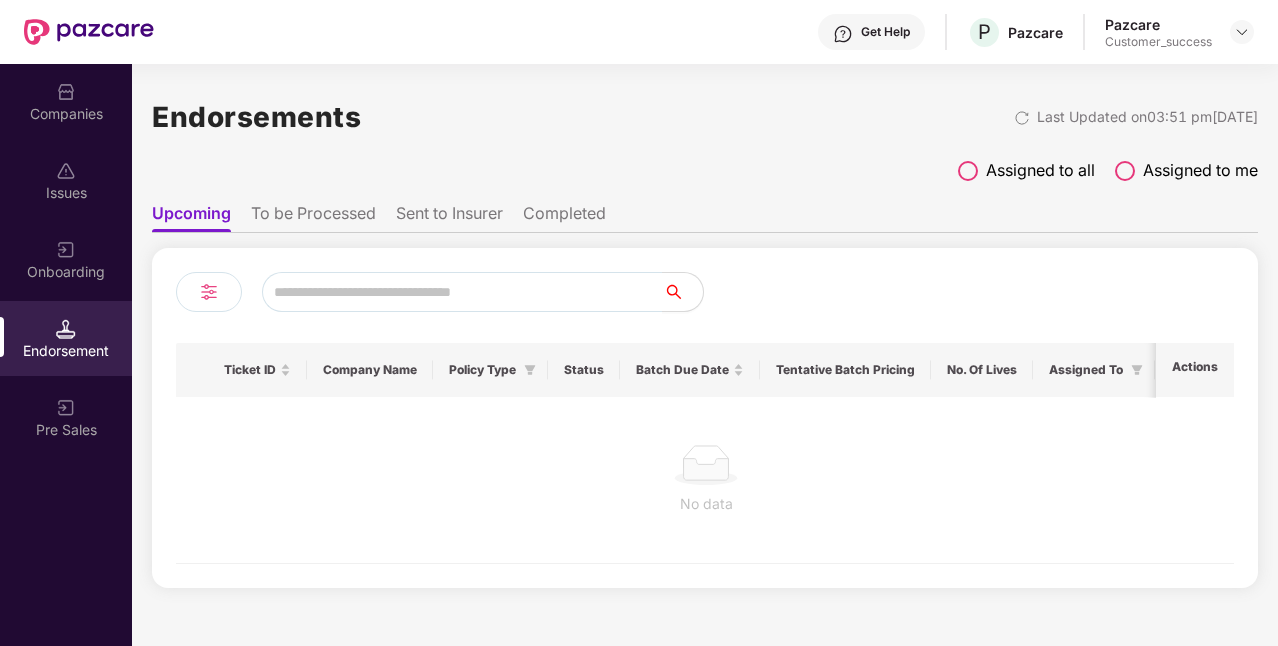 click on "Sent to Insurer" at bounding box center (449, 217) 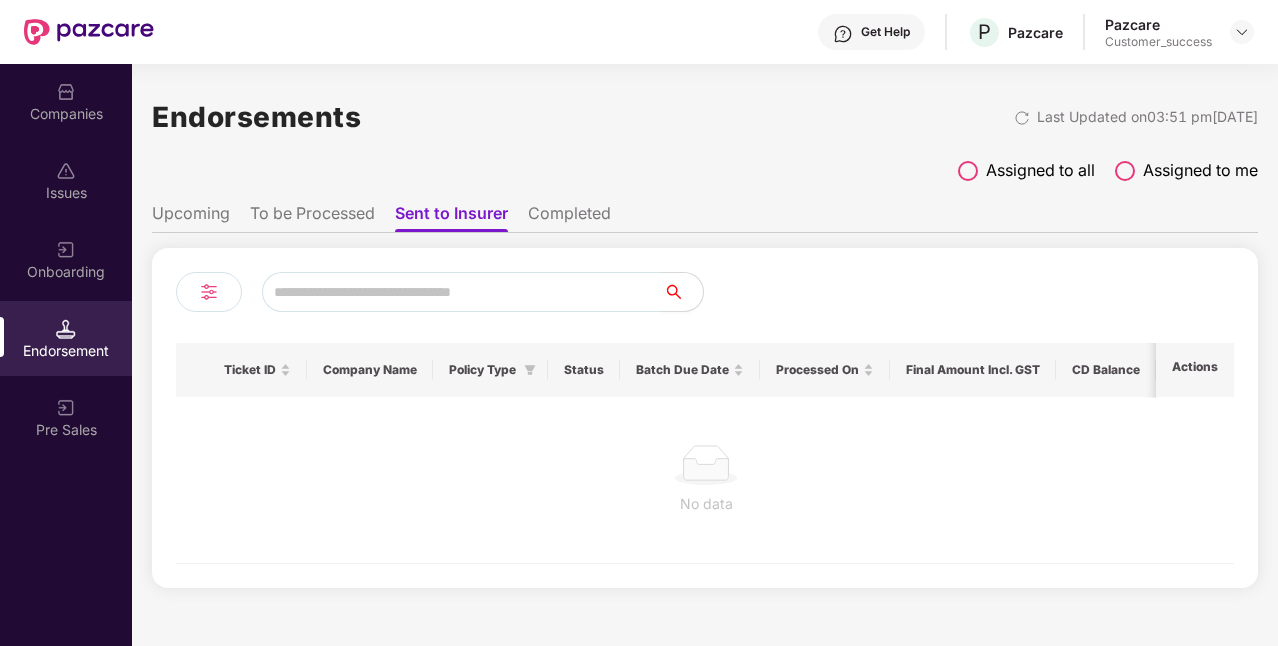 click on "Completed" at bounding box center (569, 217) 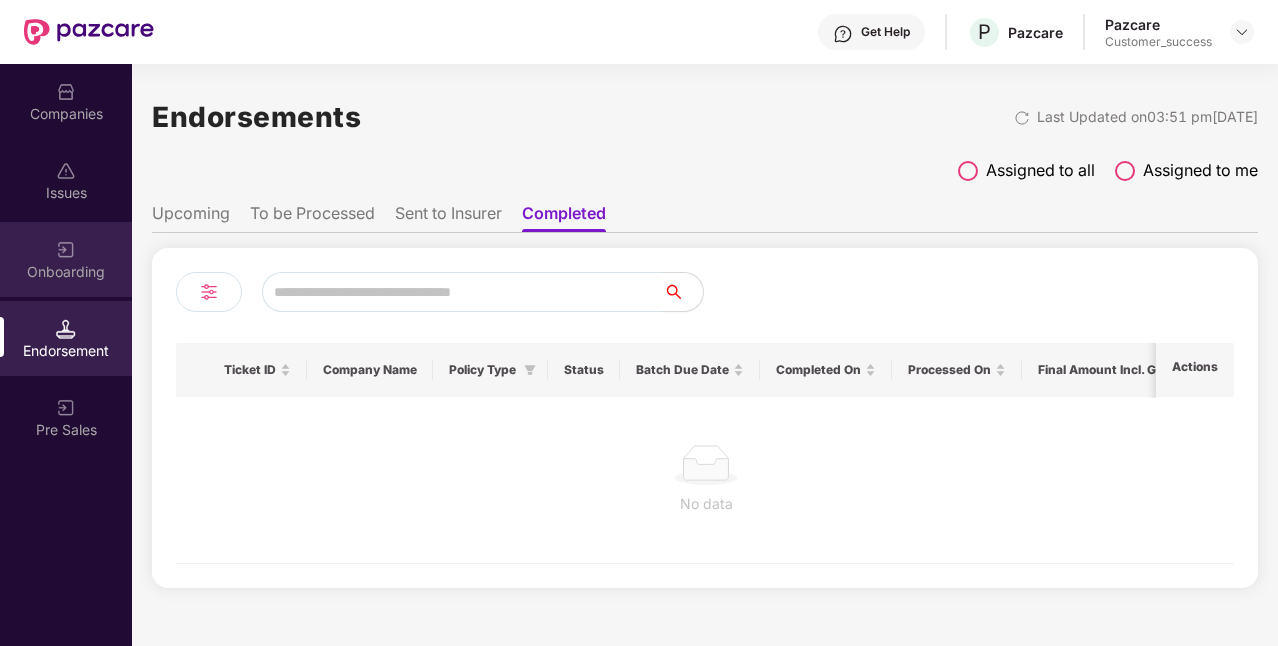 click on "Onboarding" at bounding box center (66, 259) 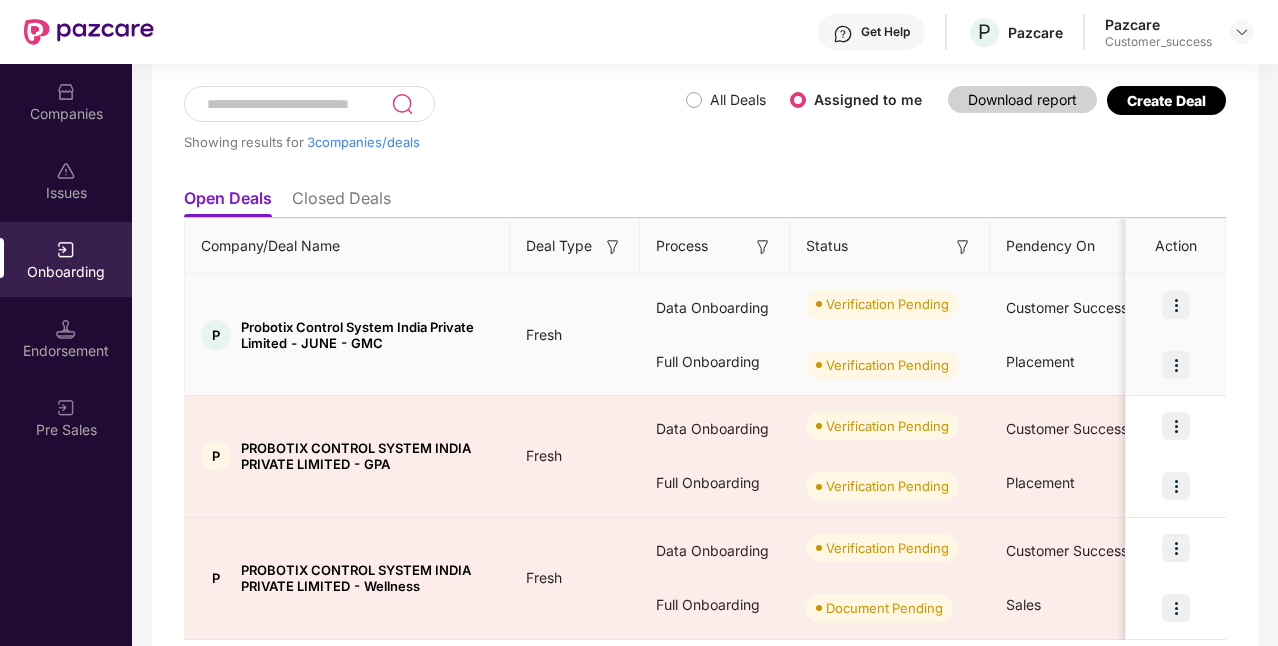 scroll, scrollTop: 175, scrollLeft: 0, axis: vertical 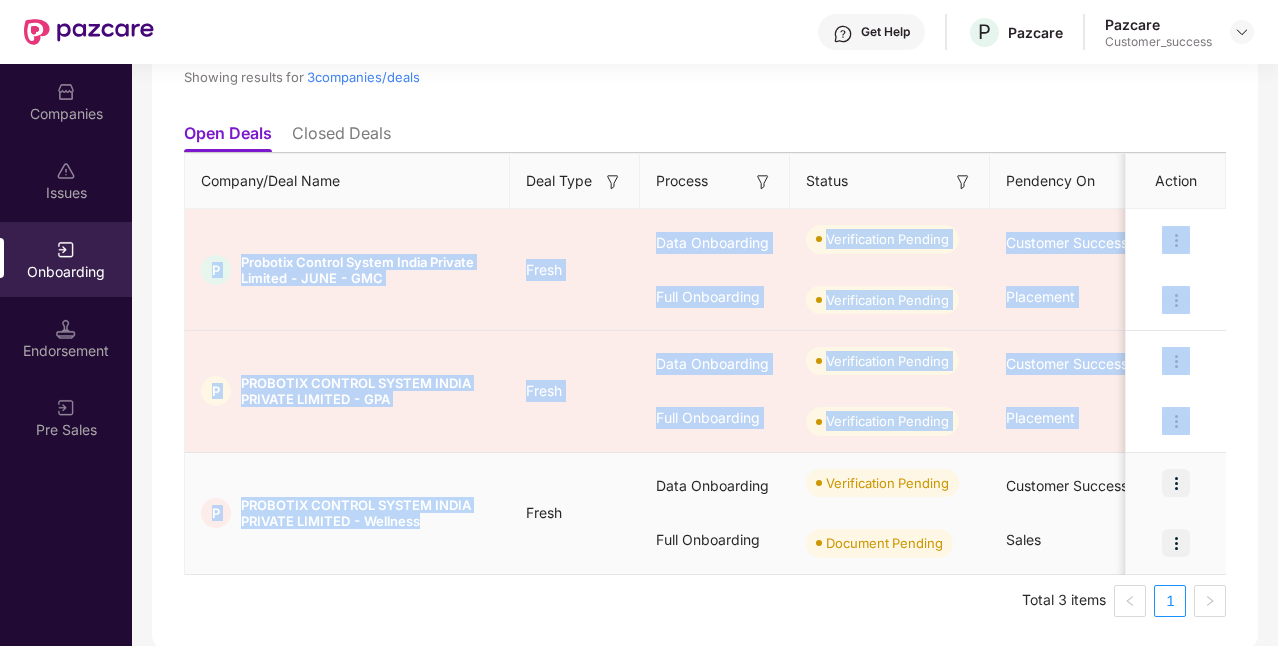 drag, startPoint x: 311, startPoint y: 272, endPoint x: 442, endPoint y: 524, distance: 284.01584 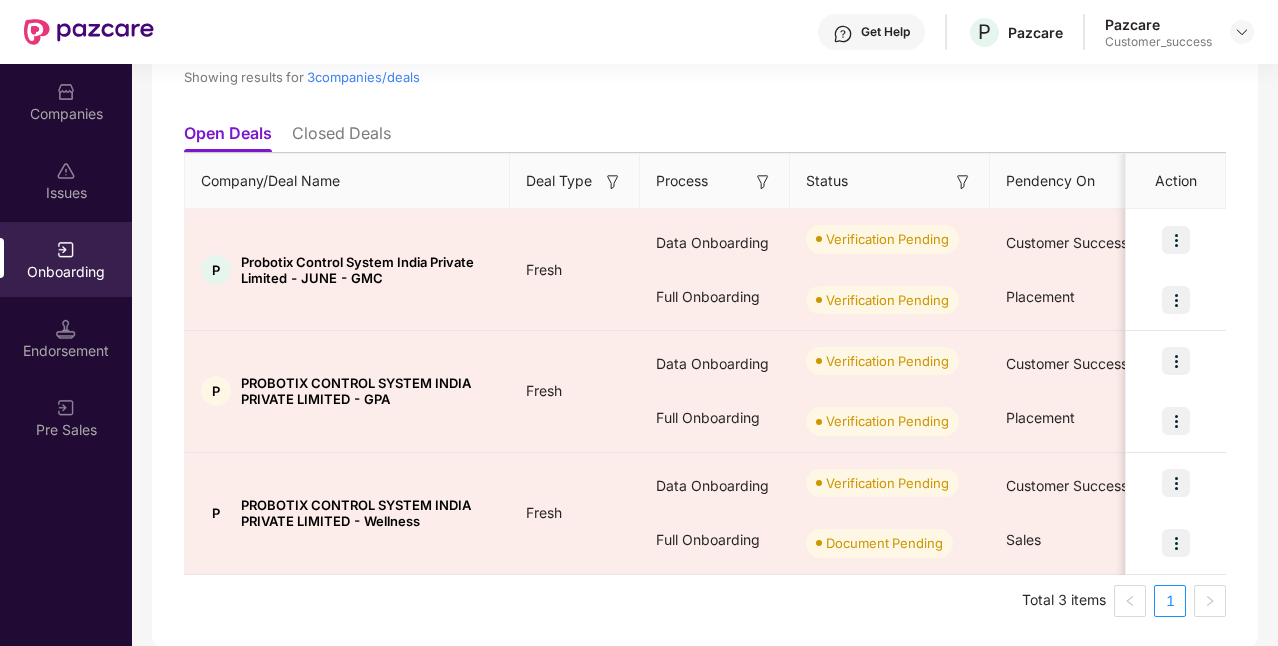 click on "Company/Deal Name" at bounding box center (347, 181) 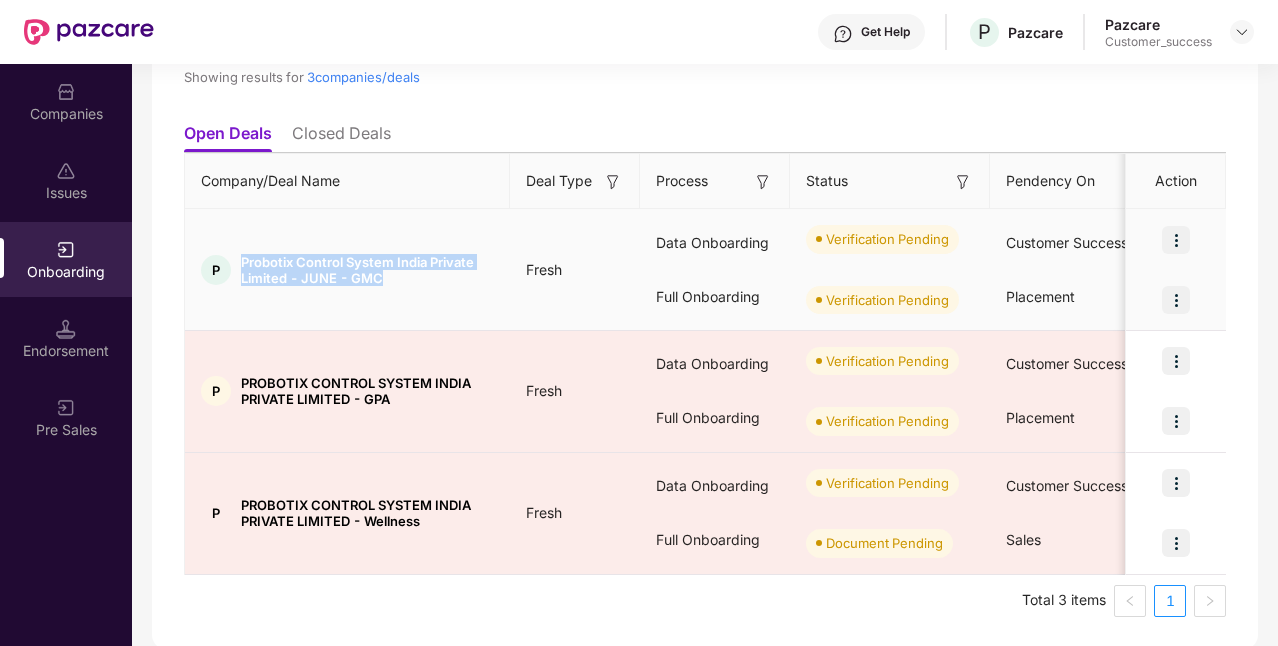 drag, startPoint x: 396, startPoint y: 276, endPoint x: 250, endPoint y: 260, distance: 146.8741 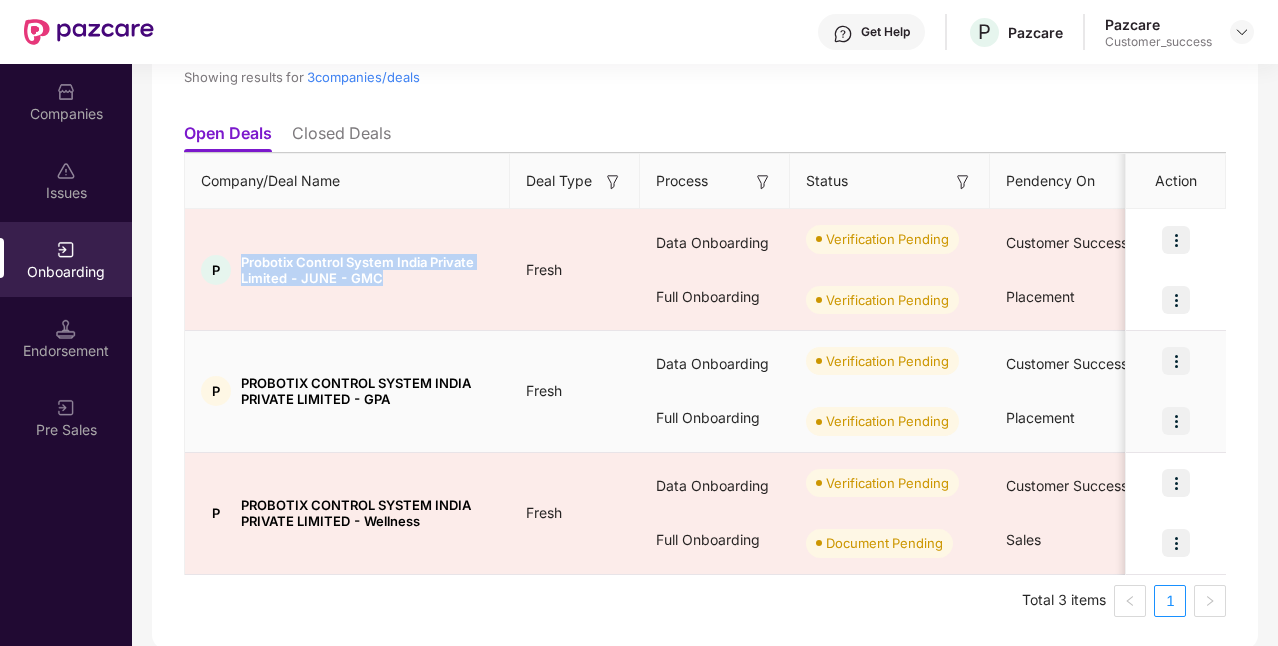 copy on "Probotix Control System India Private Limited - JUNE - GMC" 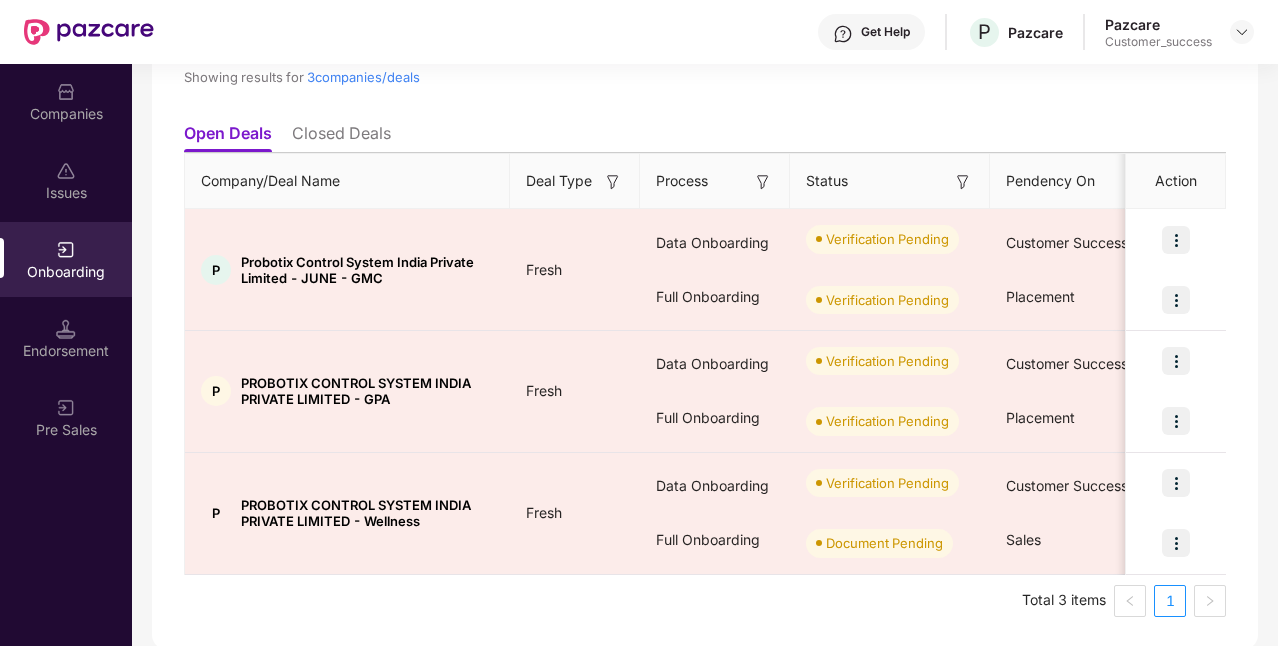 click on "Company/Deal Name" at bounding box center (347, 181) 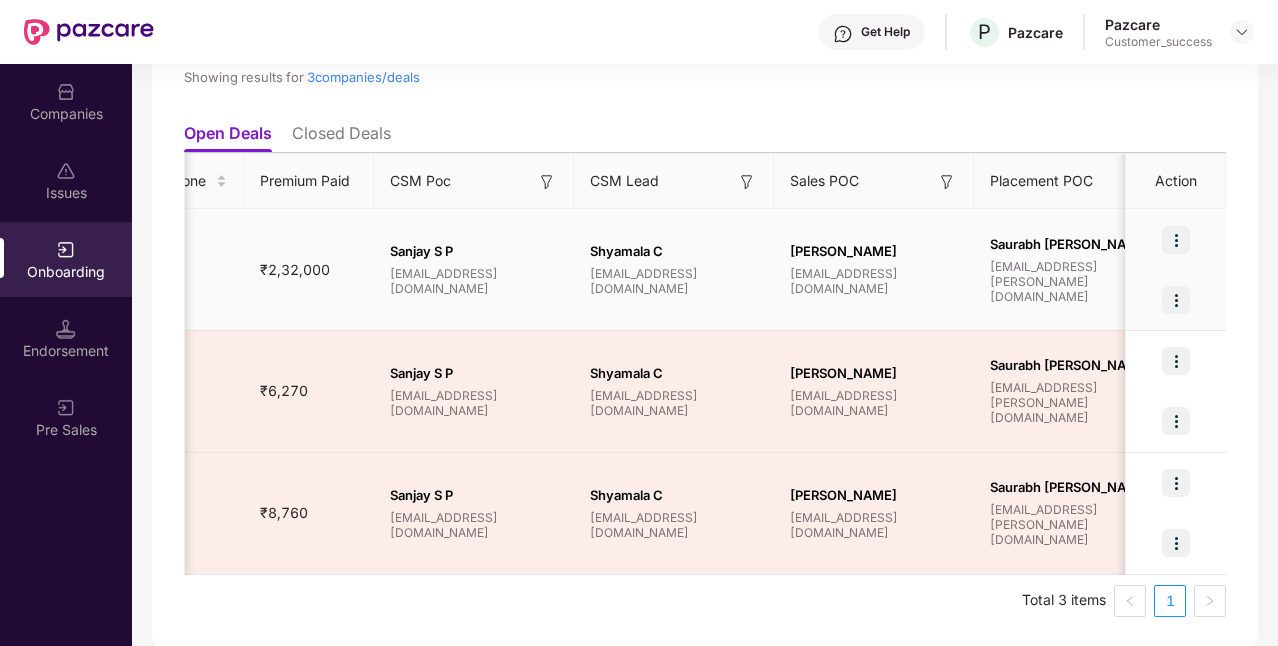 scroll, scrollTop: 0, scrollLeft: 1417, axis: horizontal 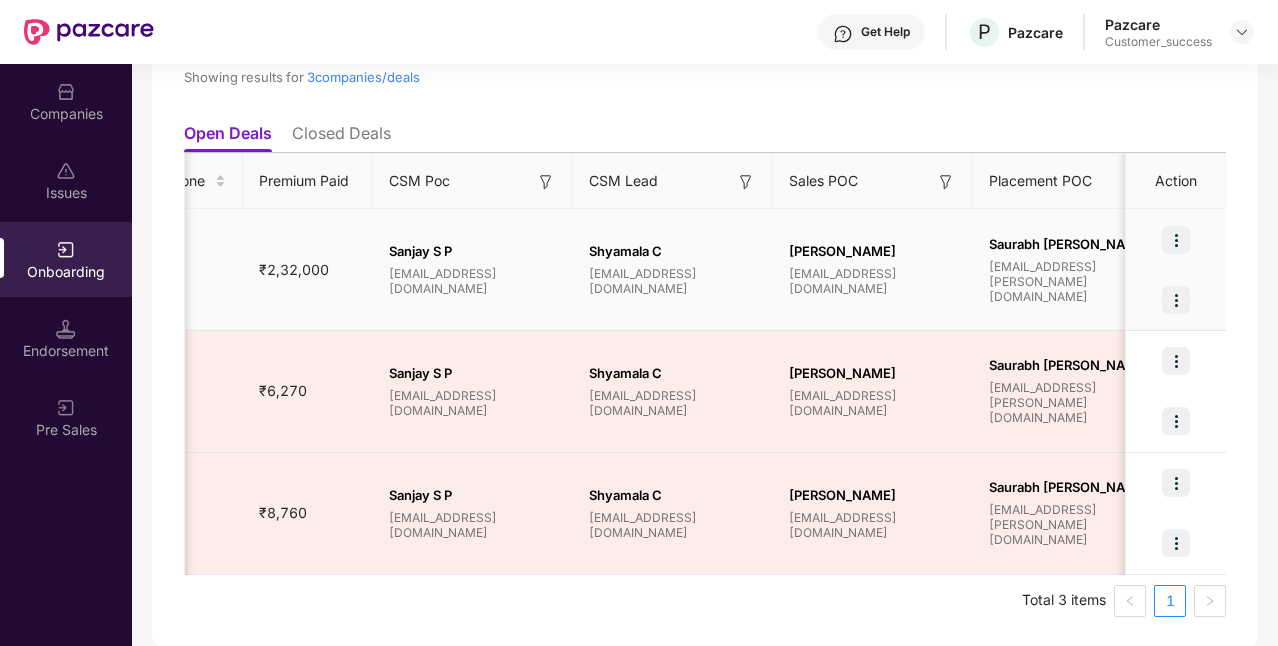 click at bounding box center [1176, 240] 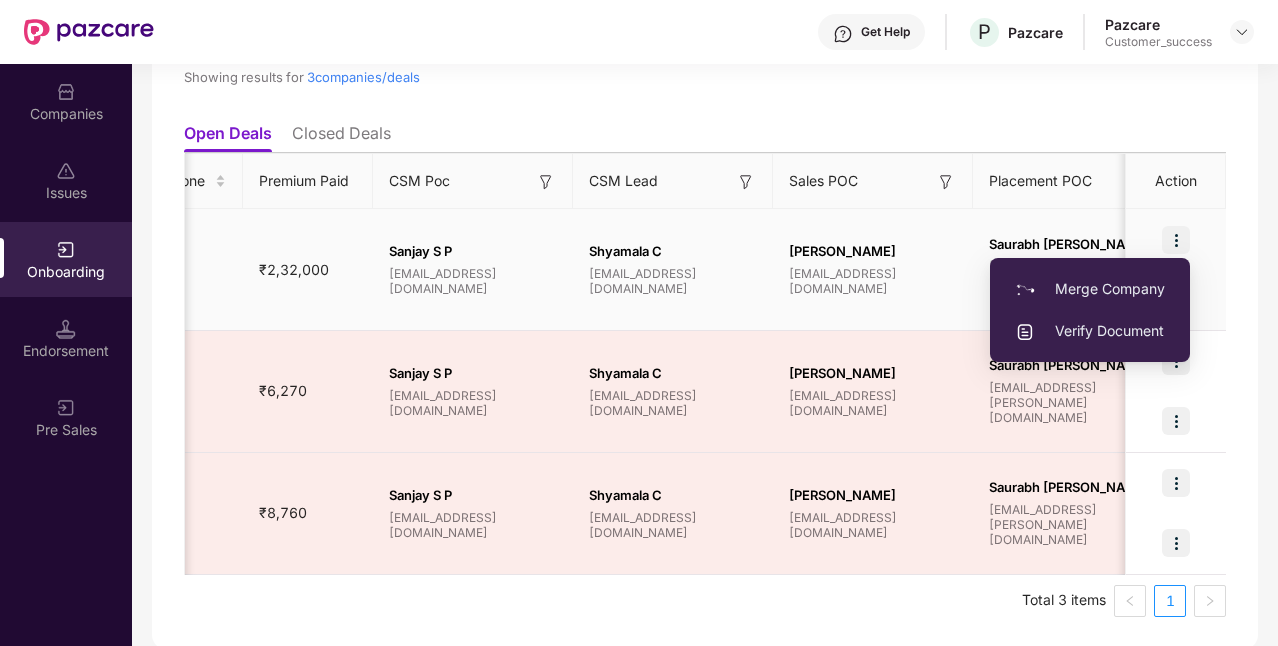 click on "Verify Document" at bounding box center [1090, 331] 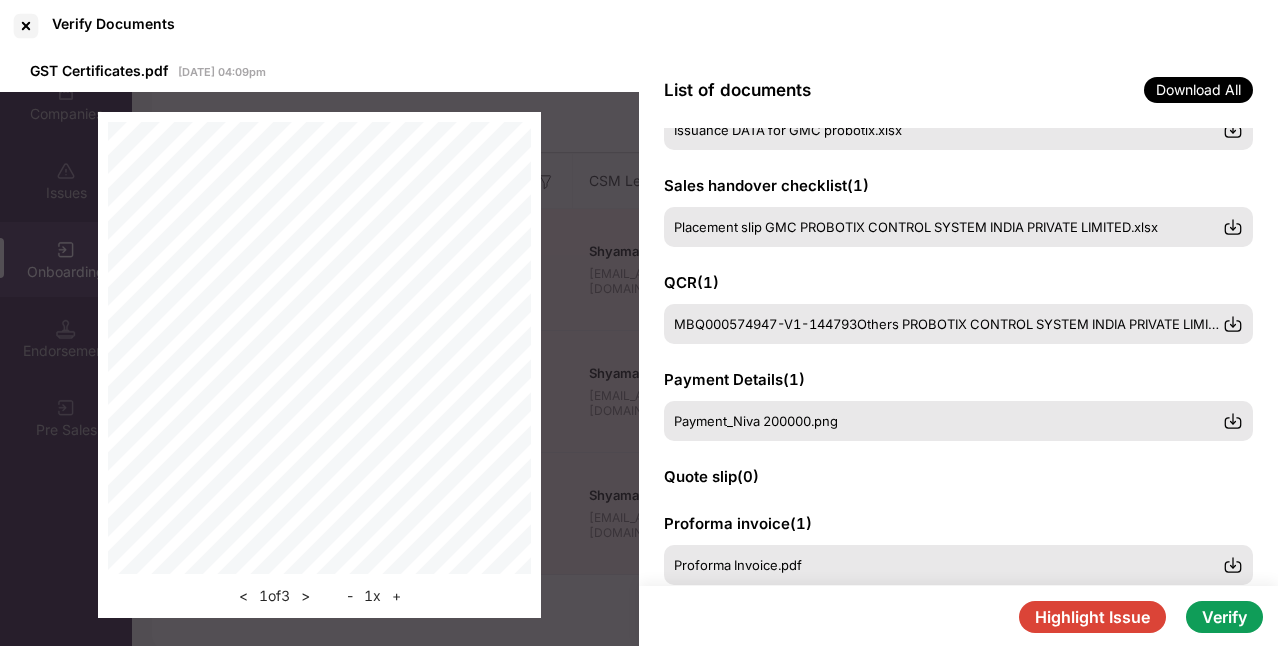 scroll, scrollTop: 400, scrollLeft: 0, axis: vertical 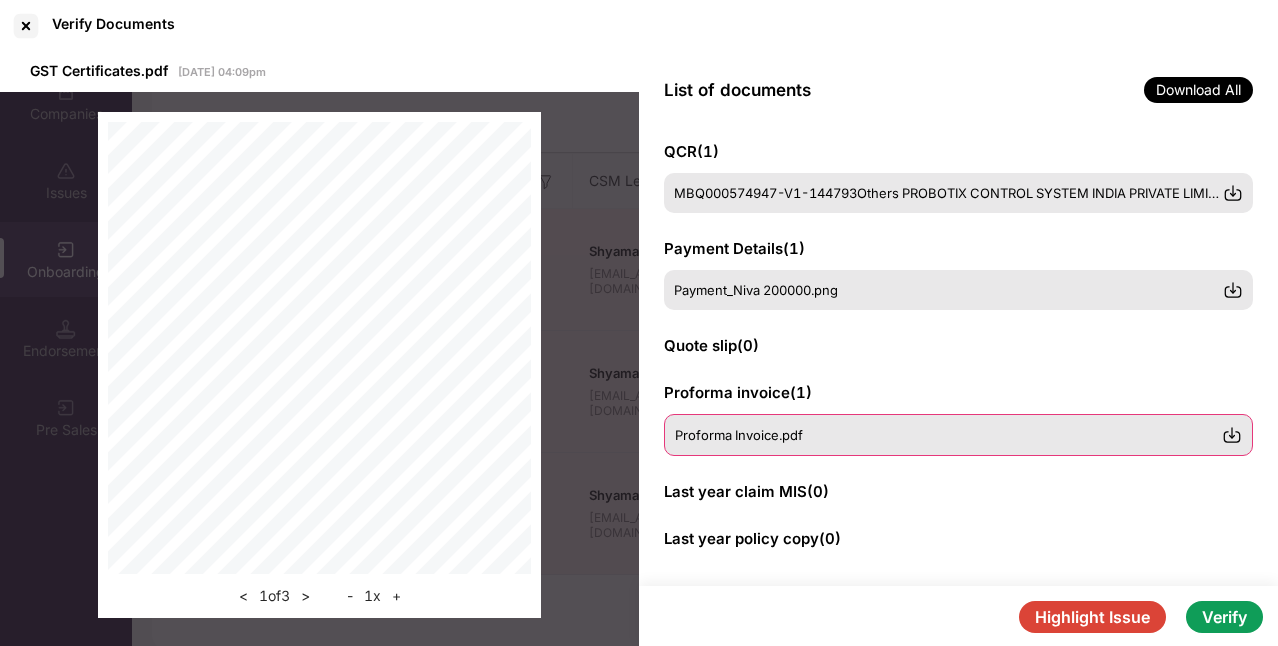 click on "Proforma Invoice.pdf" at bounding box center (948, 435) 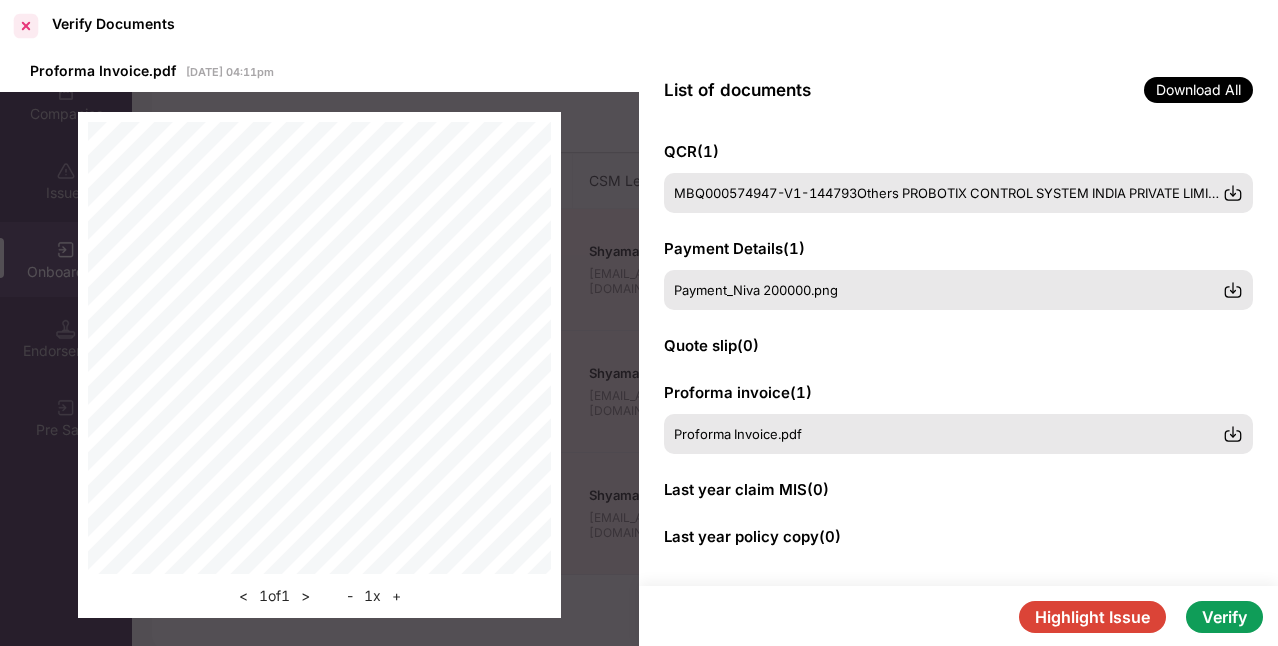 drag, startPoint x: 31, startPoint y: 24, endPoint x: 49, endPoint y: 47, distance: 29.206163 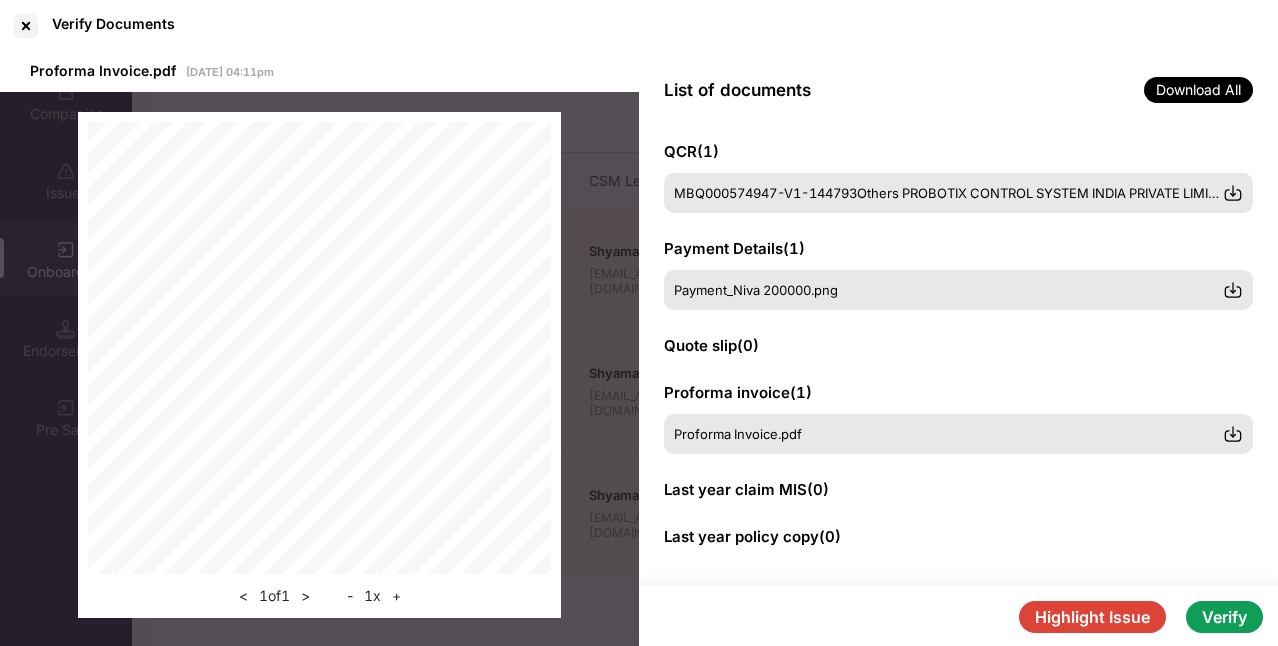 click at bounding box center (26, 26) 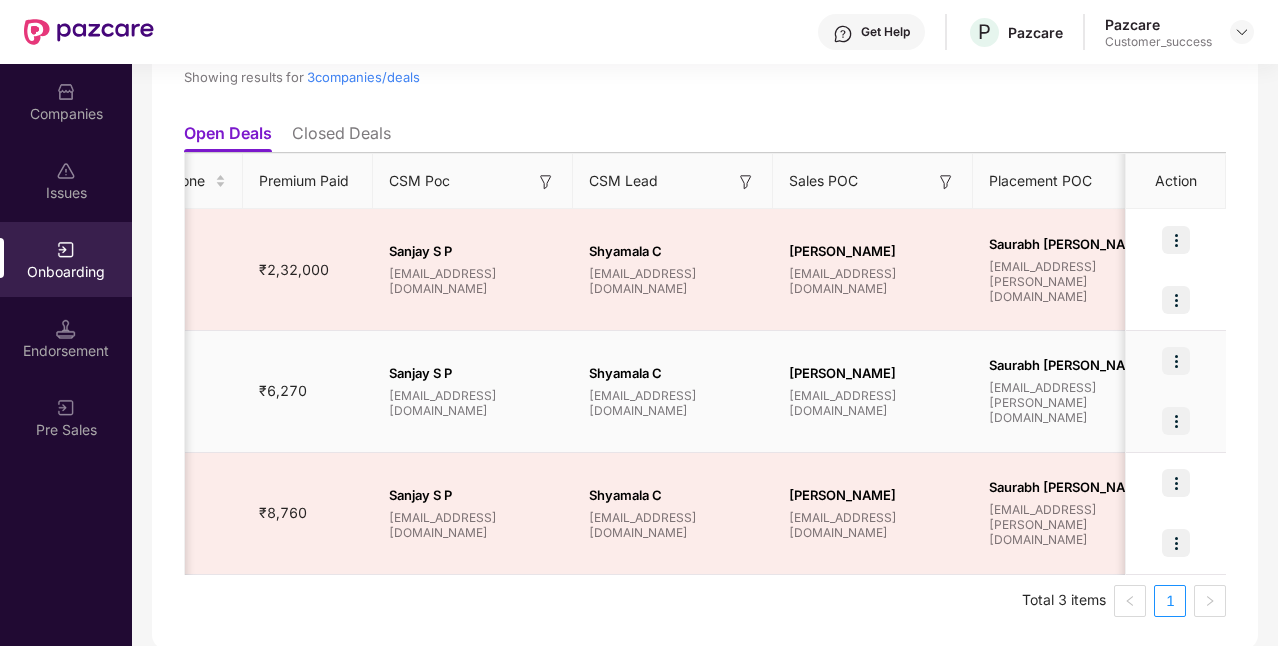 click at bounding box center [1176, 361] 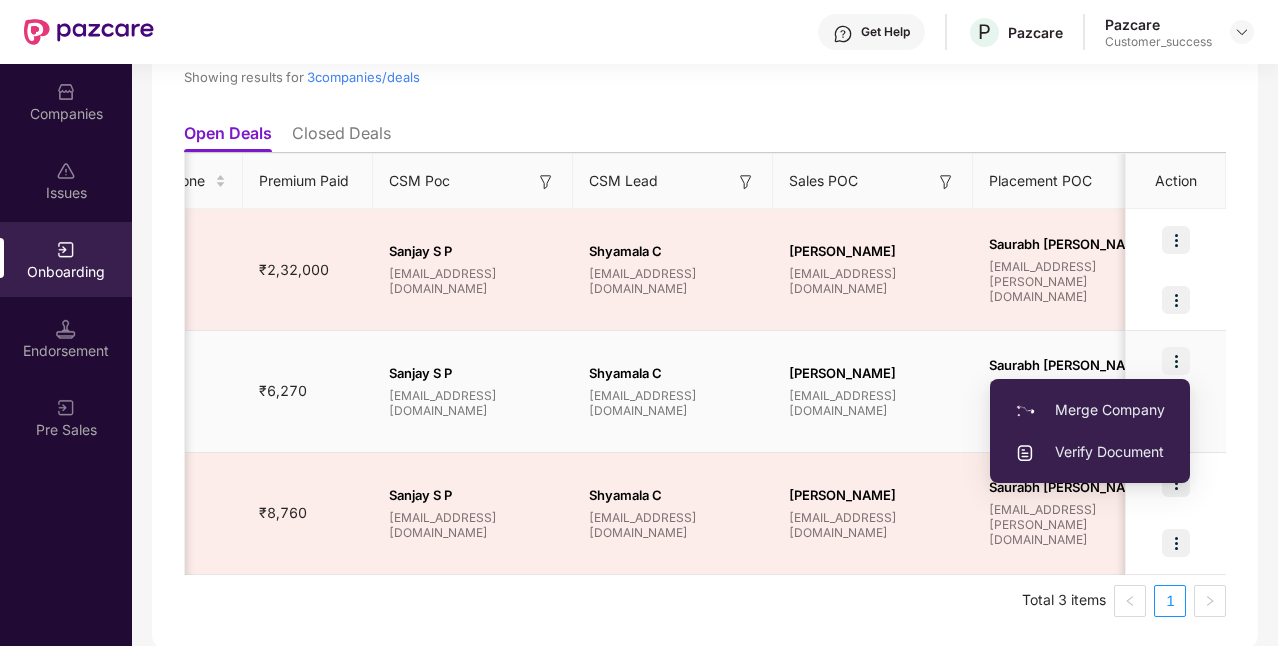 click on "Verify Document" at bounding box center (1090, 452) 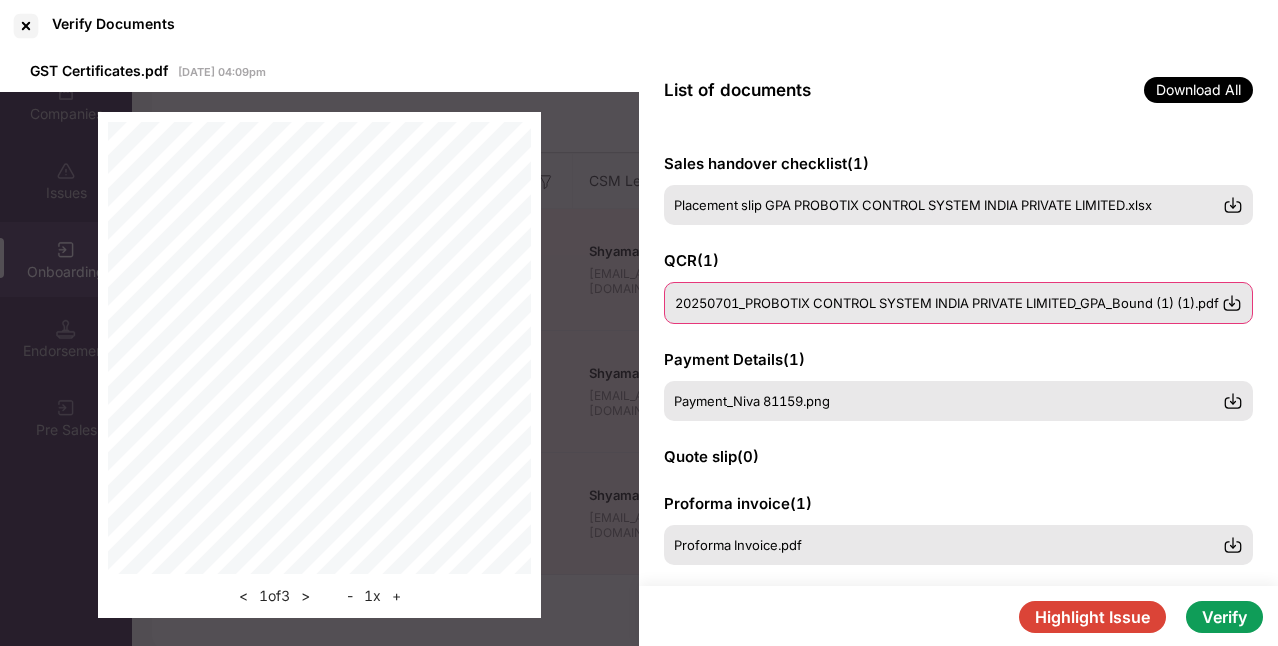 scroll, scrollTop: 400, scrollLeft: 0, axis: vertical 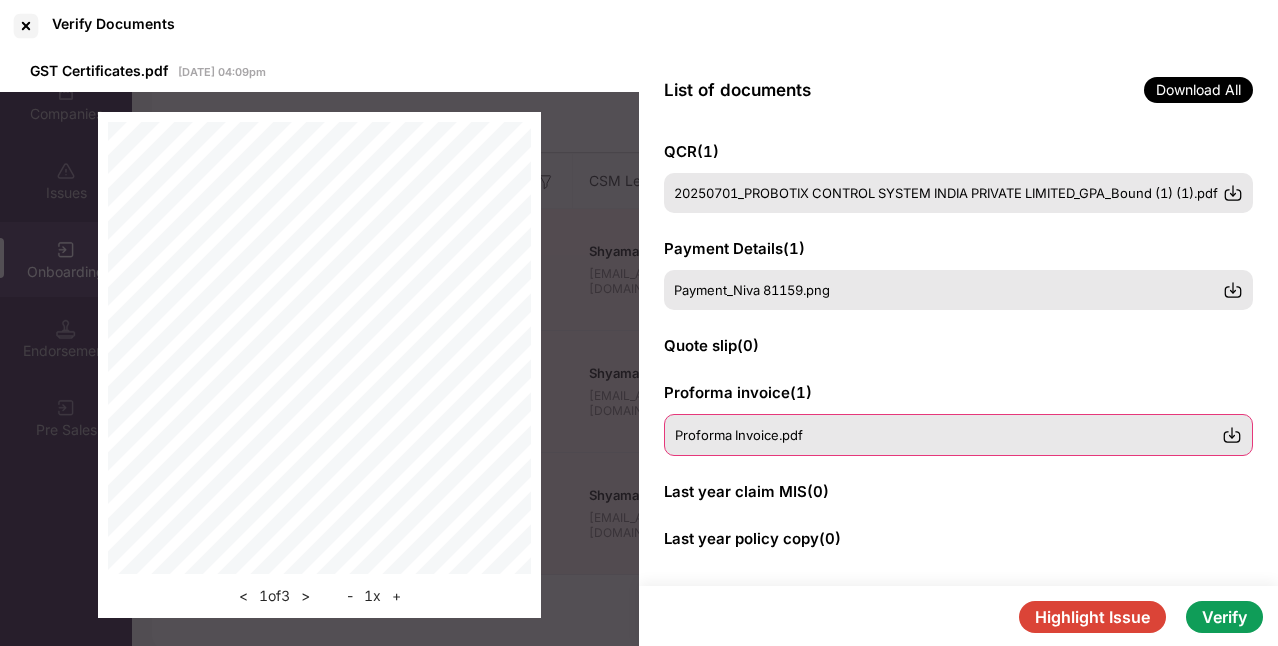 click on "Proforma Invoice.pdf" at bounding box center (948, 435) 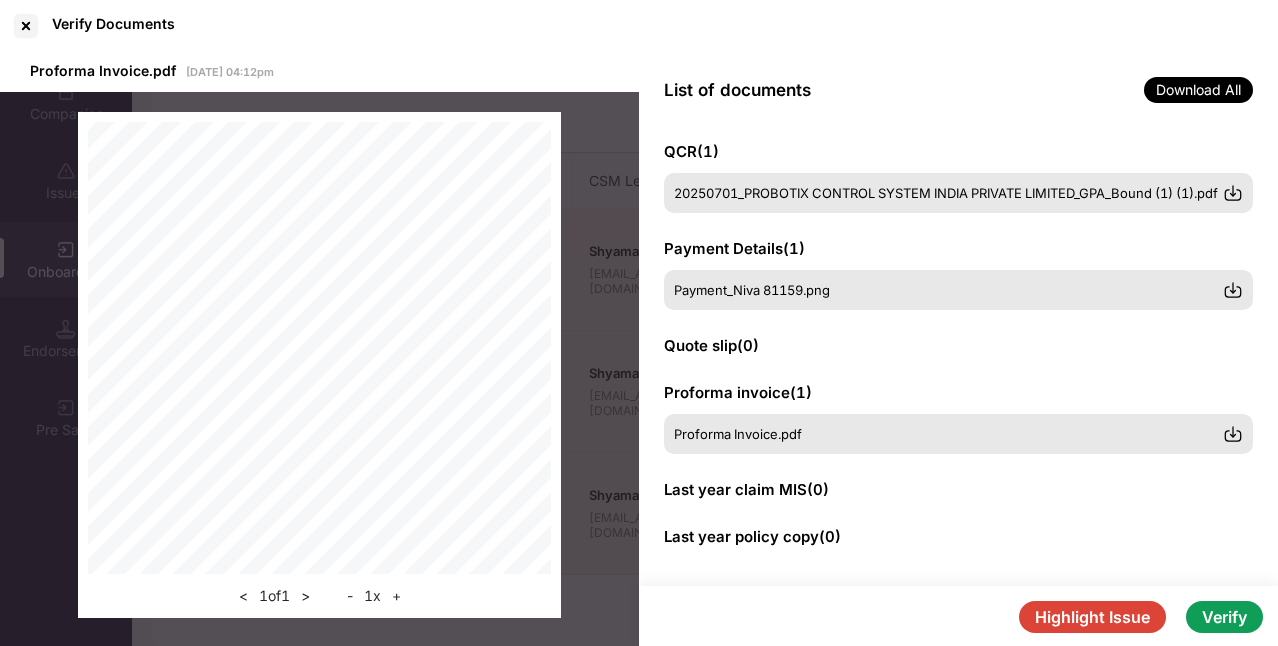 scroll, scrollTop: 148, scrollLeft: 0, axis: vertical 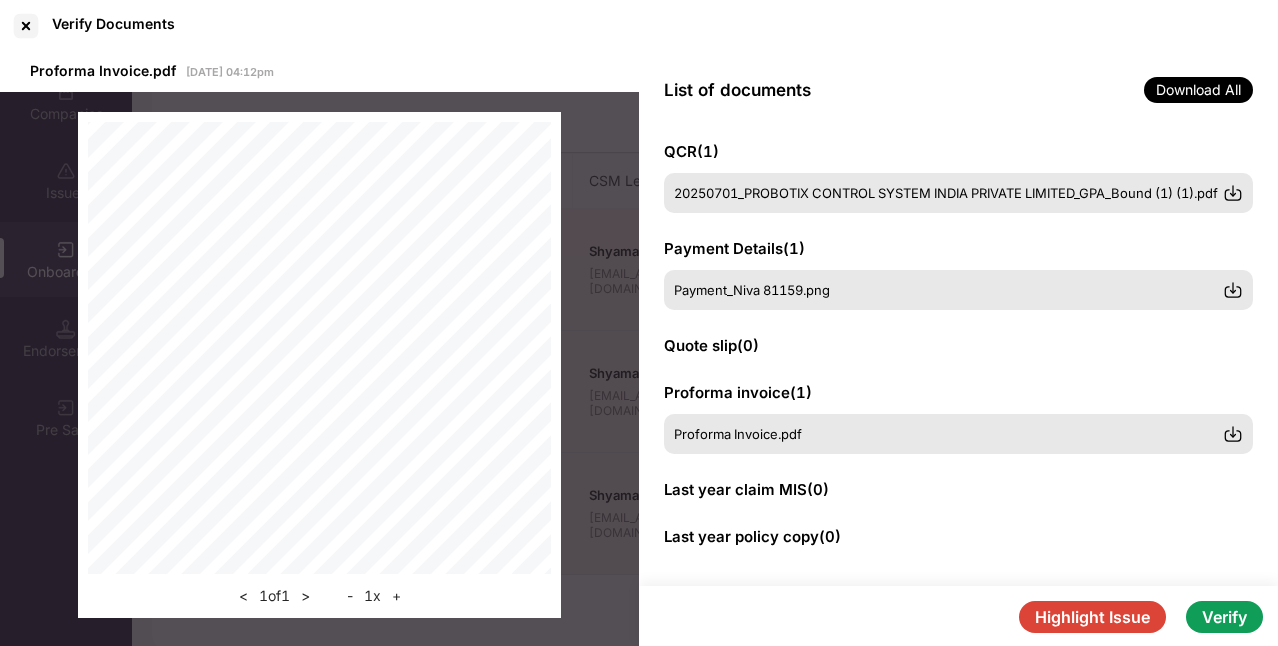 click at bounding box center [26, 26] 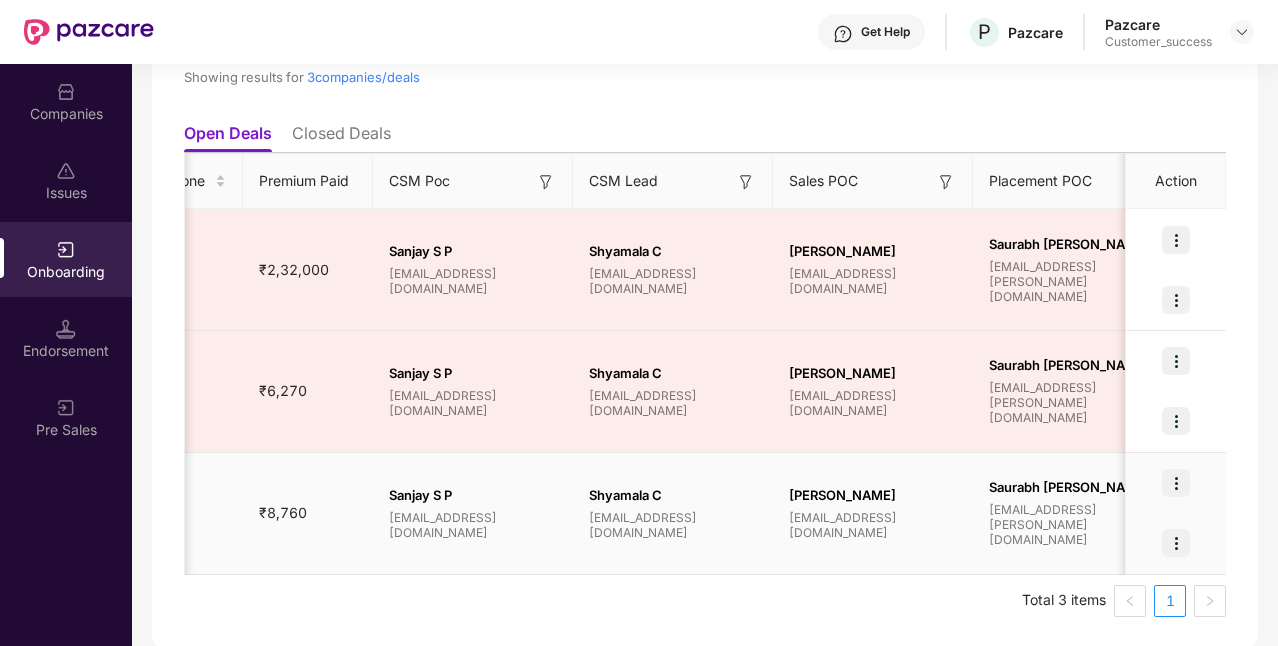 click at bounding box center [1176, 483] 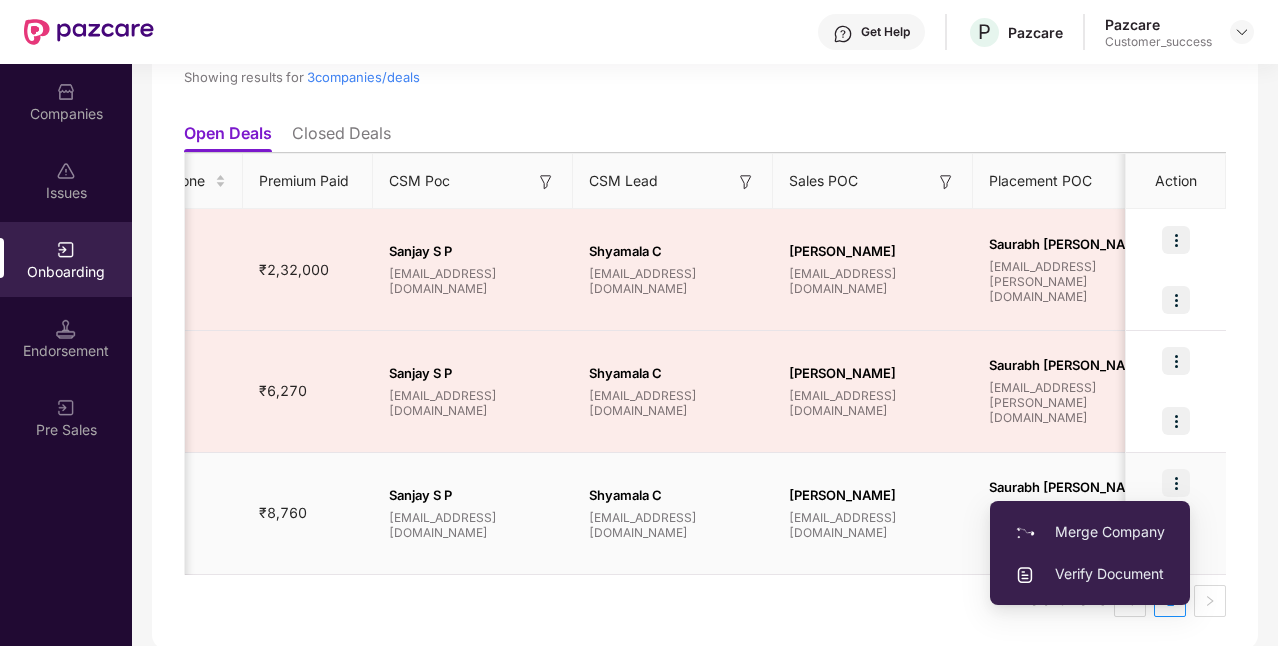click on "Verify Document" at bounding box center [1090, 574] 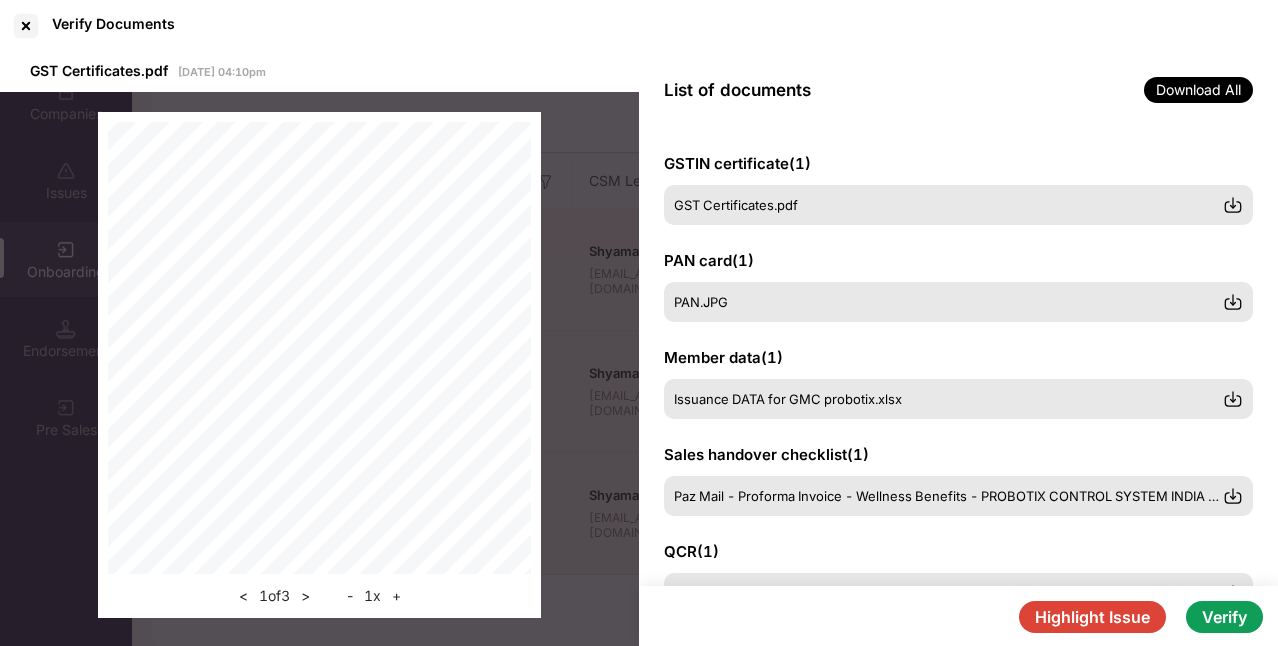 scroll, scrollTop: 148, scrollLeft: 0, axis: vertical 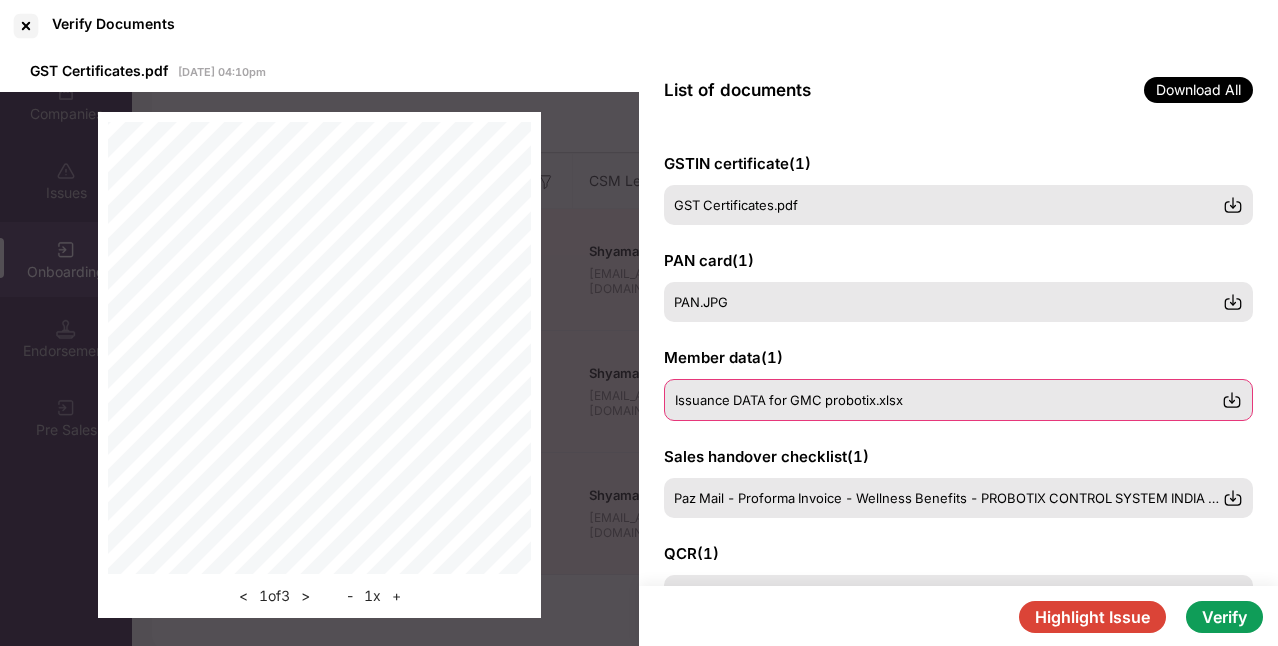 click on "Issuance DATA for GMC probotix.xlsx" at bounding box center [789, 400] 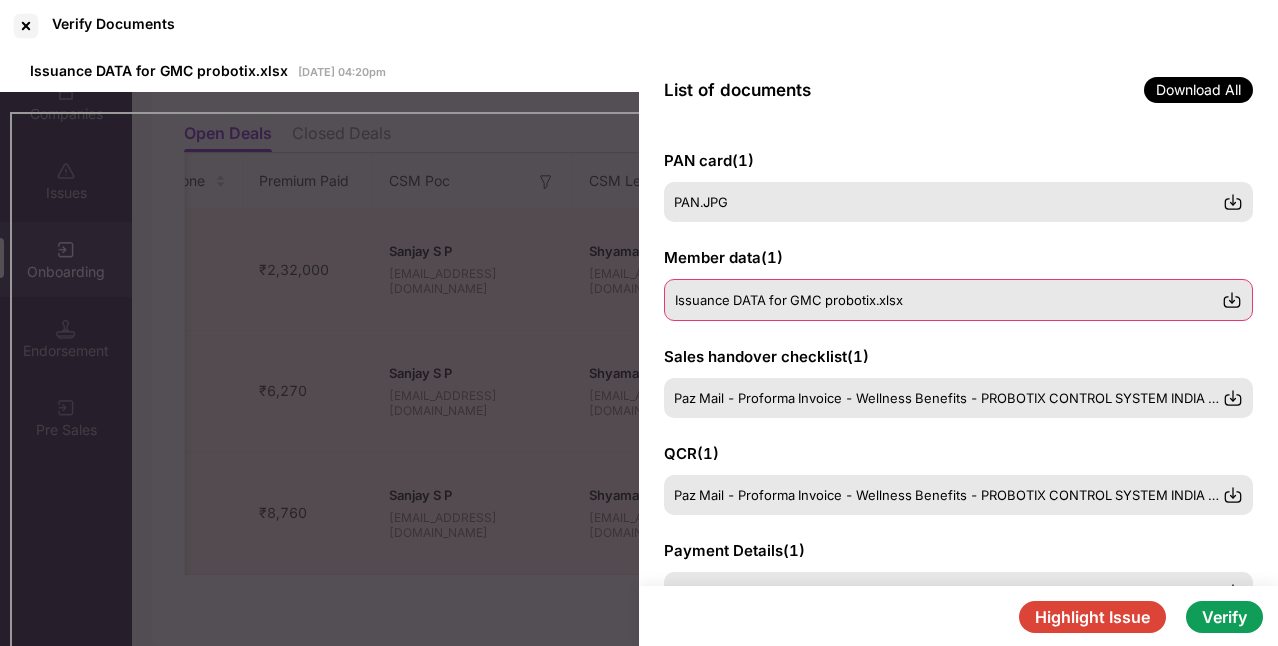 scroll, scrollTop: 200, scrollLeft: 0, axis: vertical 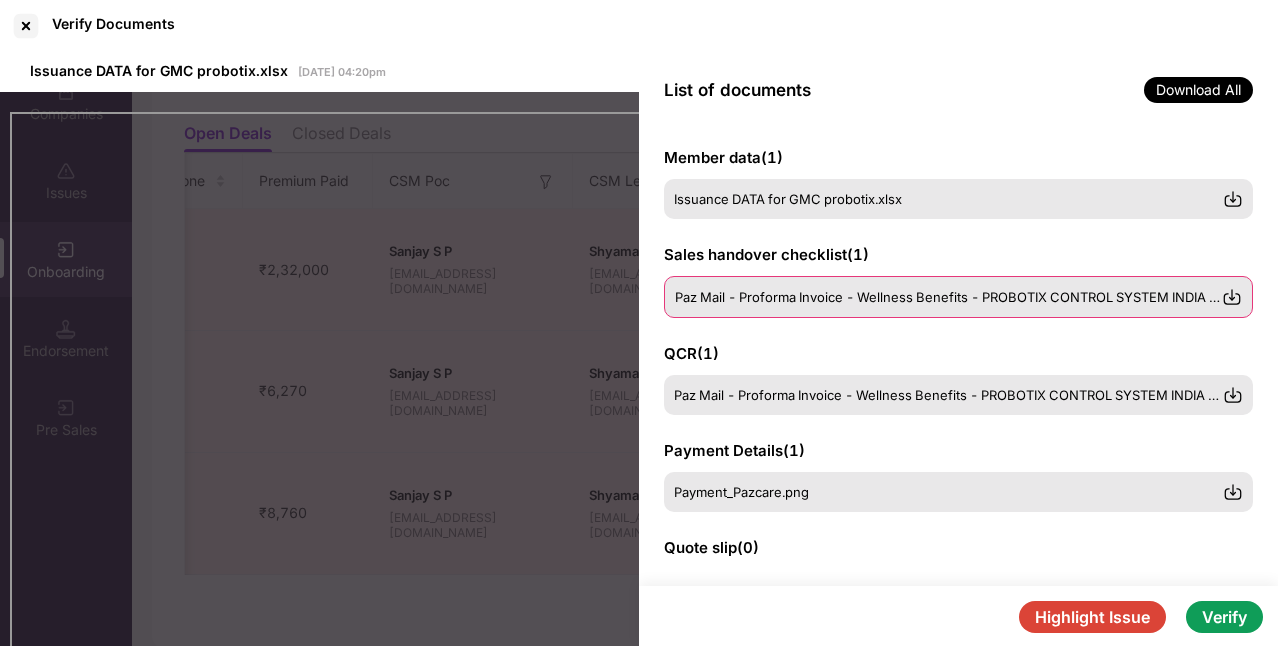click on "Paz Mail - Proforma Invoice - Wellness Benefits - PROBOTIX CONTROL SYSTEM INDIA PRIVATE LIMITED.pdf" at bounding box center (1006, 297) 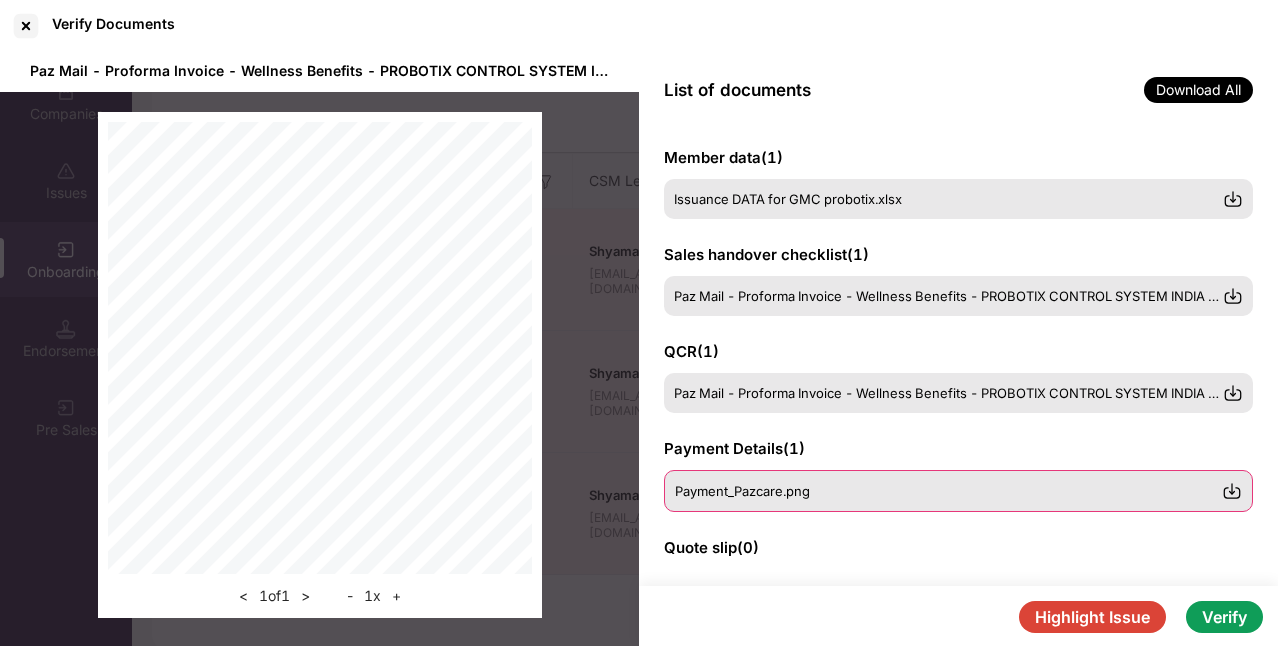 click on "Payment_Pazcare.png" at bounding box center (958, 491) 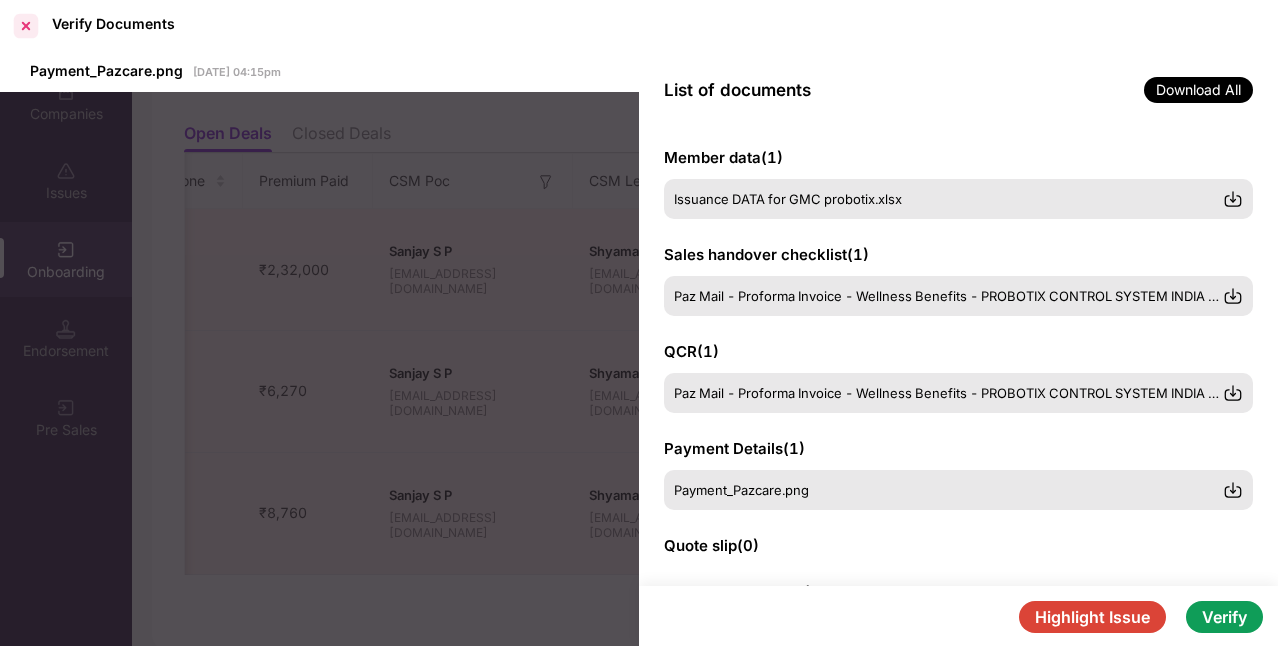 click at bounding box center (26, 26) 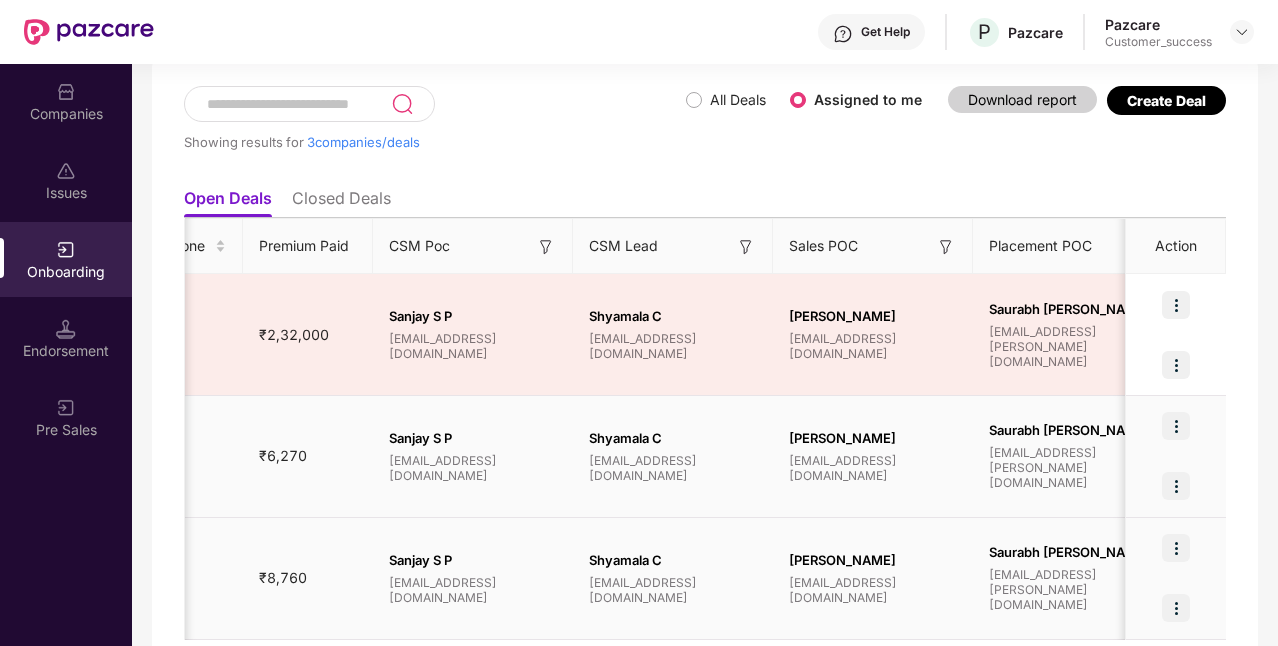 scroll, scrollTop: 175, scrollLeft: 0, axis: vertical 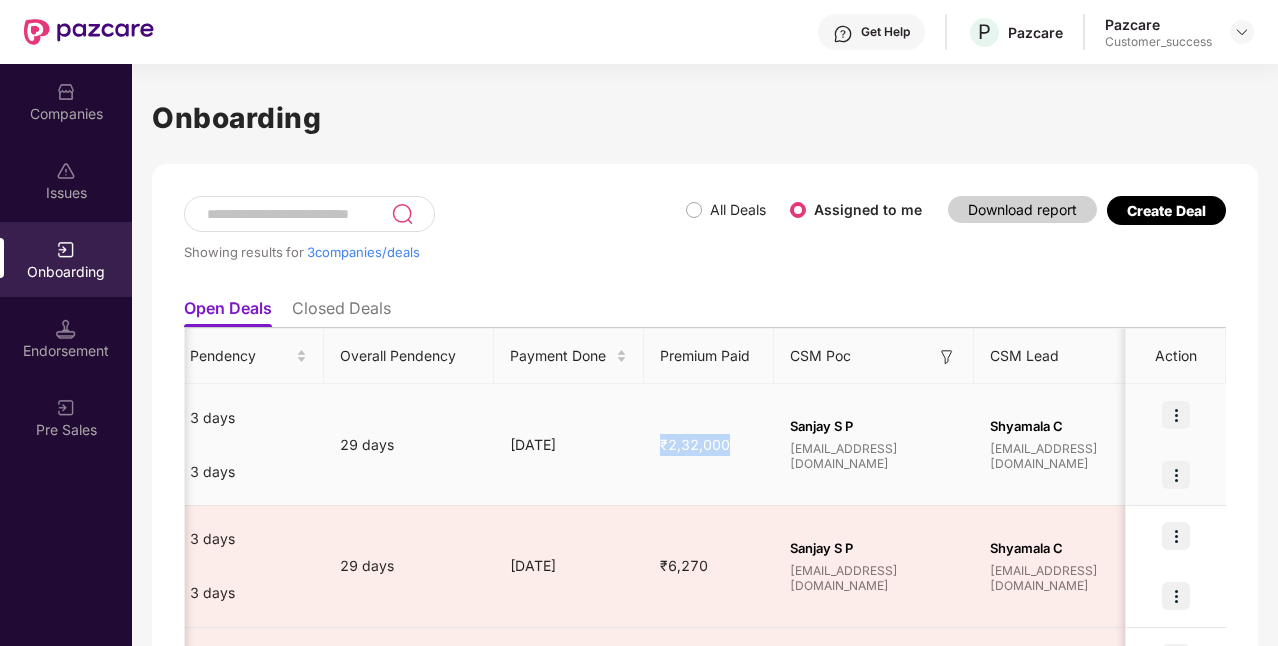 drag, startPoint x: 718, startPoint y: 448, endPoint x: 732, endPoint y: 448, distance: 14 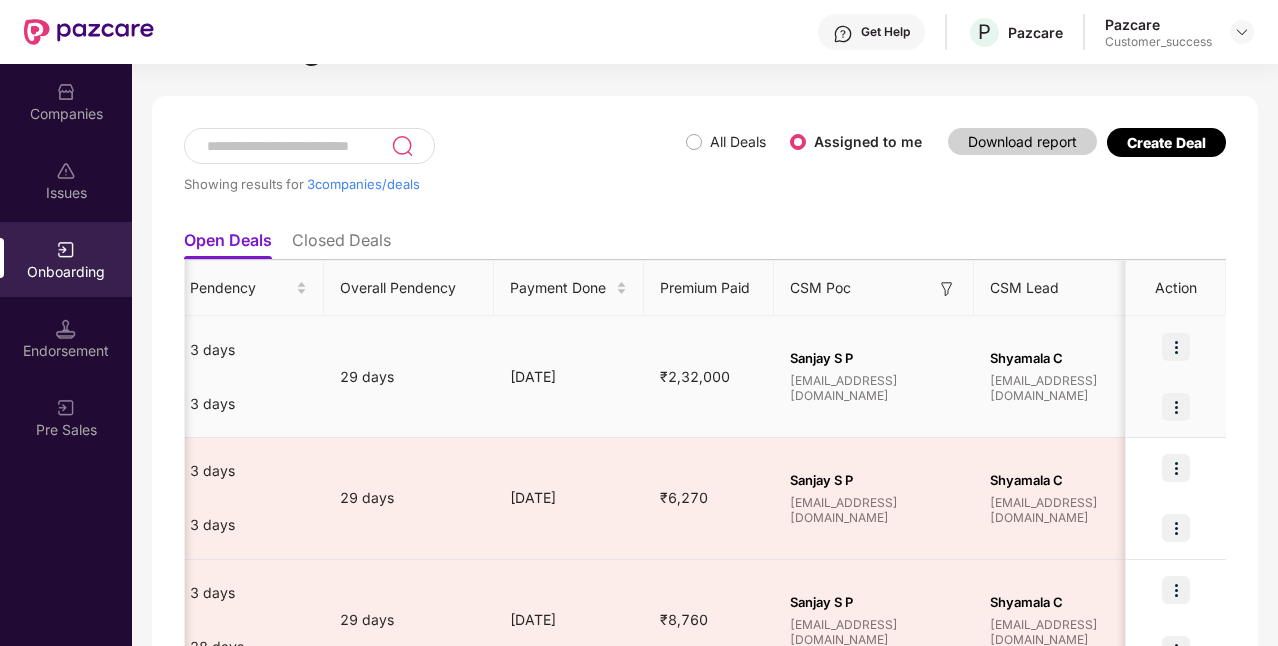 scroll, scrollTop: 100, scrollLeft: 0, axis: vertical 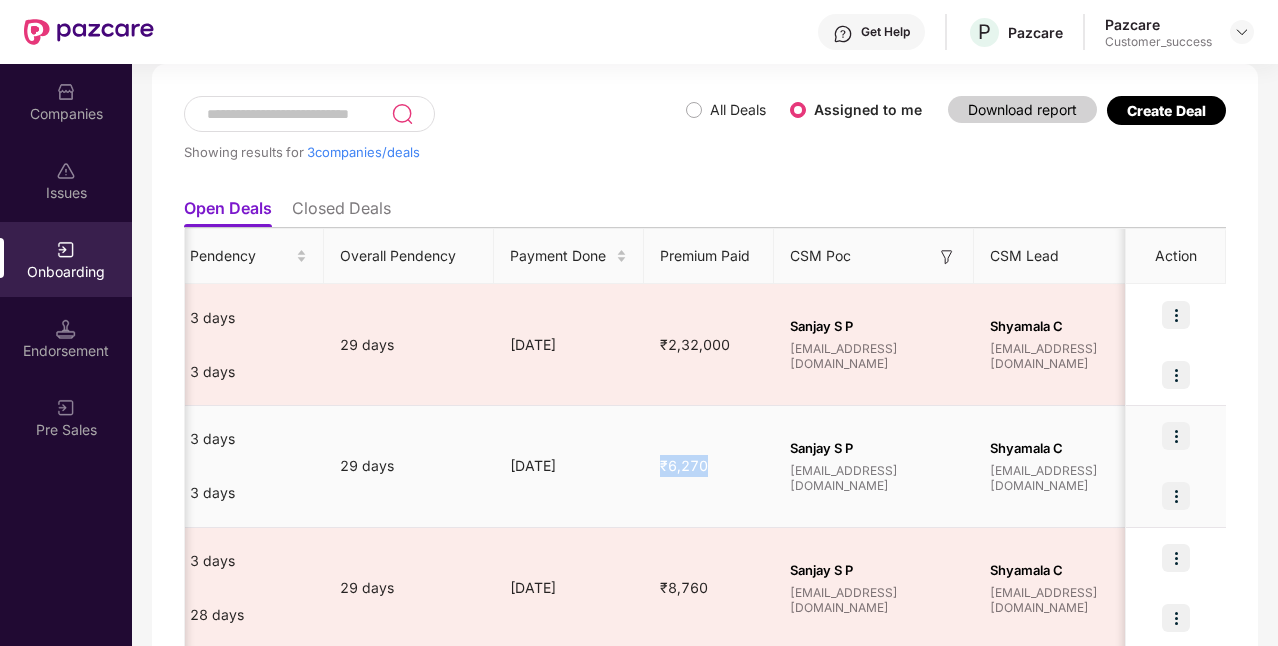 drag, startPoint x: 654, startPoint y: 470, endPoint x: 708, endPoint y: 472, distance: 54.037025 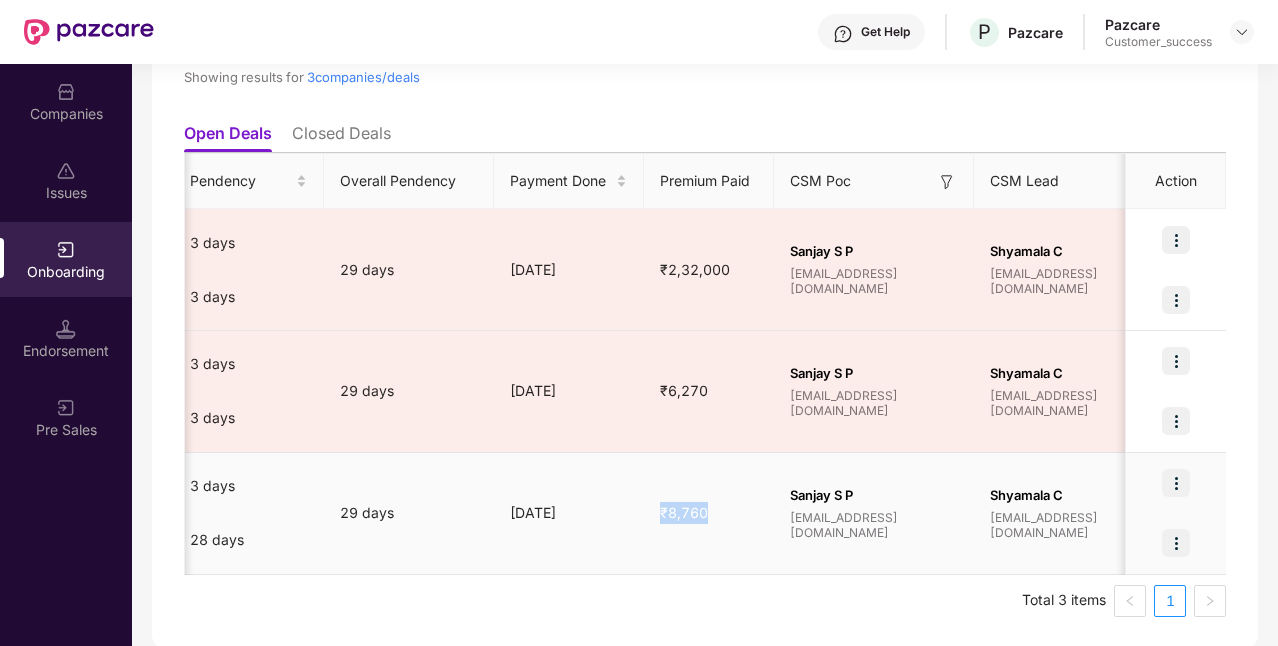drag, startPoint x: 650, startPoint y: 502, endPoint x: 717, endPoint y: 512, distance: 67.74216 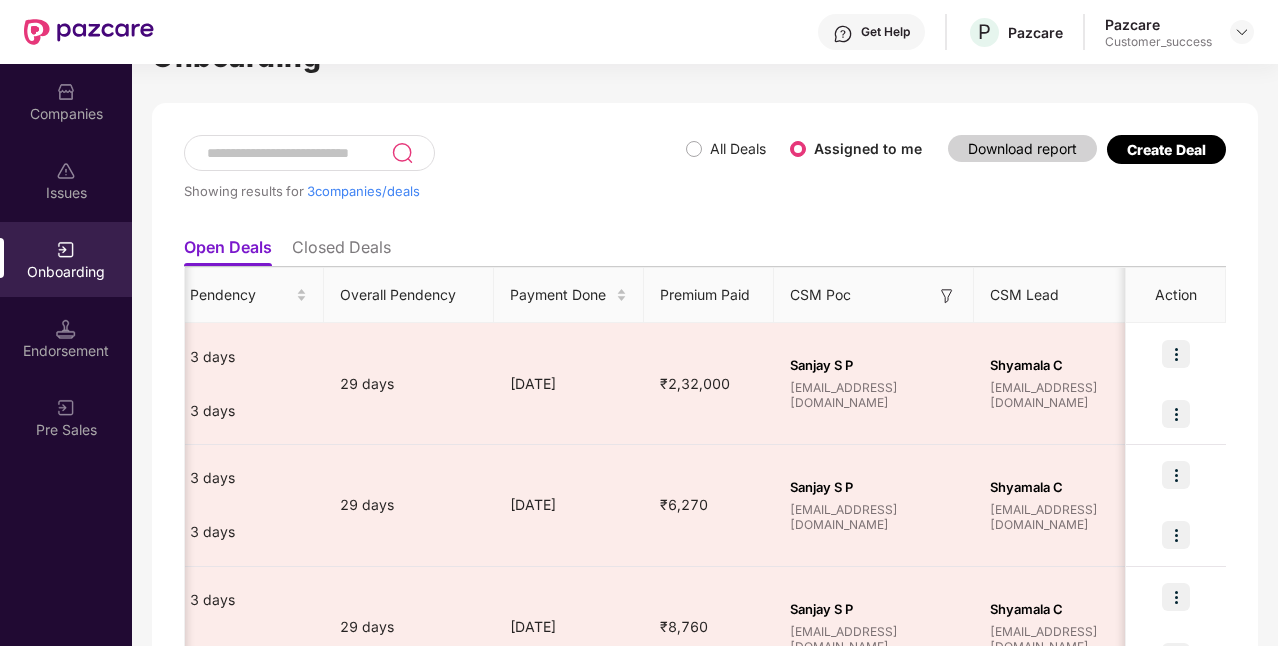 scroll, scrollTop: 0, scrollLeft: 0, axis: both 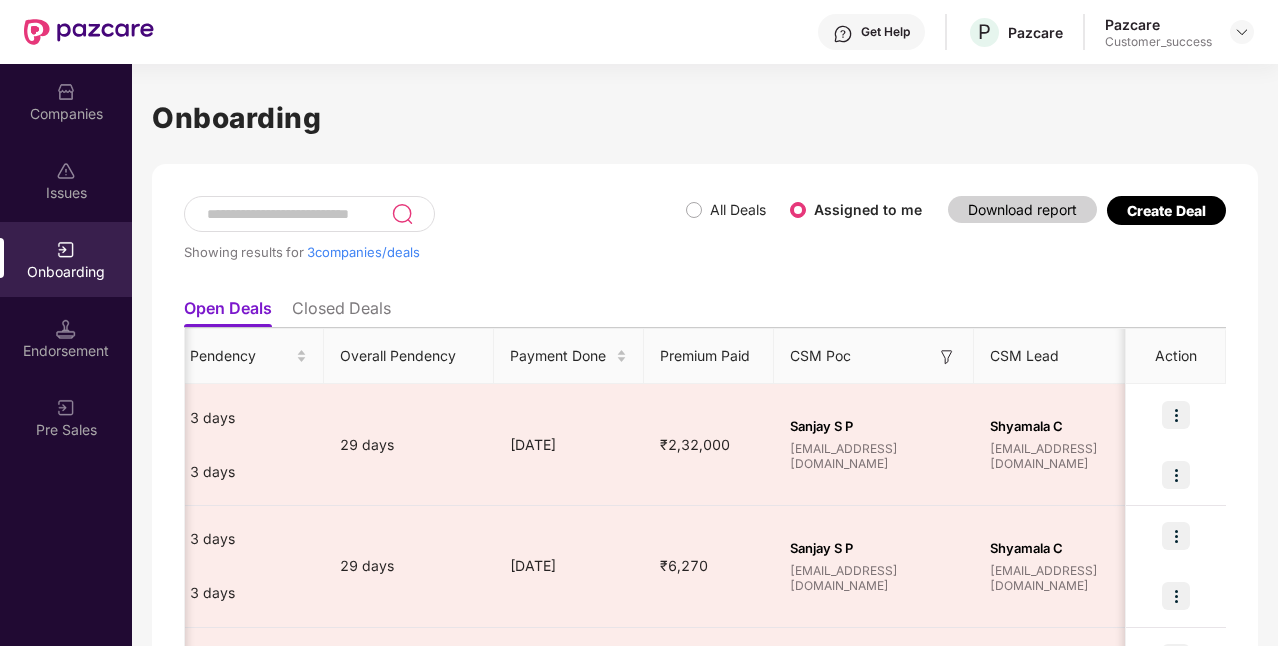 click on "All Deals" at bounding box center [738, 210] 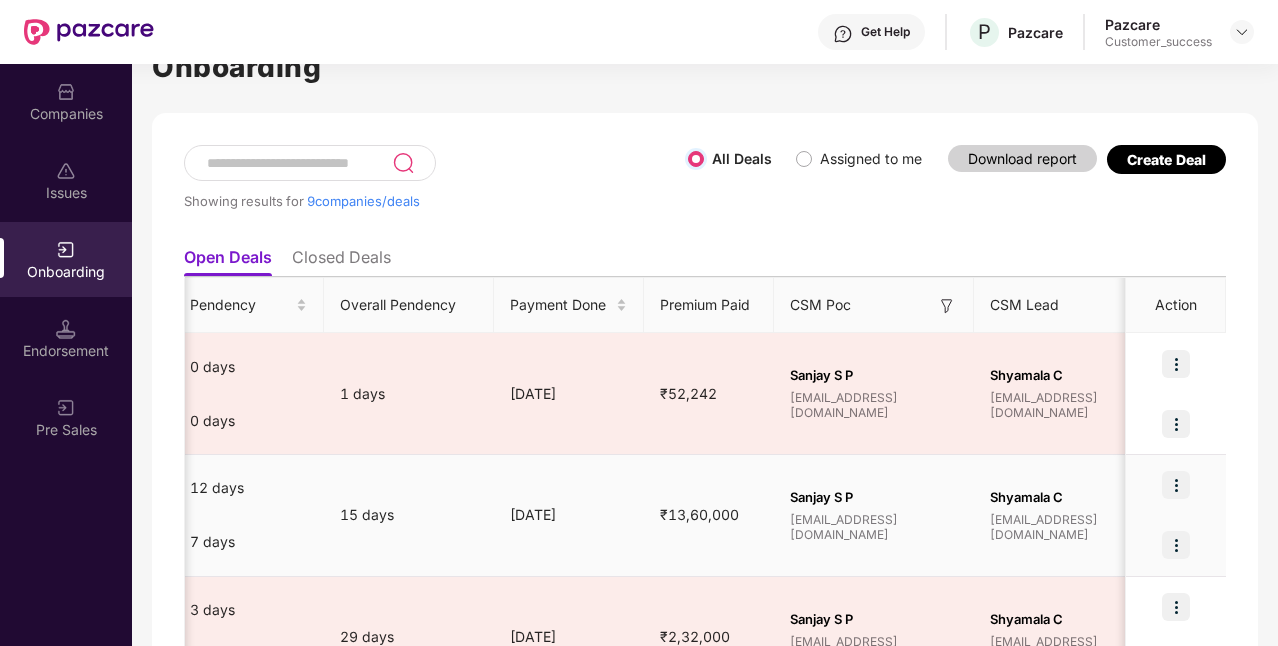 scroll, scrollTop: 0, scrollLeft: 0, axis: both 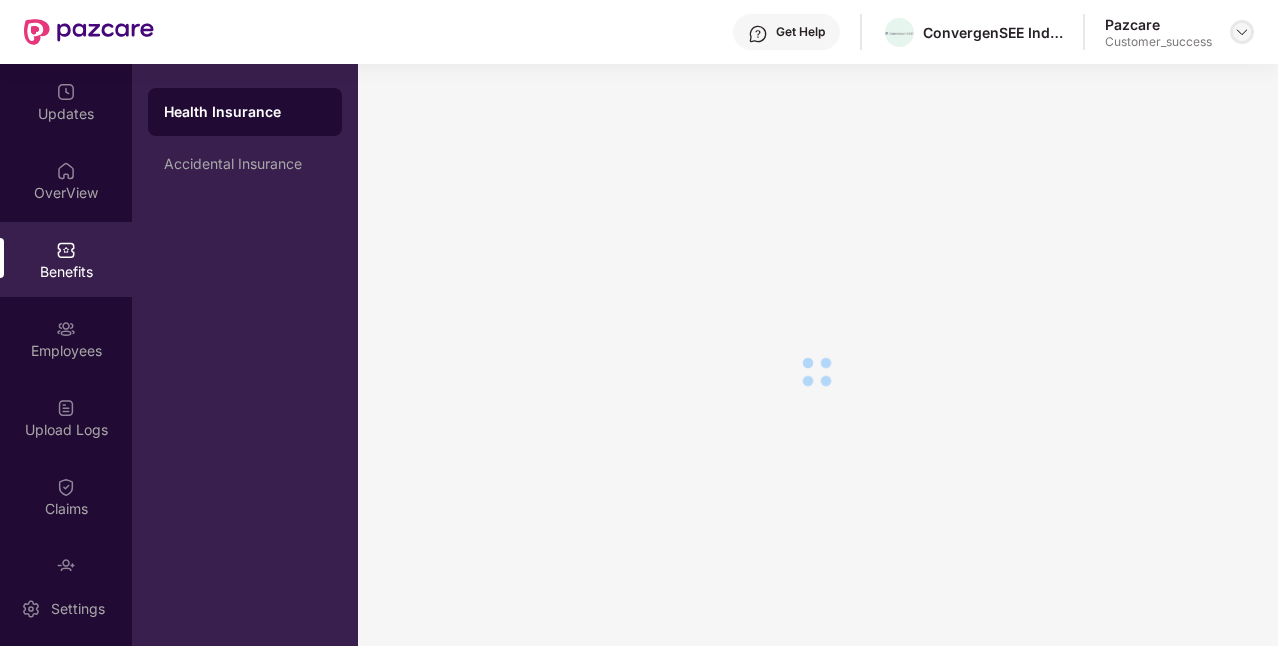 click at bounding box center [1242, 32] 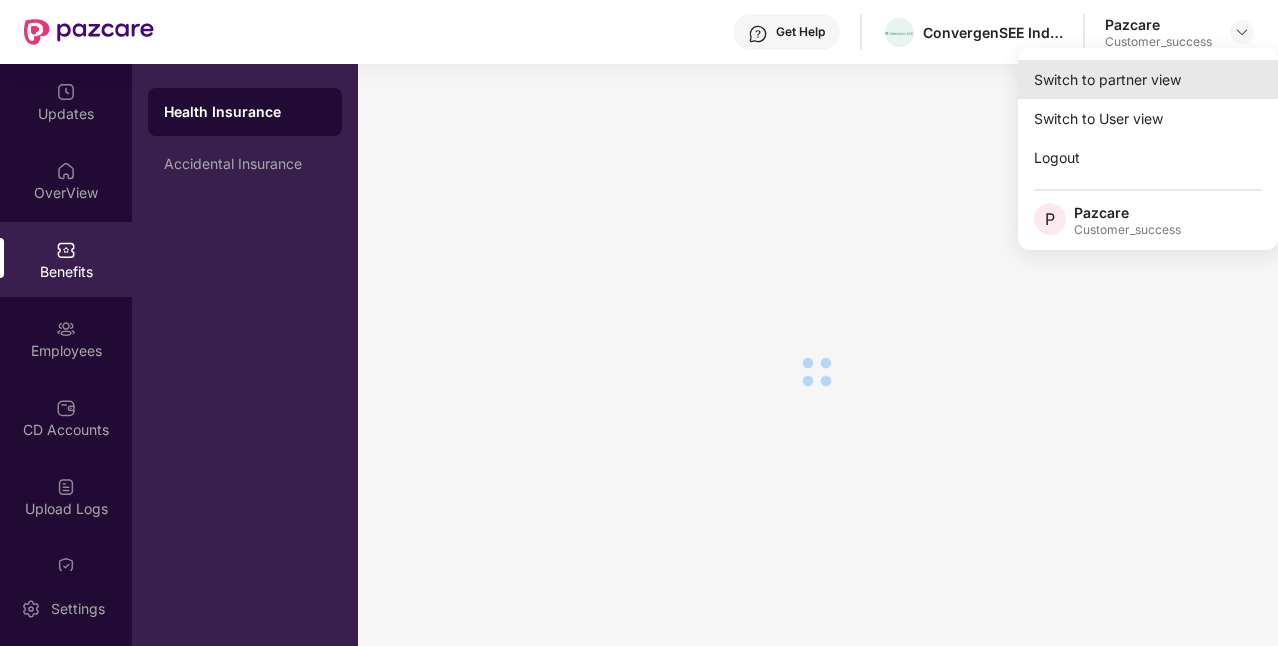 click on "Switch to partner view" at bounding box center [1148, 79] 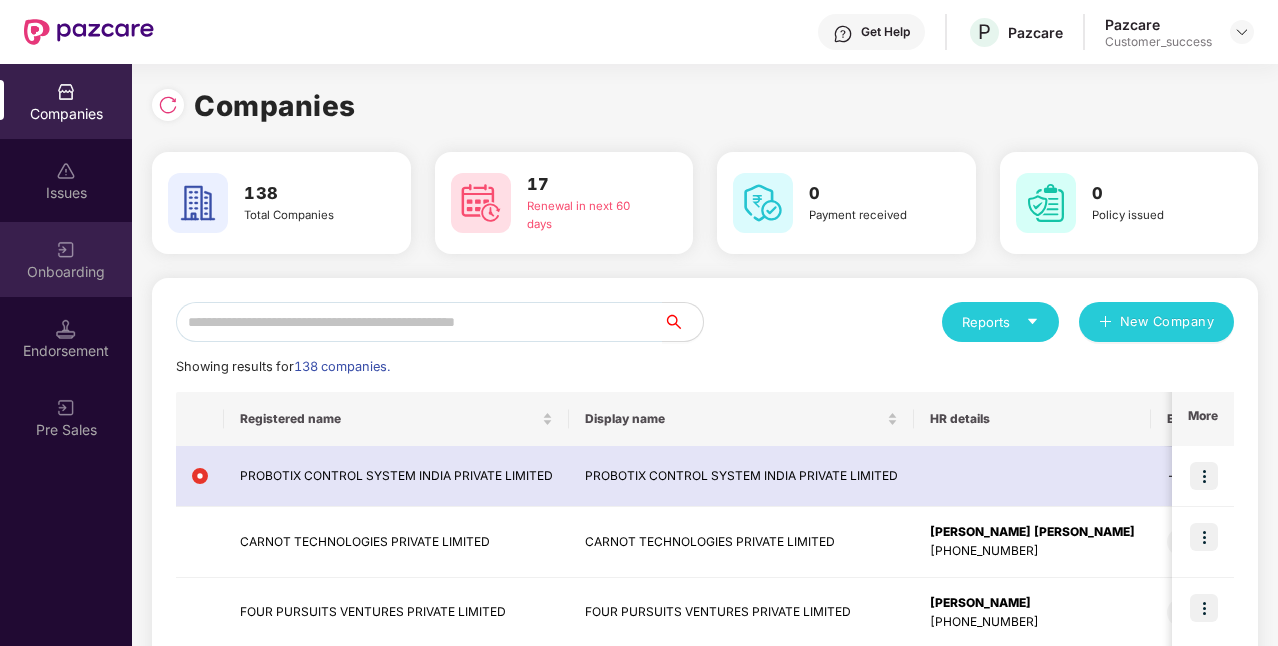 click on "Onboarding" at bounding box center (66, 272) 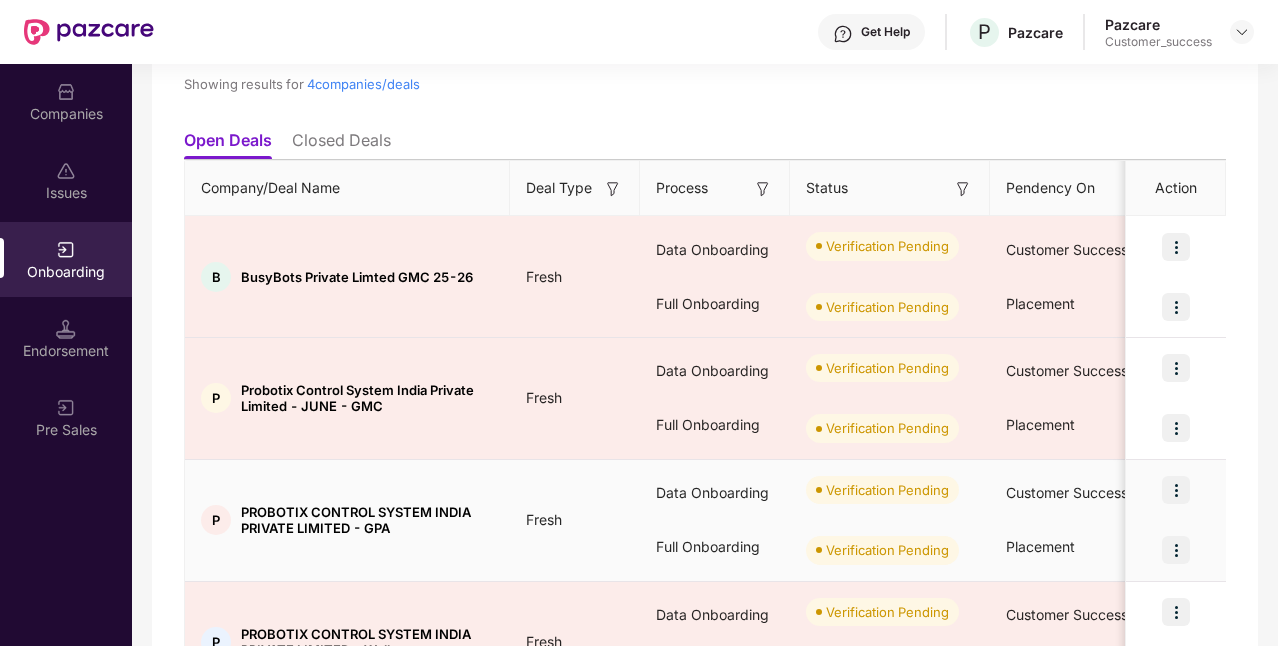 scroll, scrollTop: 96, scrollLeft: 0, axis: vertical 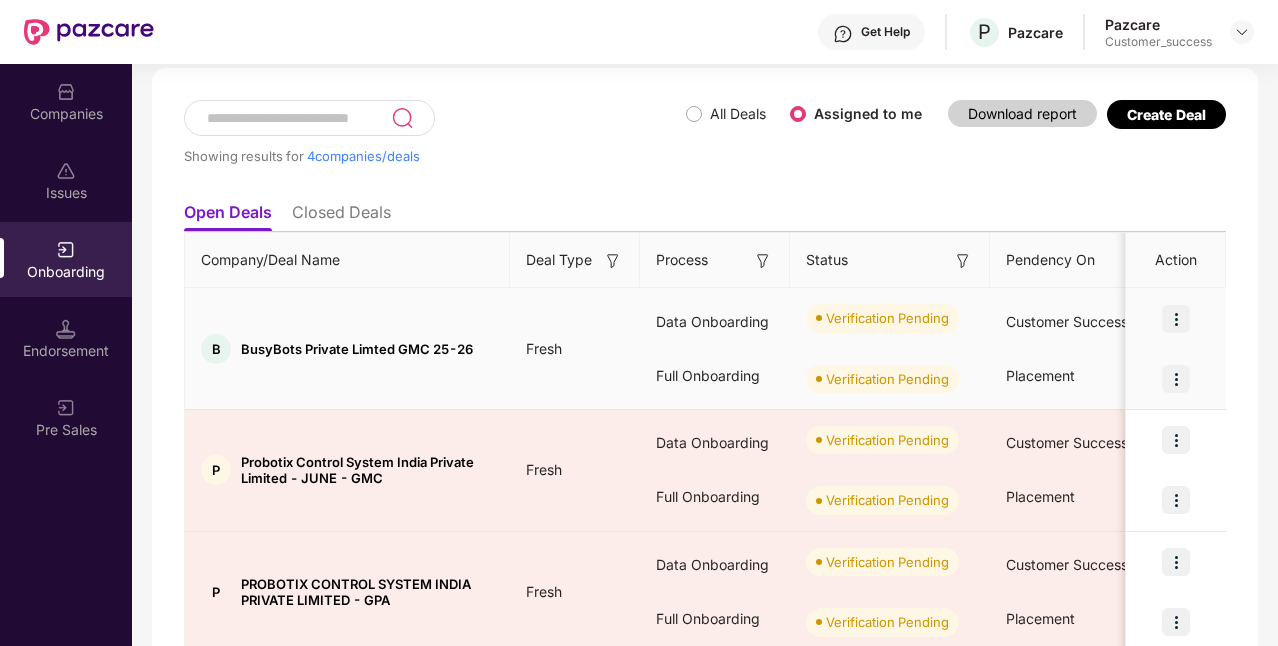 click on "BusyBots Private Limted GMC 25-26" at bounding box center (357, 349) 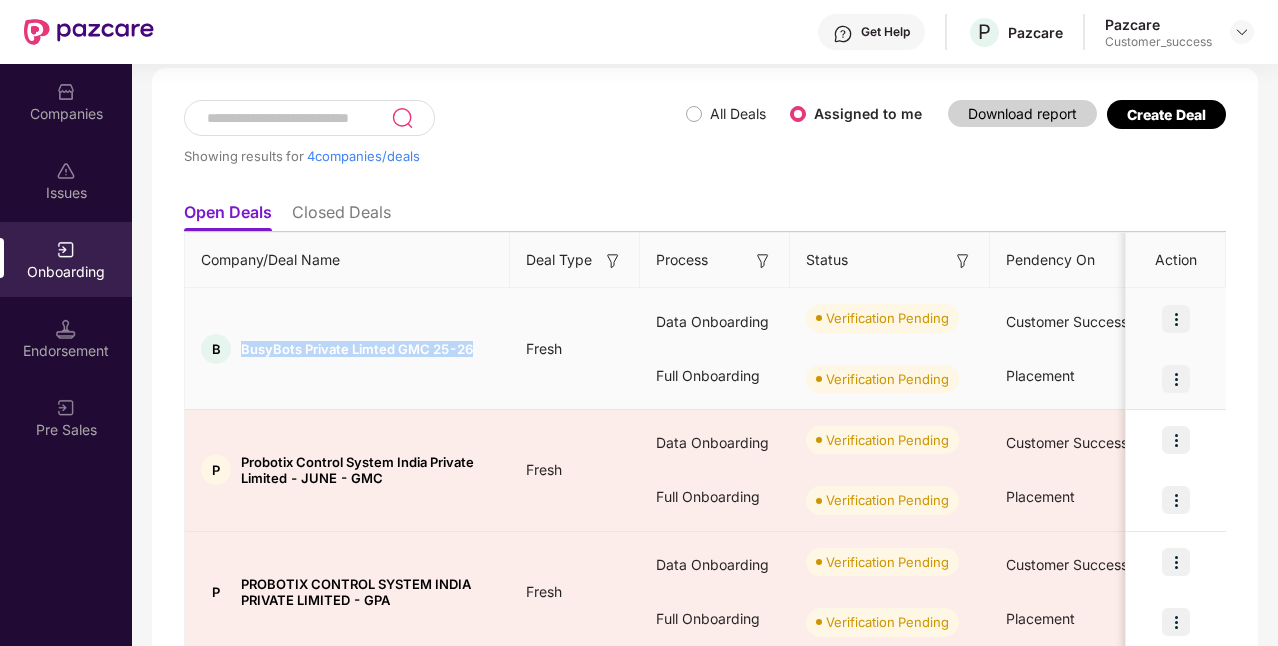 click on "BusyBots Private Limted GMC 25-26" at bounding box center [357, 349] 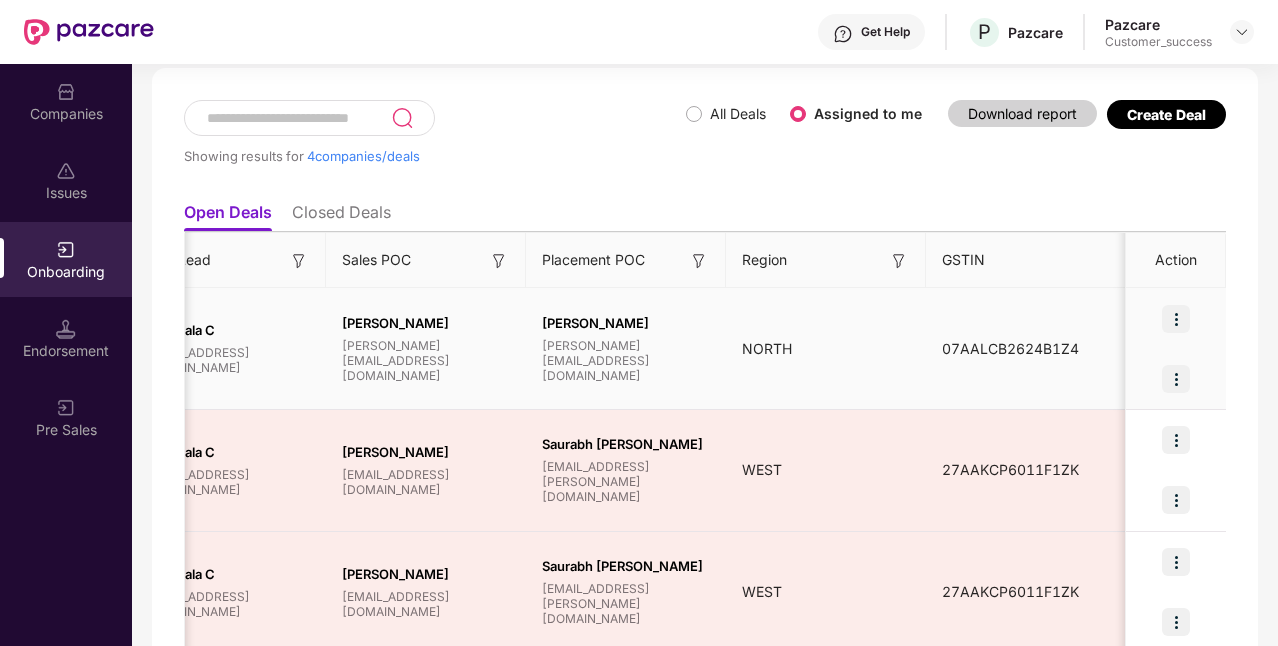 scroll, scrollTop: 0, scrollLeft: 1884, axis: horizontal 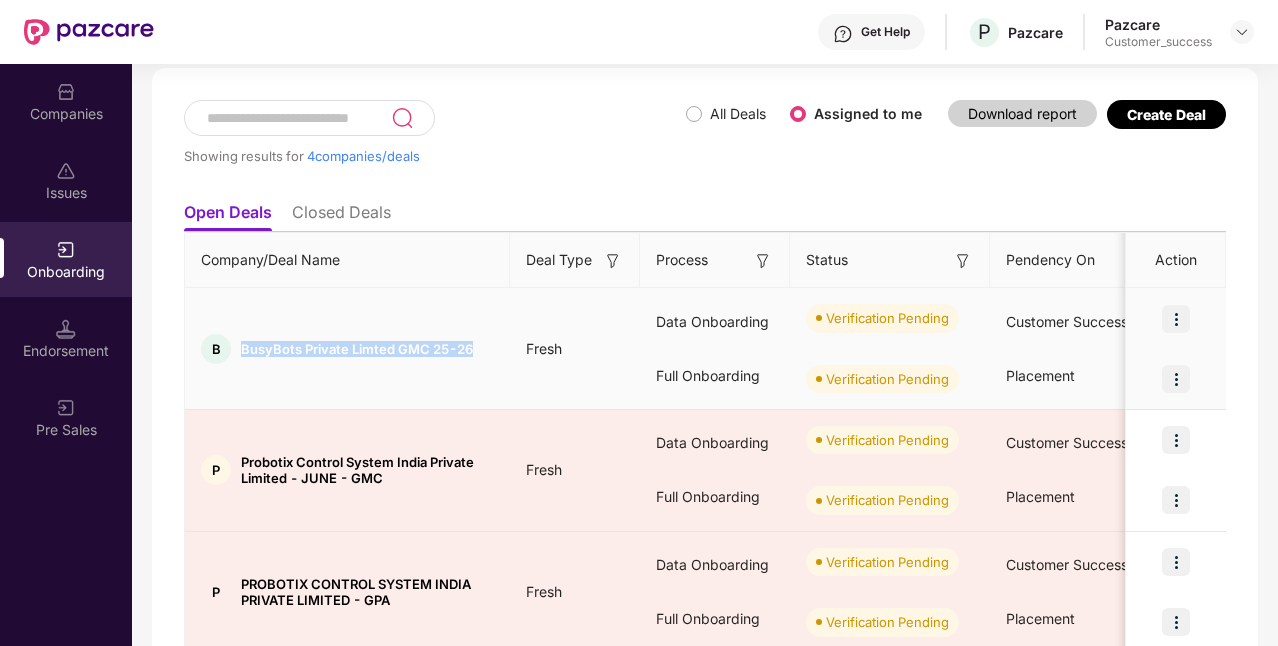 copy on "BusyBots Private Limted GMC 25-26" 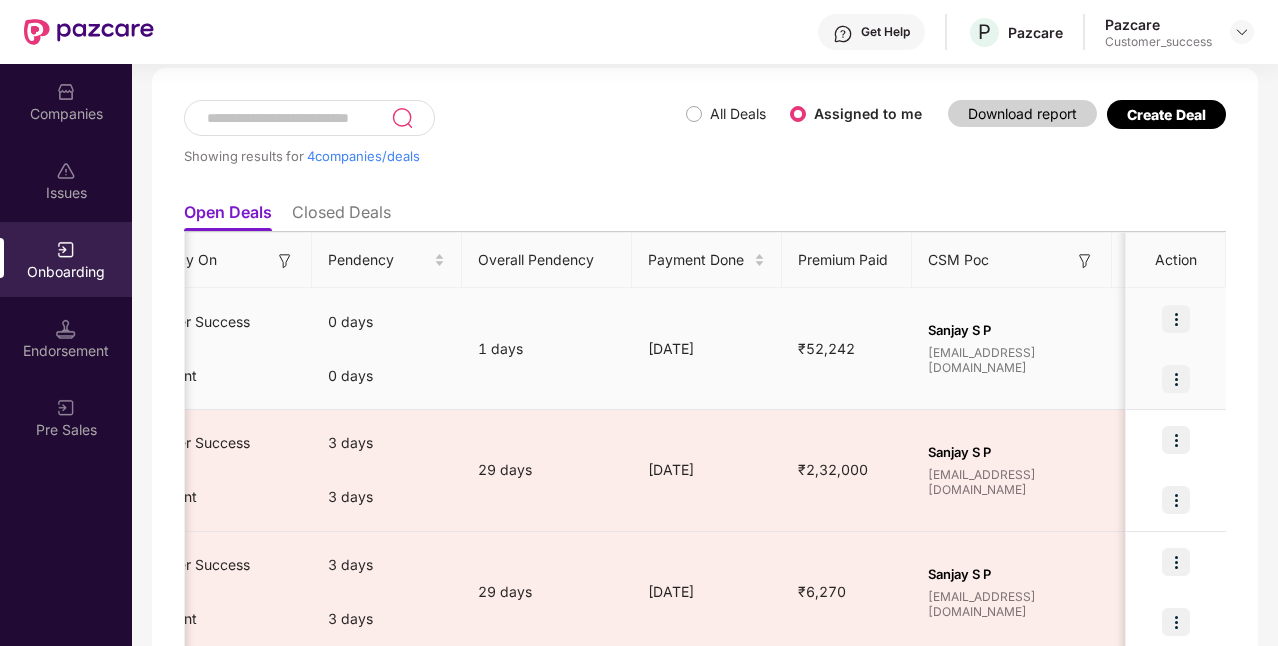click on "₹52,242" at bounding box center [826, 348] 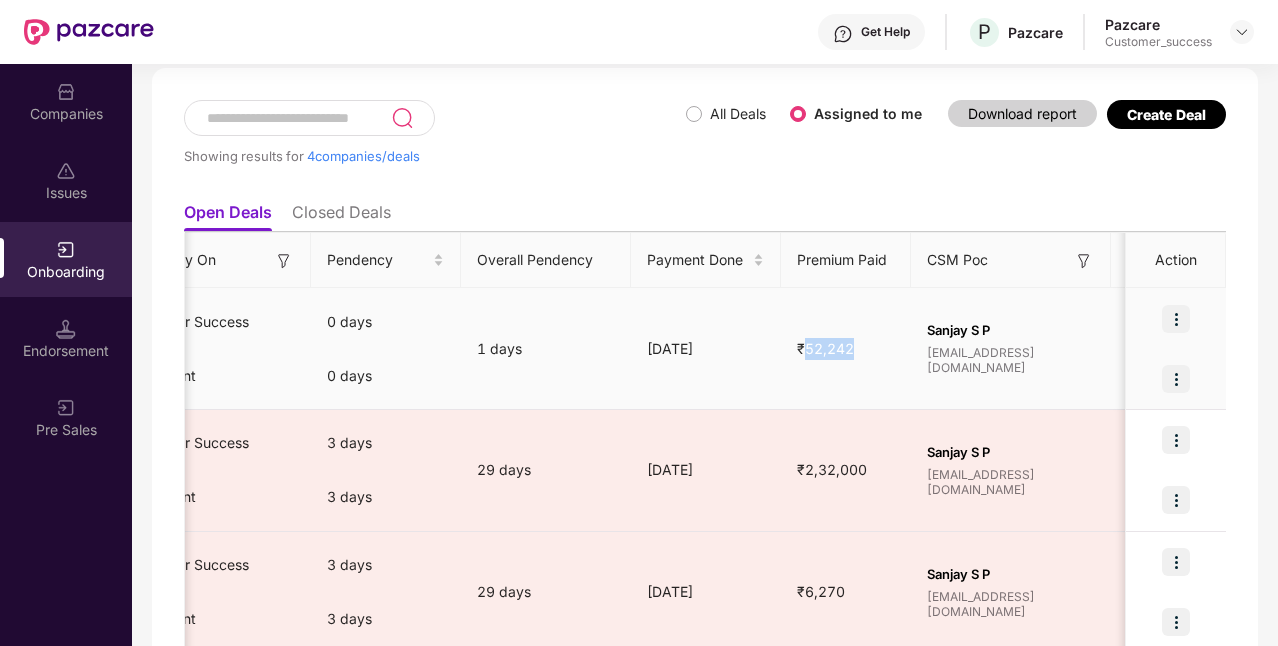click on "₹52,242" at bounding box center [825, 348] 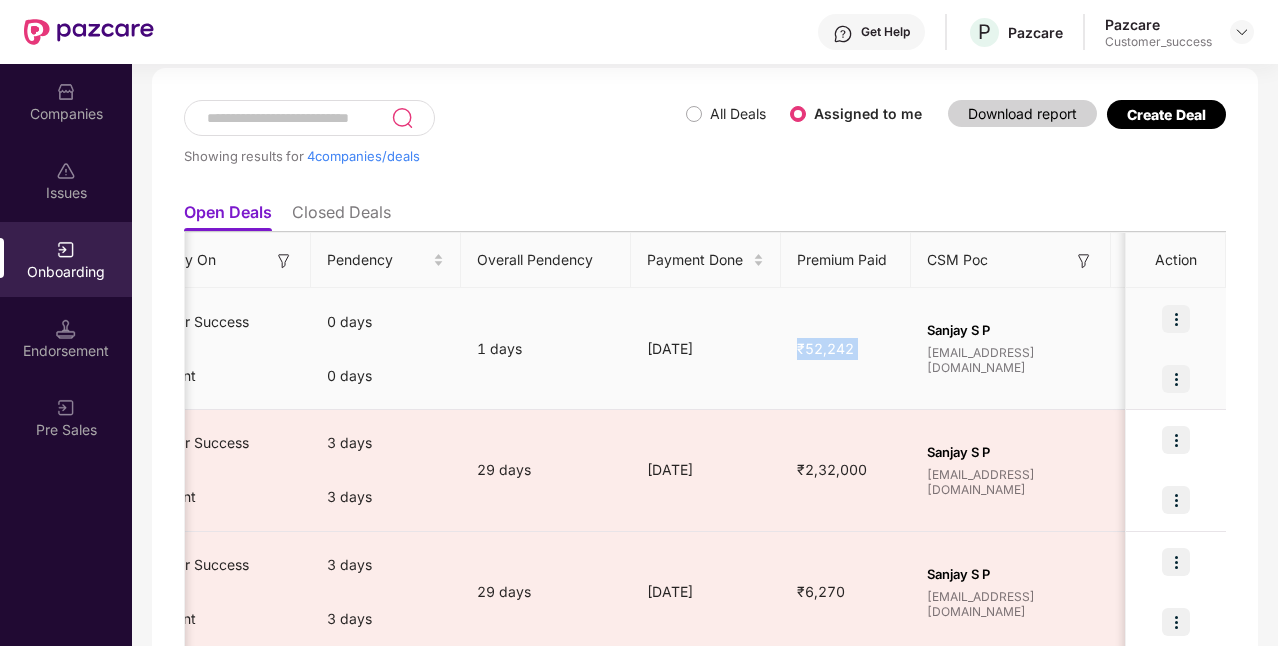 click on "₹52,242" at bounding box center (825, 348) 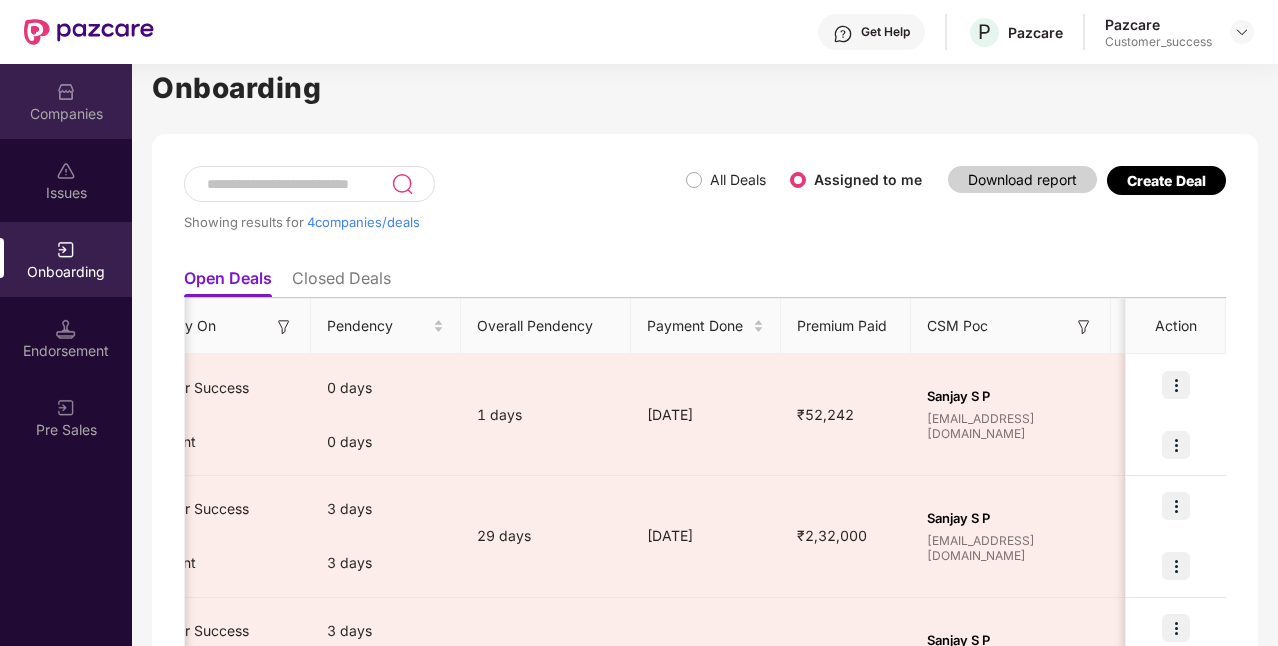 scroll, scrollTop: 0, scrollLeft: 0, axis: both 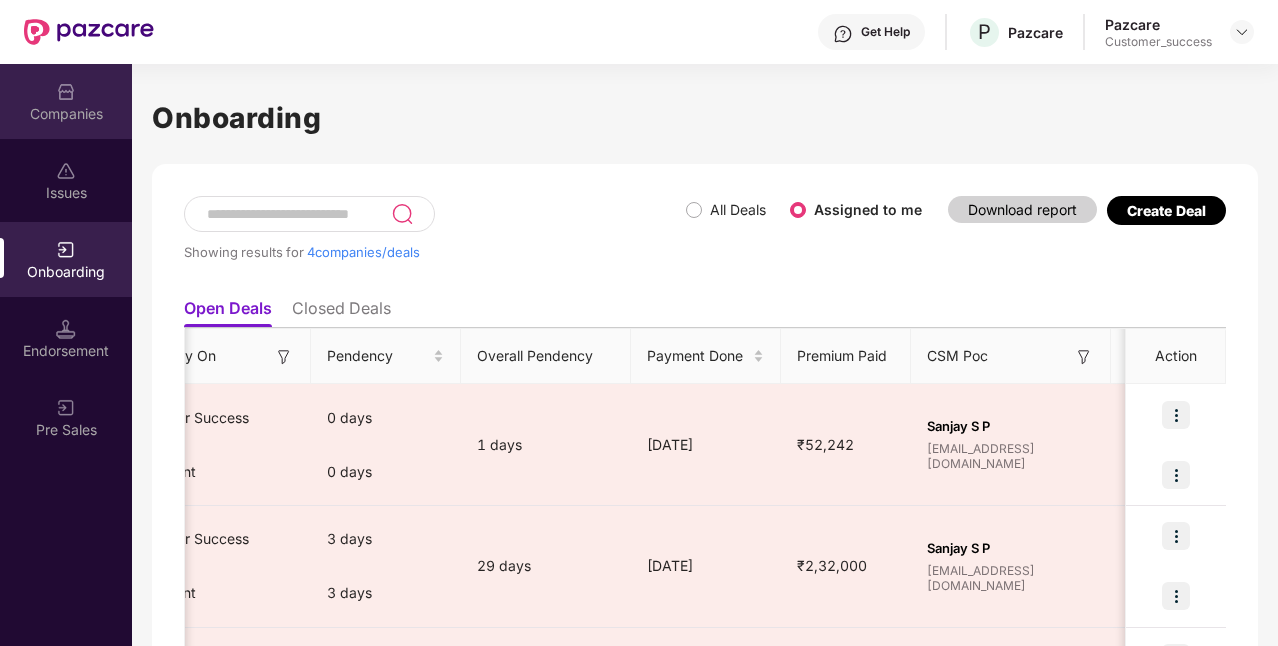 click on "Companies" at bounding box center (66, 114) 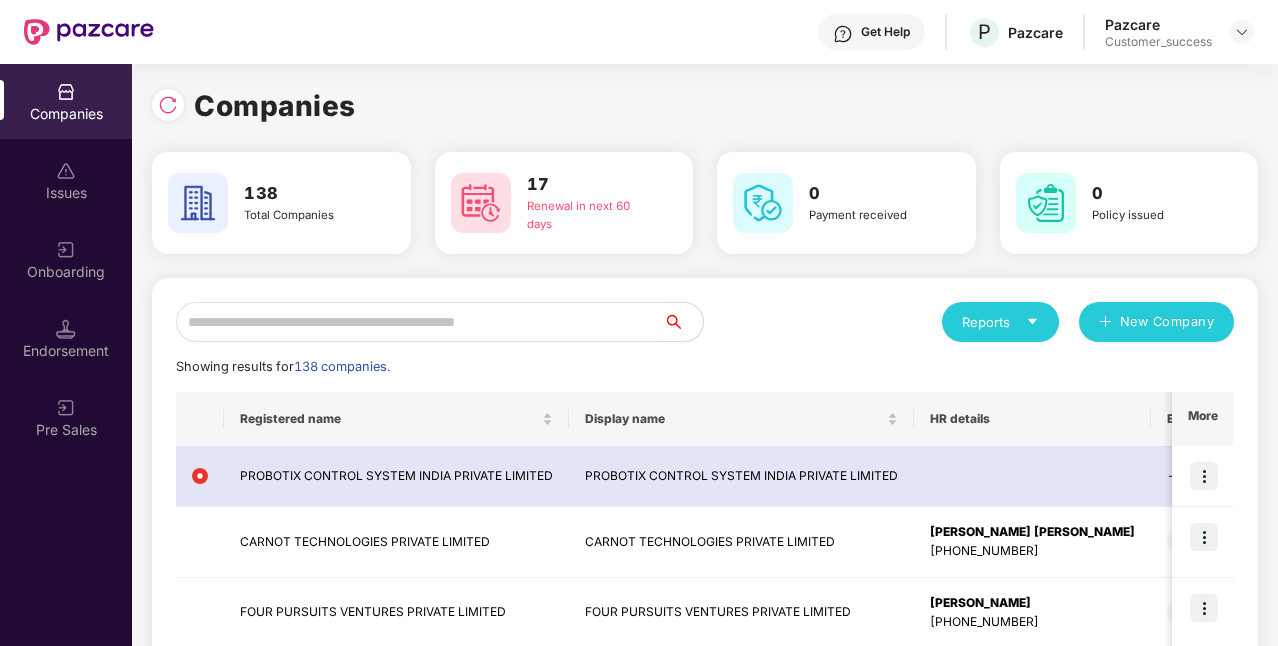 click on "Reports  New Company Showing results for  138 companies. Registered name Display name HR details Endorsements Benefits Earliest Renewal Issues Total Premium Ops Manager More                       PROBOTIX CONTROL SYSTEM INDIA PRIVATE LIMITED PROBOTIX CONTROL SYSTEM INDIA PRIVATE LIMITED   - - 0 ₹0   CARNOT TECHNOLOGIES PRIVATE LIMITED CARNOT TECHNOLOGIES PRIVATE LIMITED [PERSON_NAME] [PERSON_NAME] [PHONE_NUMBER] [DATE] GPA GMC [DATE] 0 ₹3,62,674.18 Nischith U [EMAIL_ADDRESS][DOMAIN_NAME] FOUR PURSUITS VENTURES PRIVATE LIMITED FOUR PURSUITS VENTURES PRIVATE LIMITED [PERSON_NAME] [PHONE_NUMBER] [DATE] GMC [DATE] 0 ₹3,13,337.2 [PERSON_NAME] [PERSON_NAME] [PERSON_NAME][EMAIL_ADDRESS][PERSON_NAME][DOMAIN_NAME] NEEDIBAY INTERNET PRIVATE LIMITED NEEDIBAY INTERNET PRIVATE LIMITED [PERSON_NAME] [PHONE_NUMBER] [DATE] - 0 ₹0 Nischith U [EMAIL_ADDRESS][DOMAIN_NAME] INMOGIC TECHNOLOGIES PRIVATE LIMITED INMOGIC TECHNOLOGIES PRIVATE LIMITED [PERSON_NAME] [PHONE_NUMBER] [DATE] GMC [DATE] 0 ₹64,900   - - 0 ₹0   GPA GMC 0" at bounding box center (705, 754) 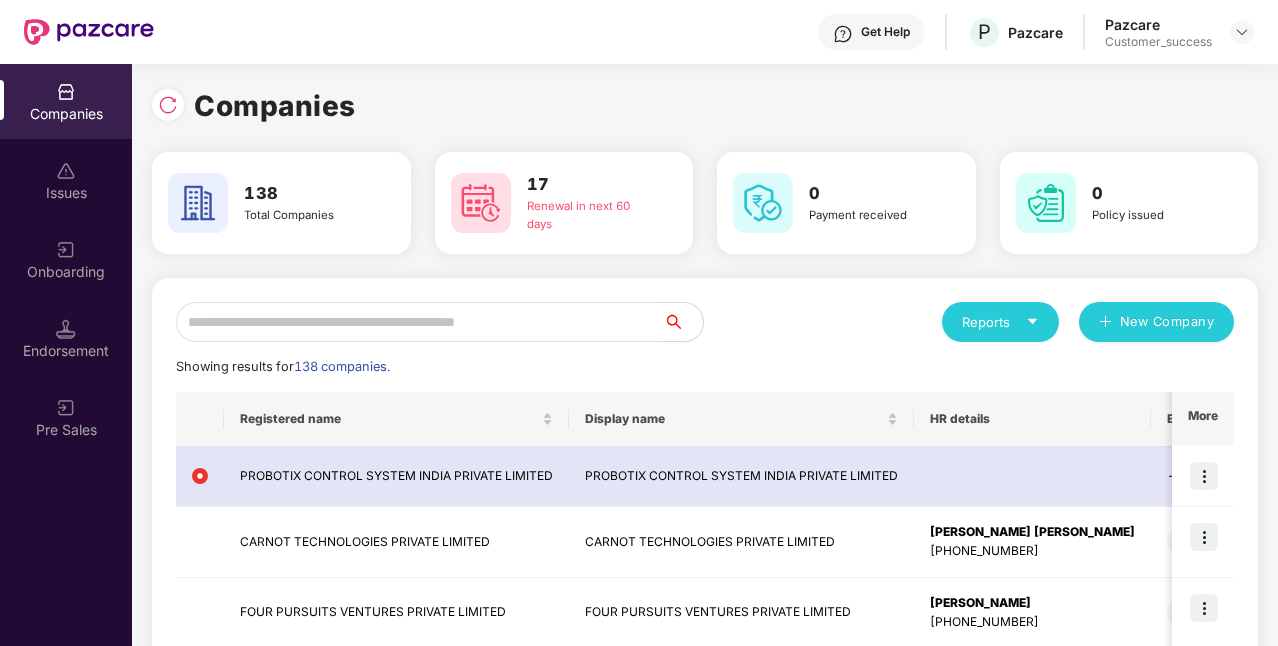 click at bounding box center (419, 322) 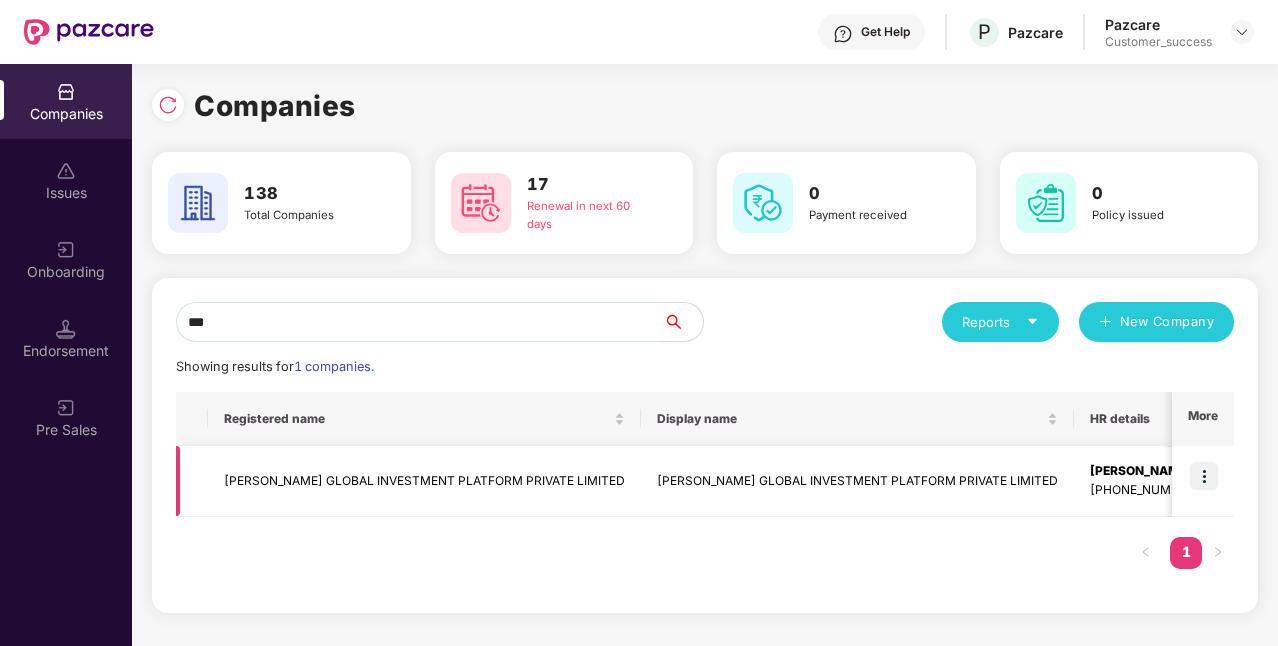 type on "***" 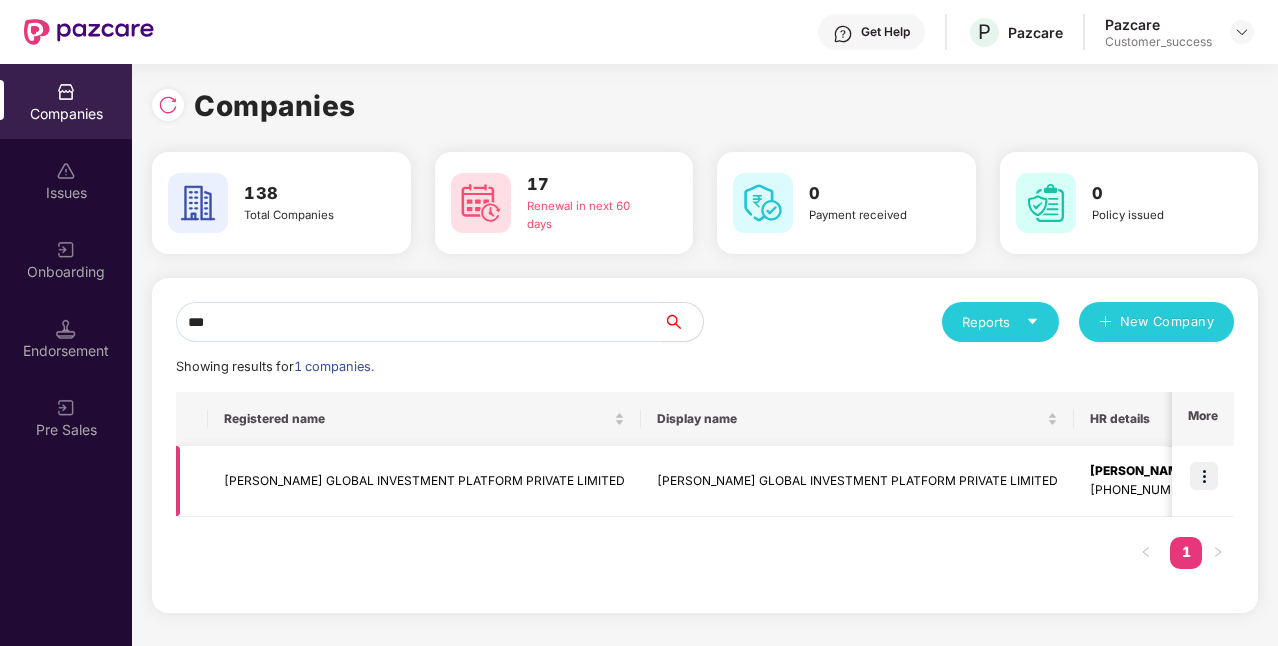 click at bounding box center [1204, 476] 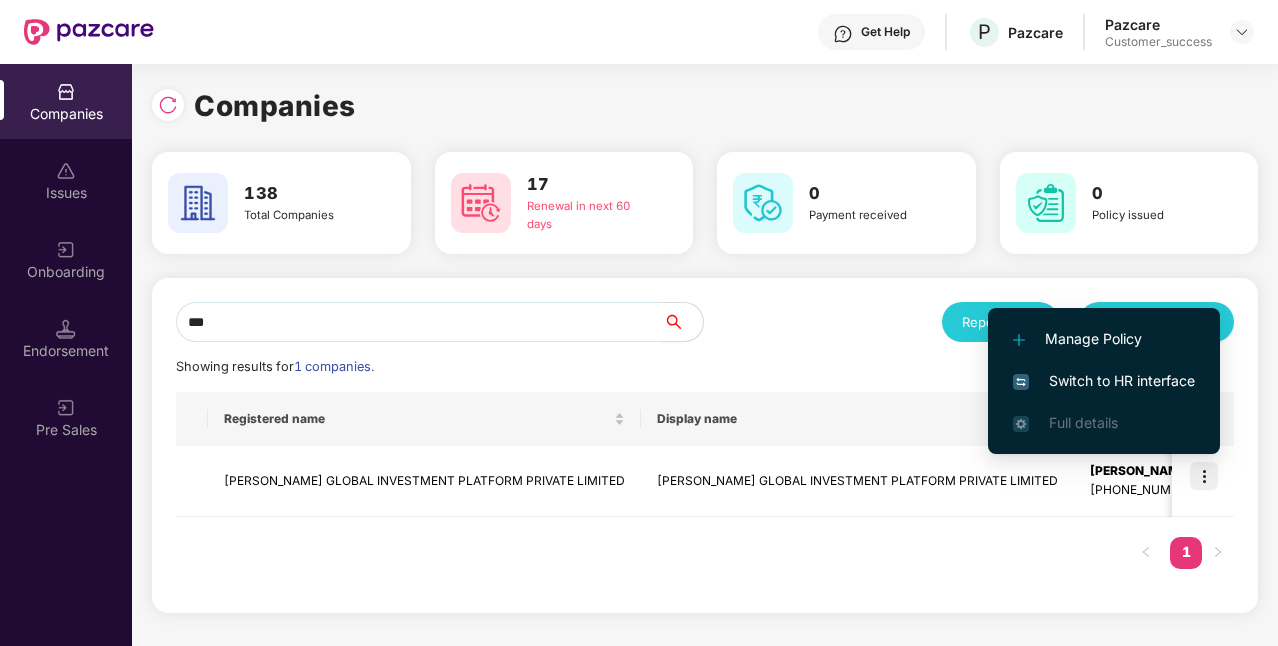 click on "Switch to HR interface" at bounding box center [1104, 381] 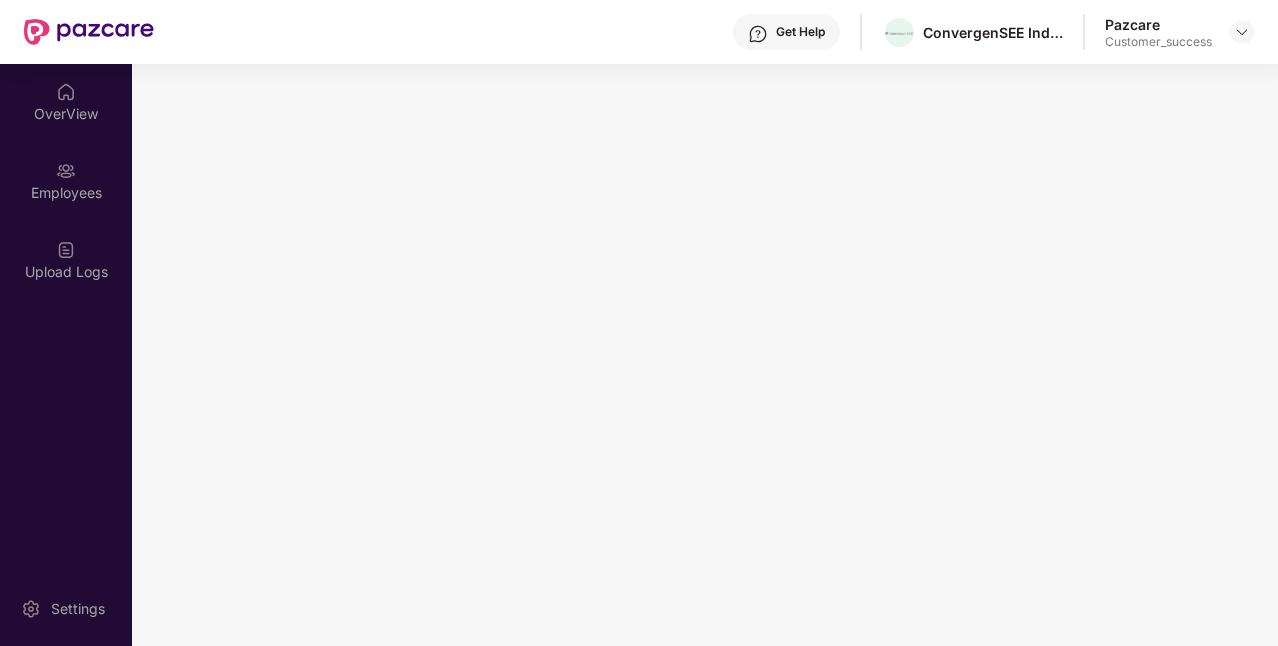 scroll, scrollTop: 0, scrollLeft: 0, axis: both 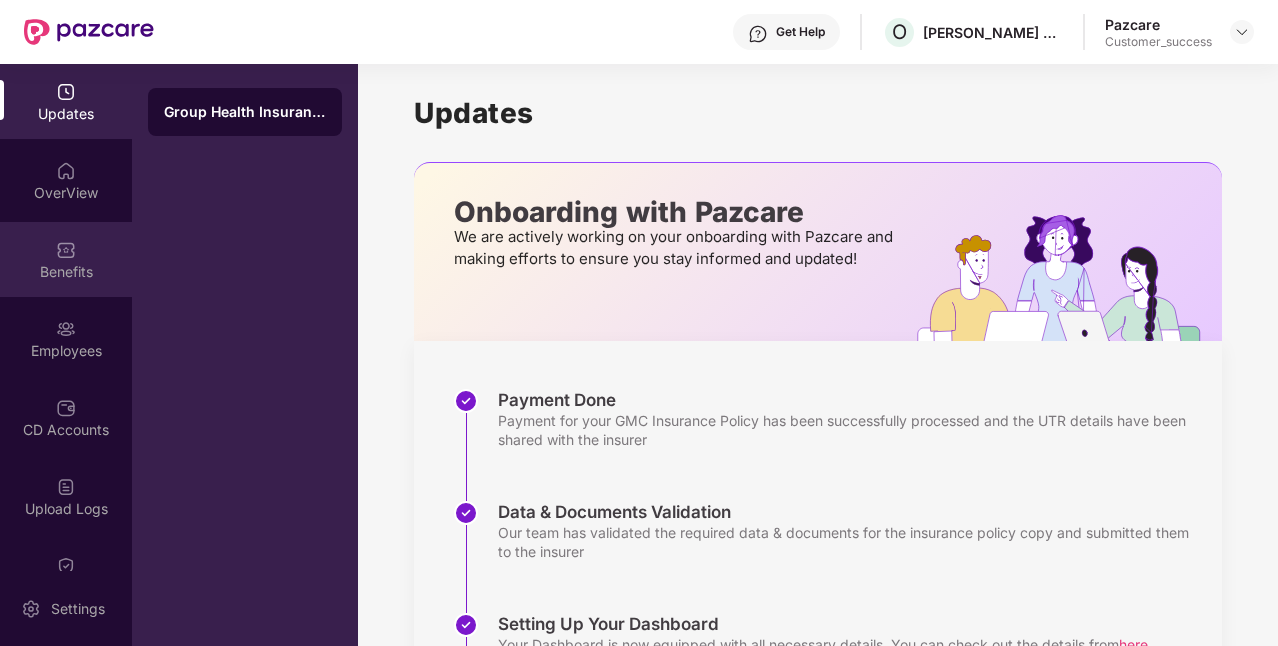 click on "Benefits" at bounding box center (66, 272) 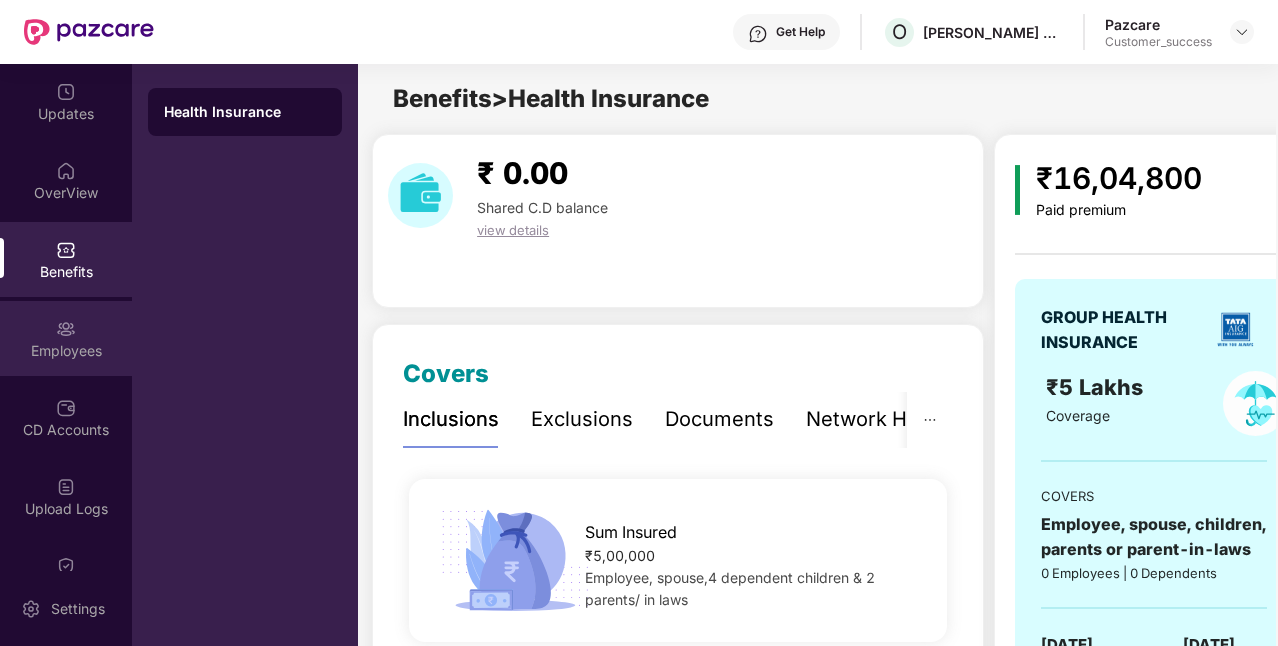 click on "Employees" at bounding box center [66, 338] 